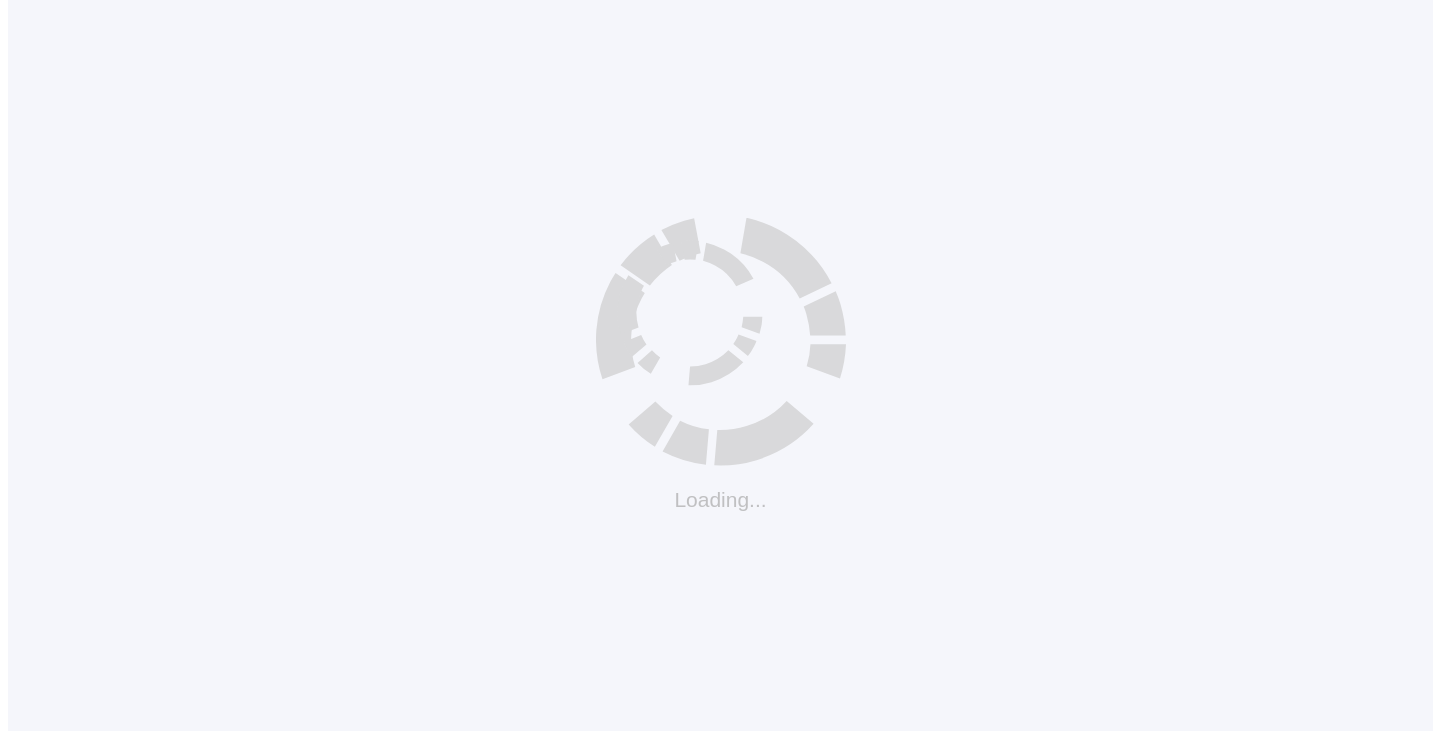 scroll, scrollTop: 0, scrollLeft: 0, axis: both 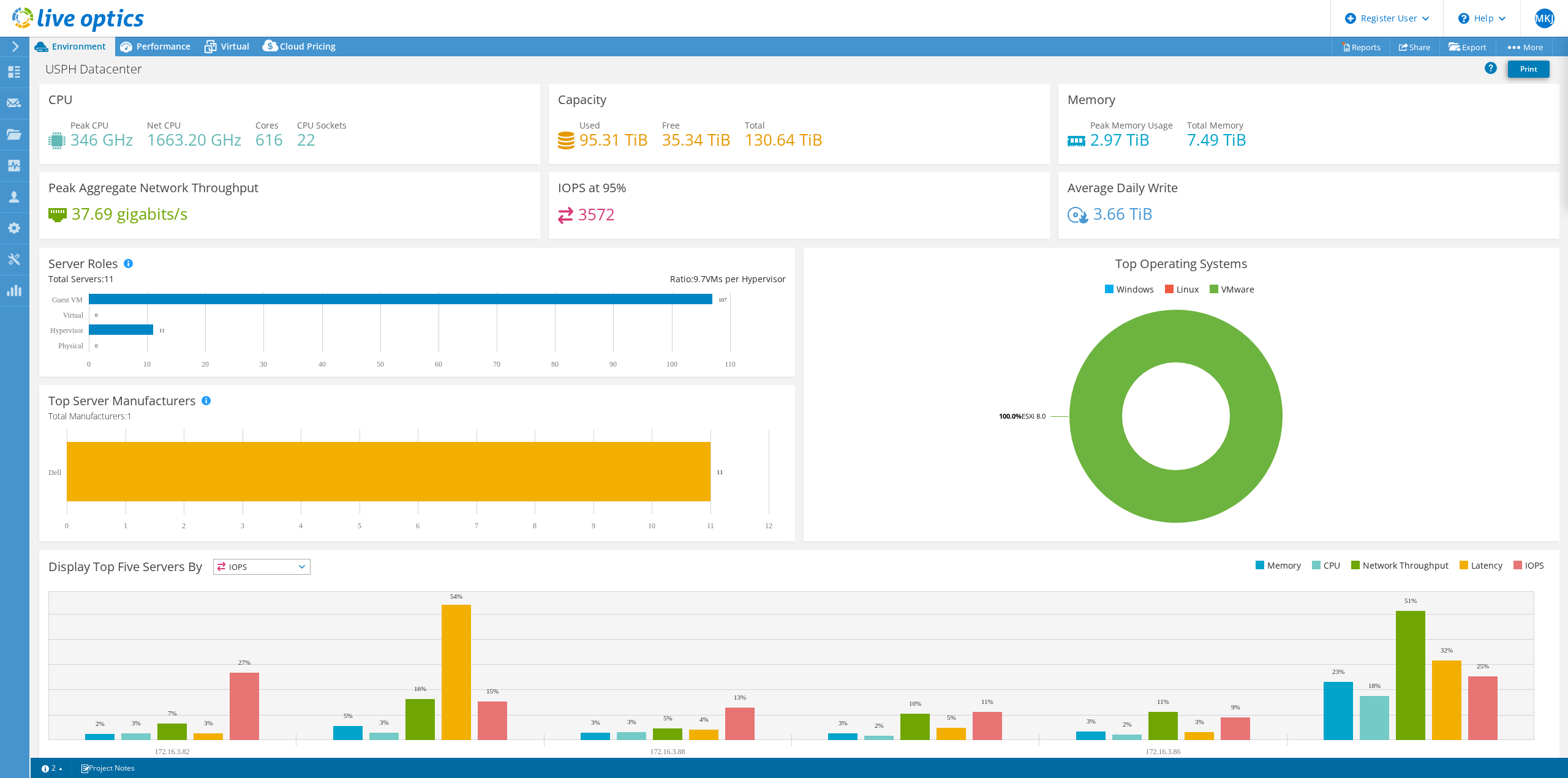 select on "USD" 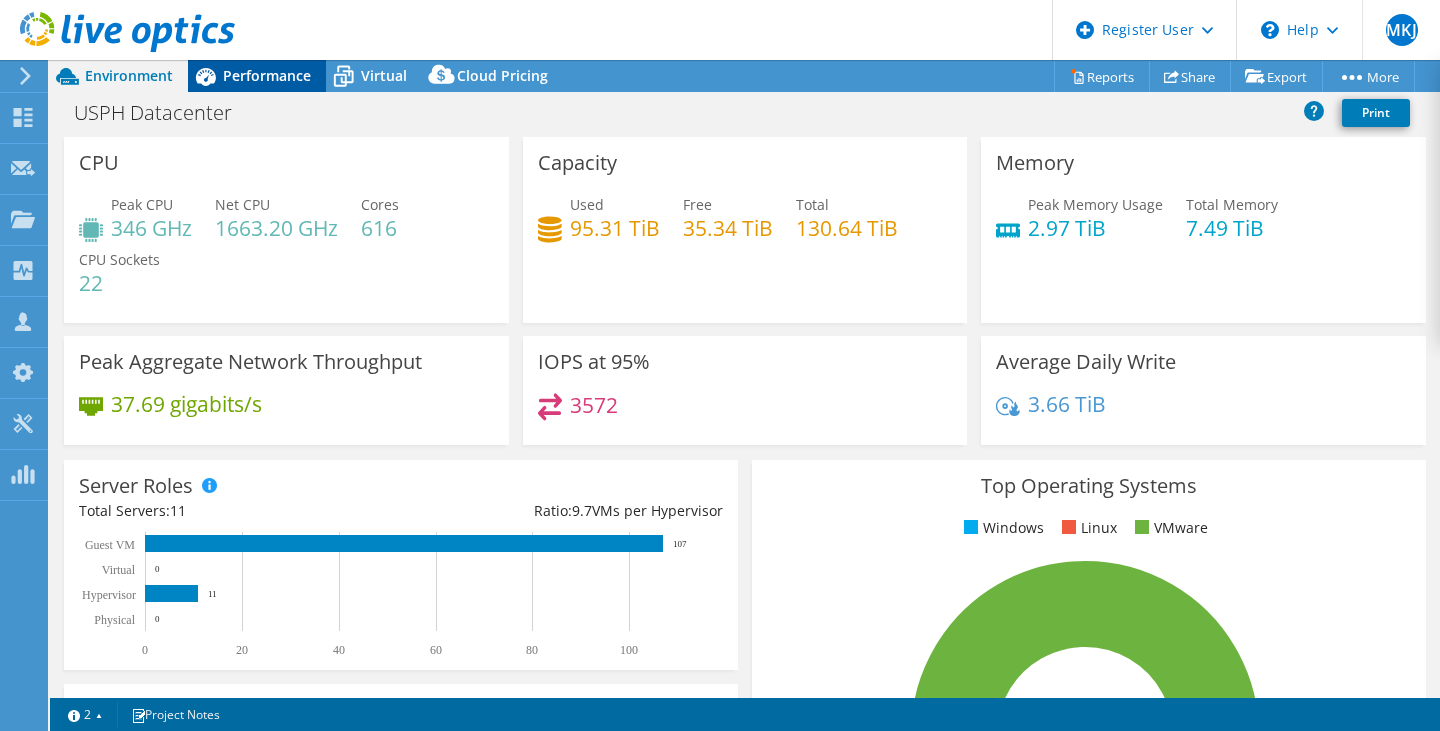 click on "Performance" at bounding box center [257, 76] 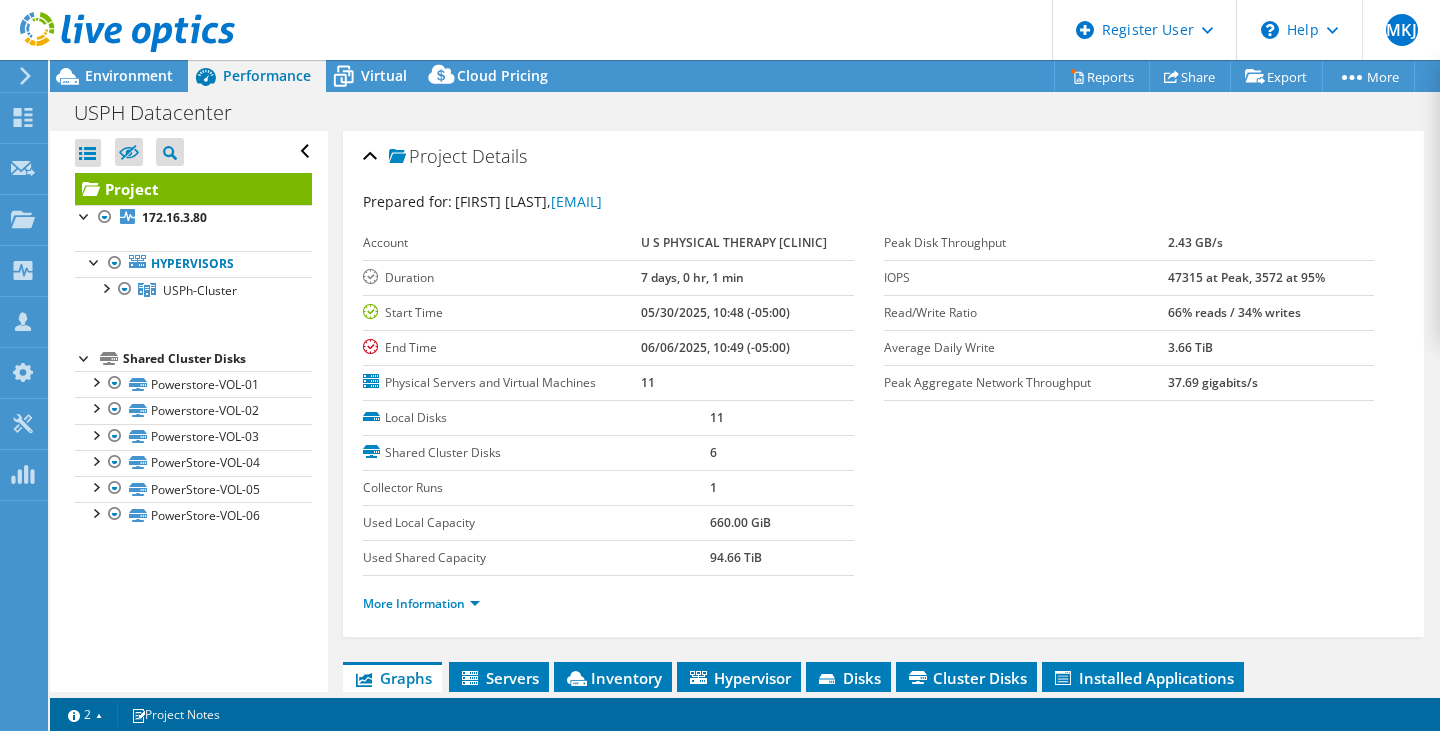 drag, startPoint x: 676, startPoint y: 314, endPoint x: 571, endPoint y: 306, distance: 105.30432 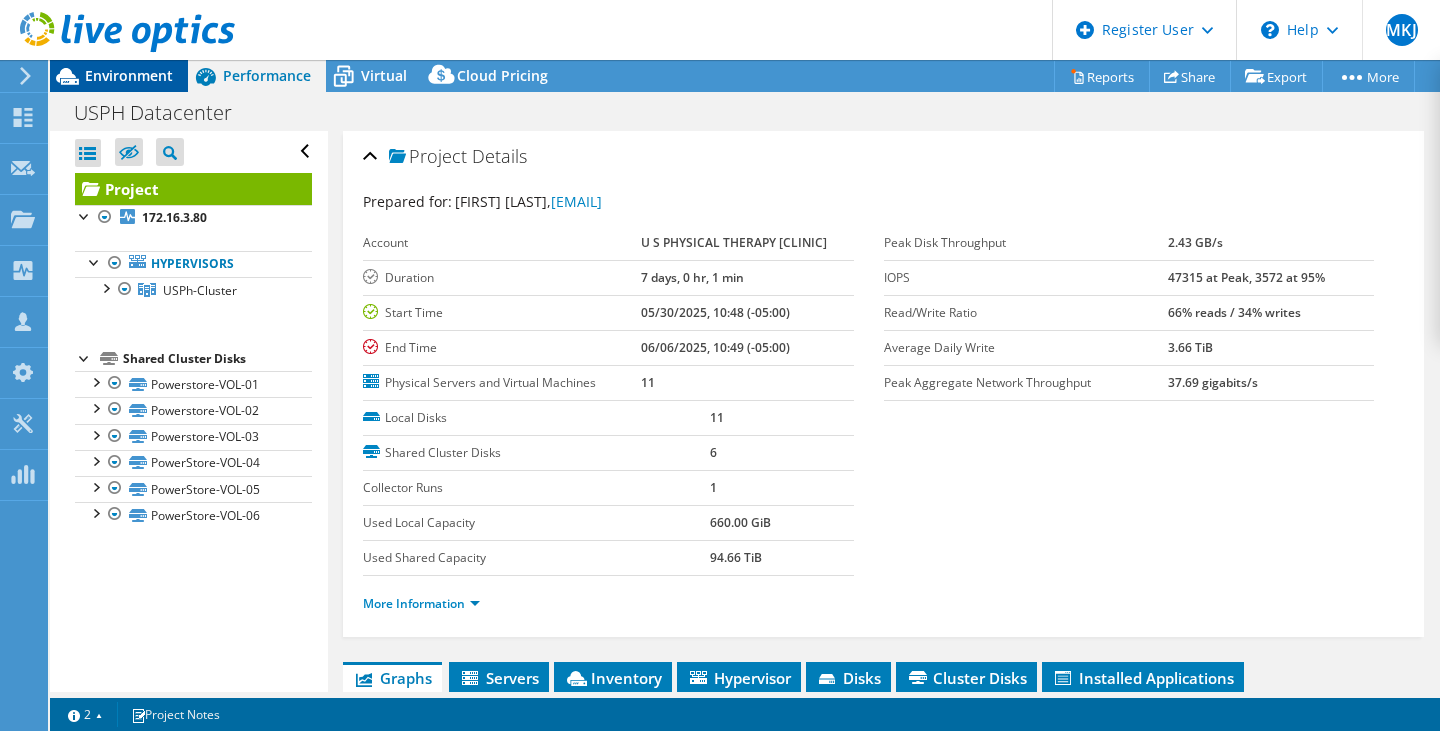 click on "Environment" at bounding box center (129, 75) 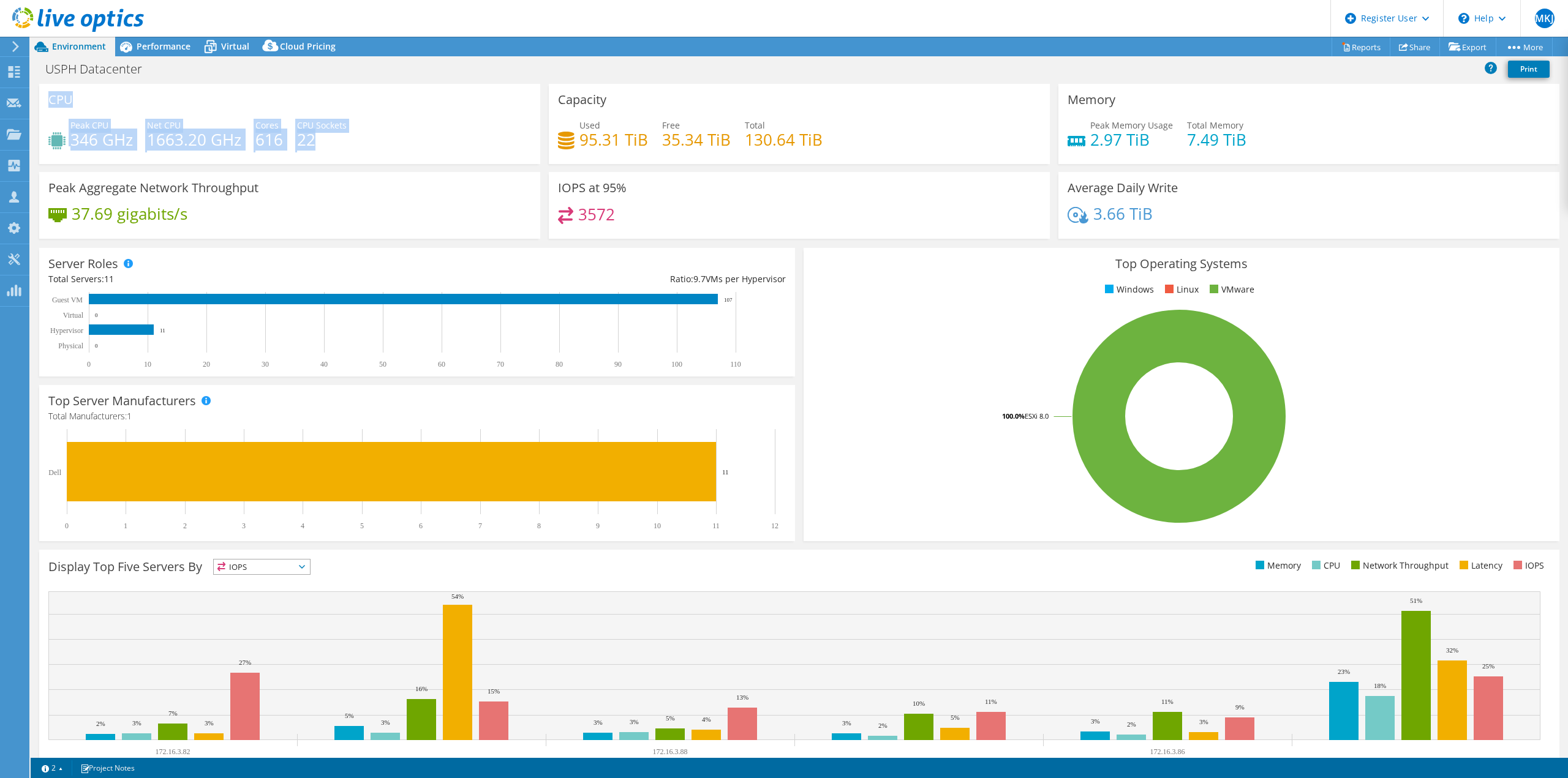 drag, startPoint x: 318, startPoint y: 154, endPoint x: 46, endPoint y: 94, distance: 278.539 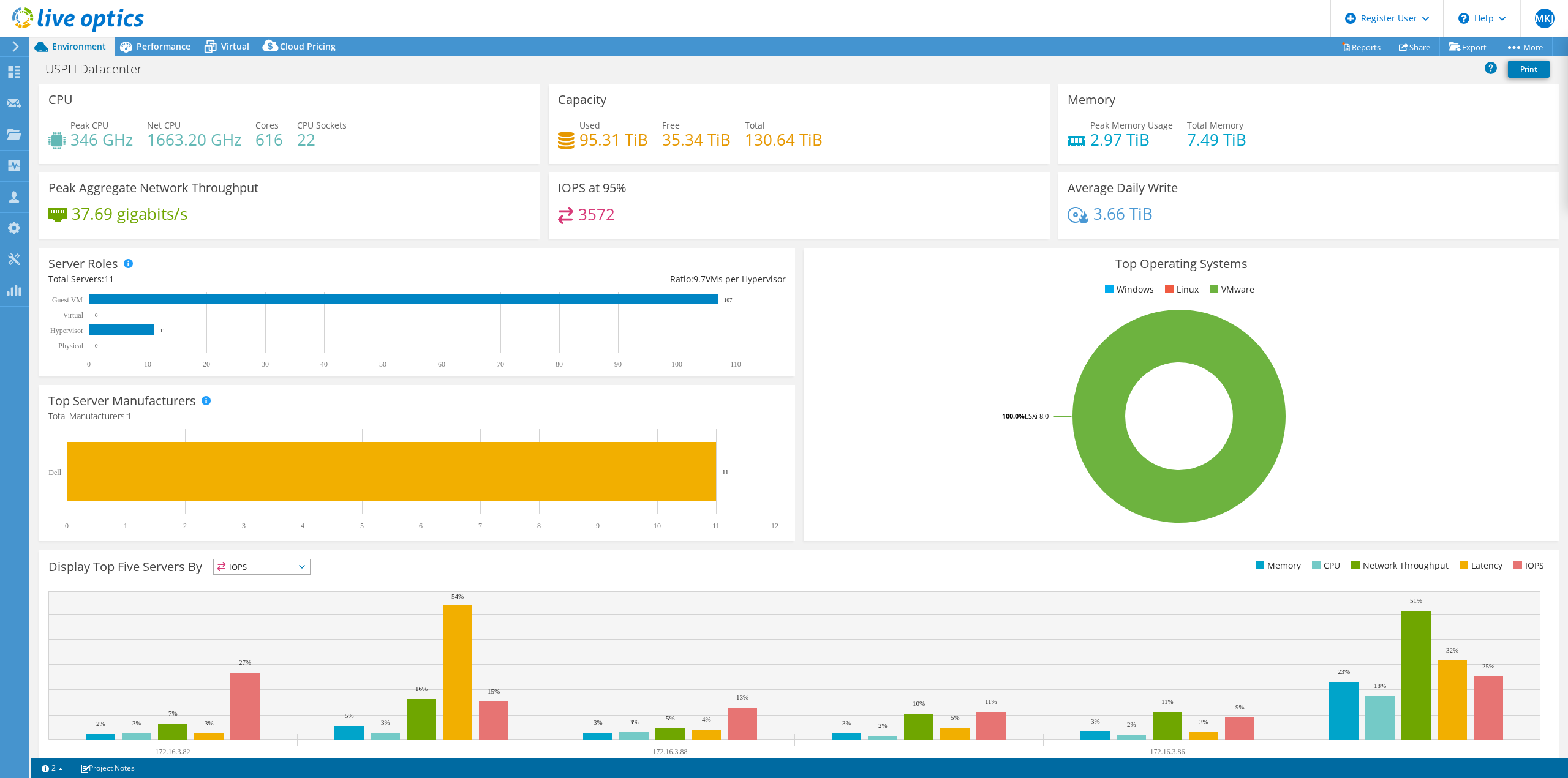 click on "CPU
Peak CPU
346 GHz
Net CPU
1663.20 GHz
Cores
616
CPU Sockets
22" at bounding box center [290, 124] 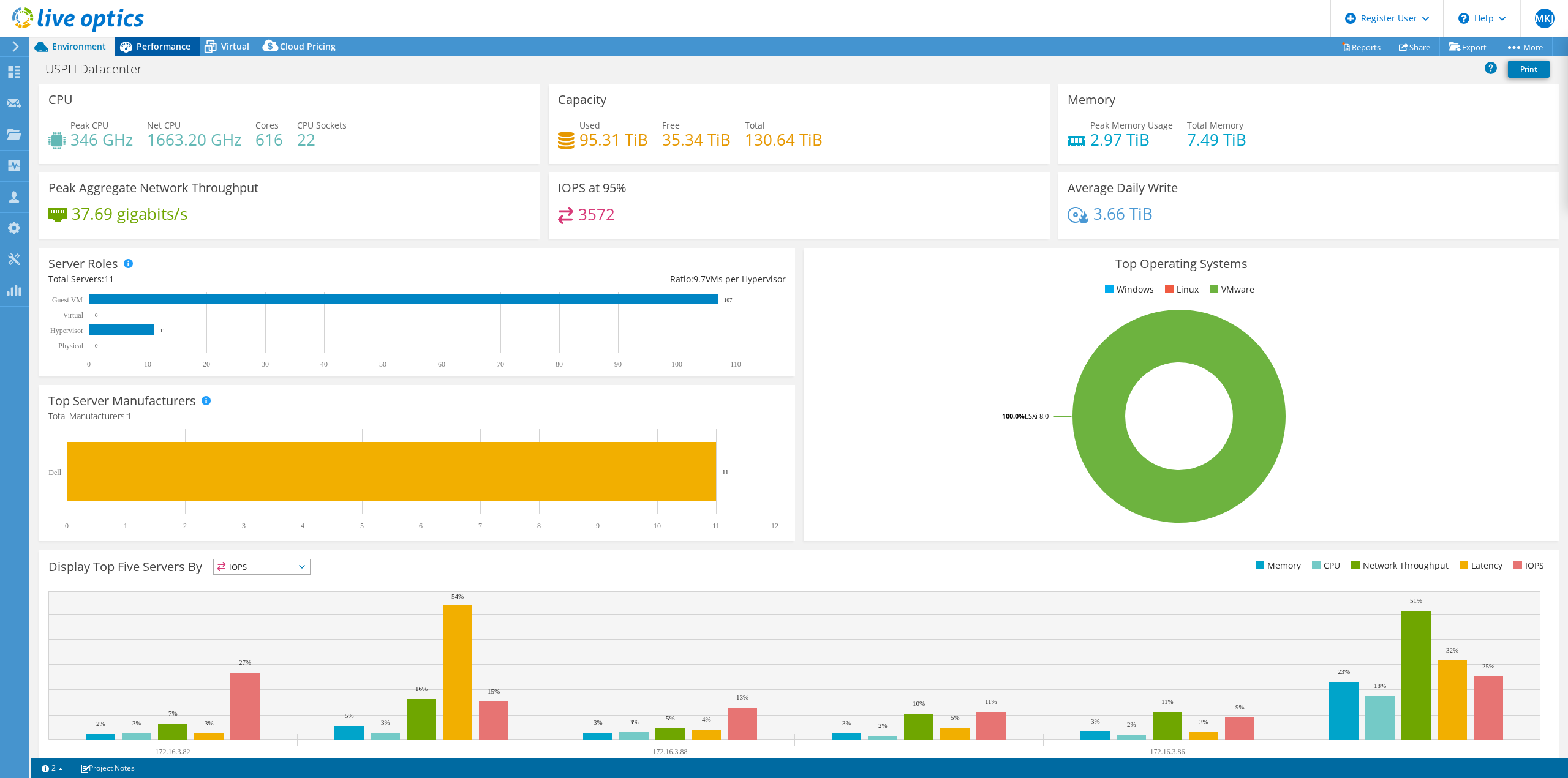 click on "Performance" at bounding box center (164, 46) 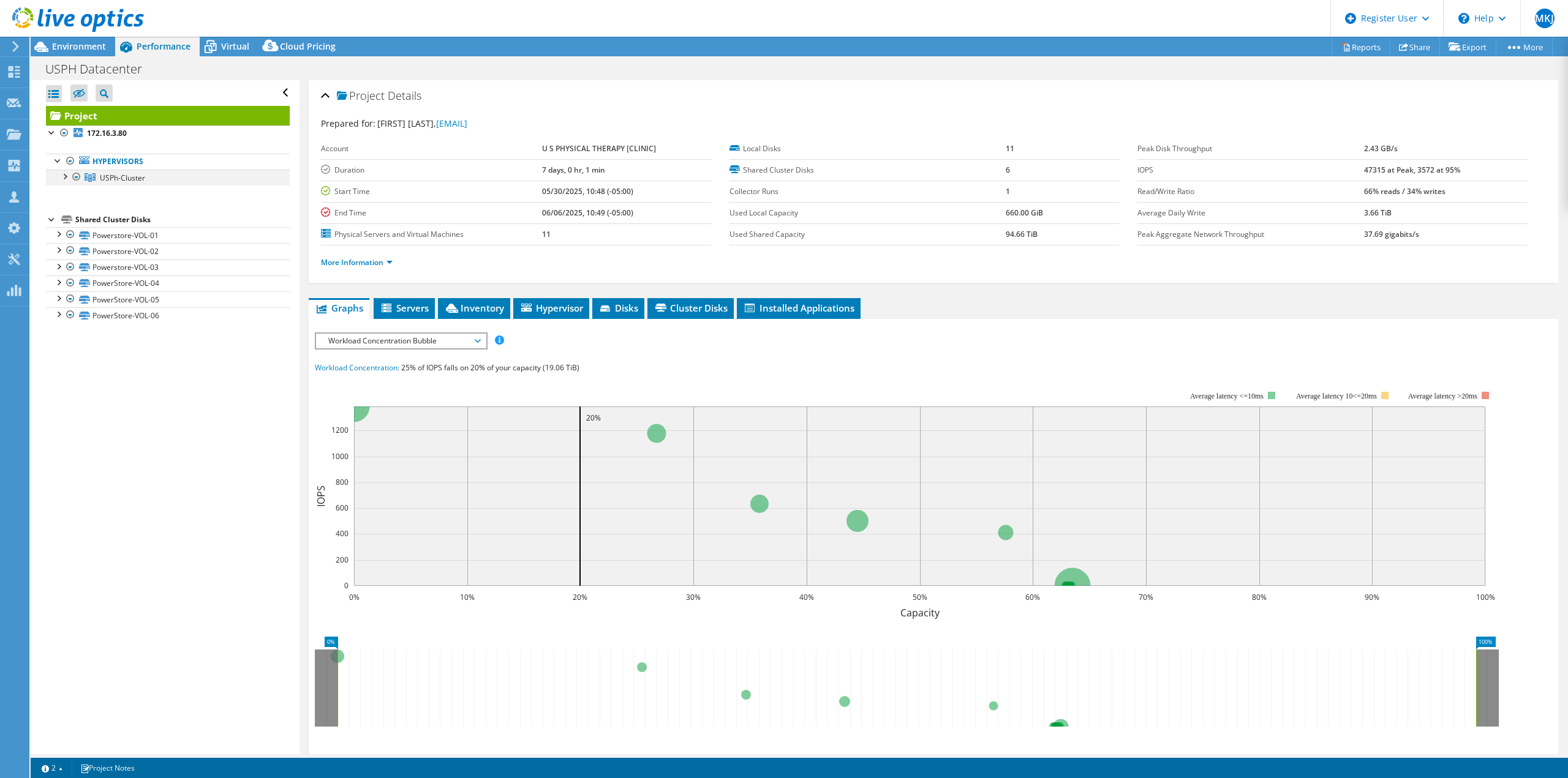 click at bounding box center [64, 176] 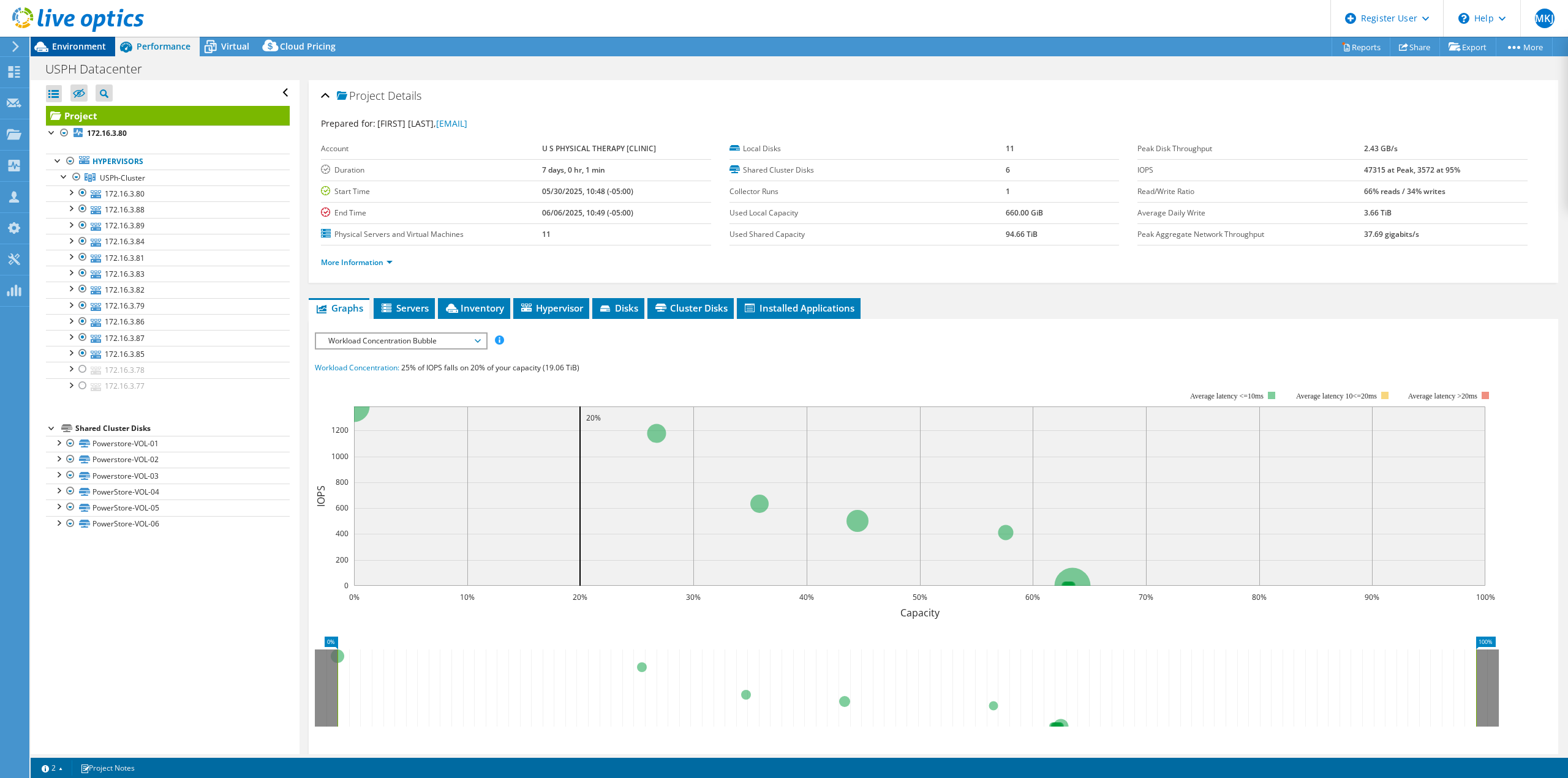 click on "Environment" at bounding box center [79, 46] 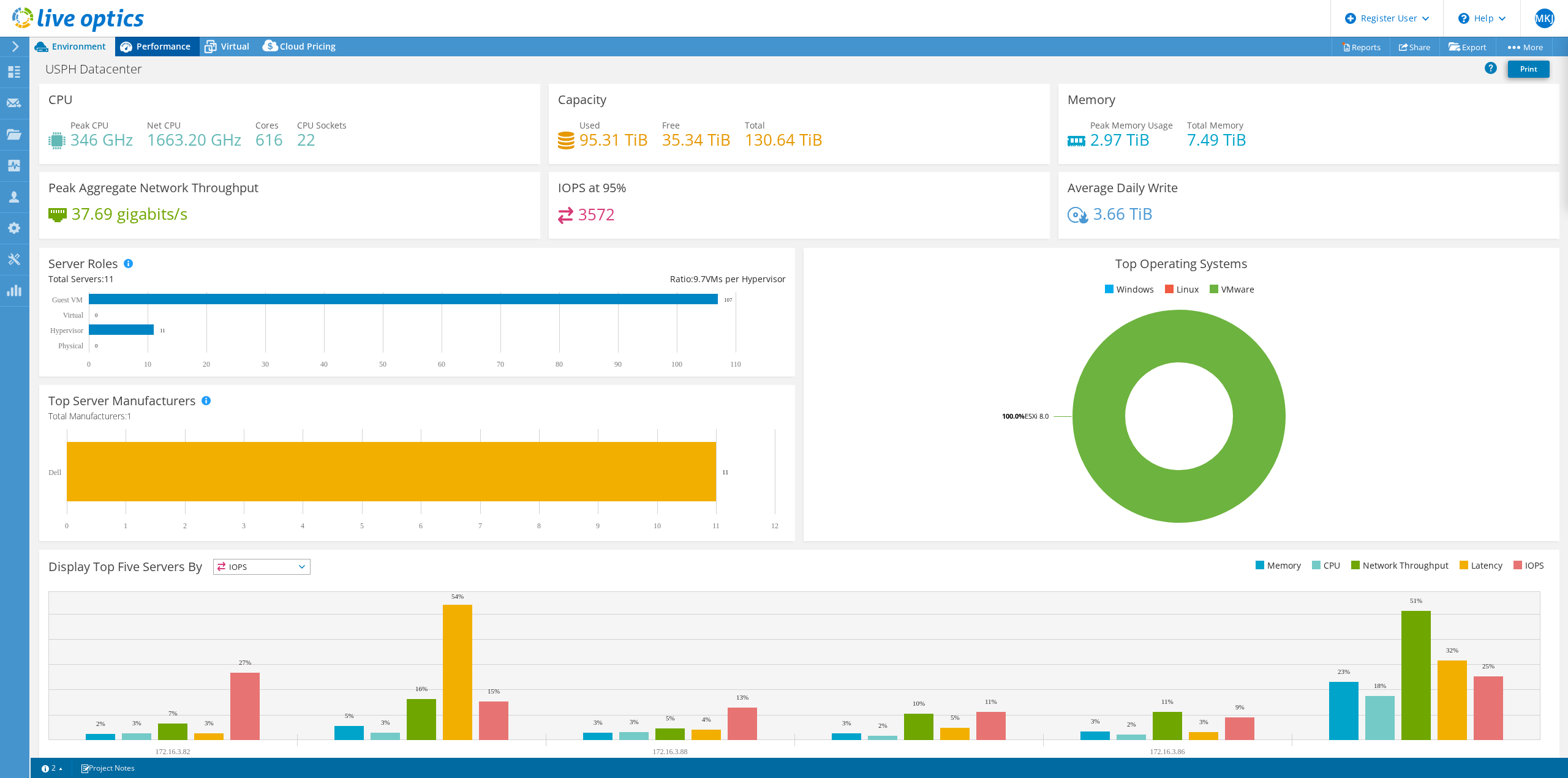 click on "Performance" at bounding box center (157, 47) 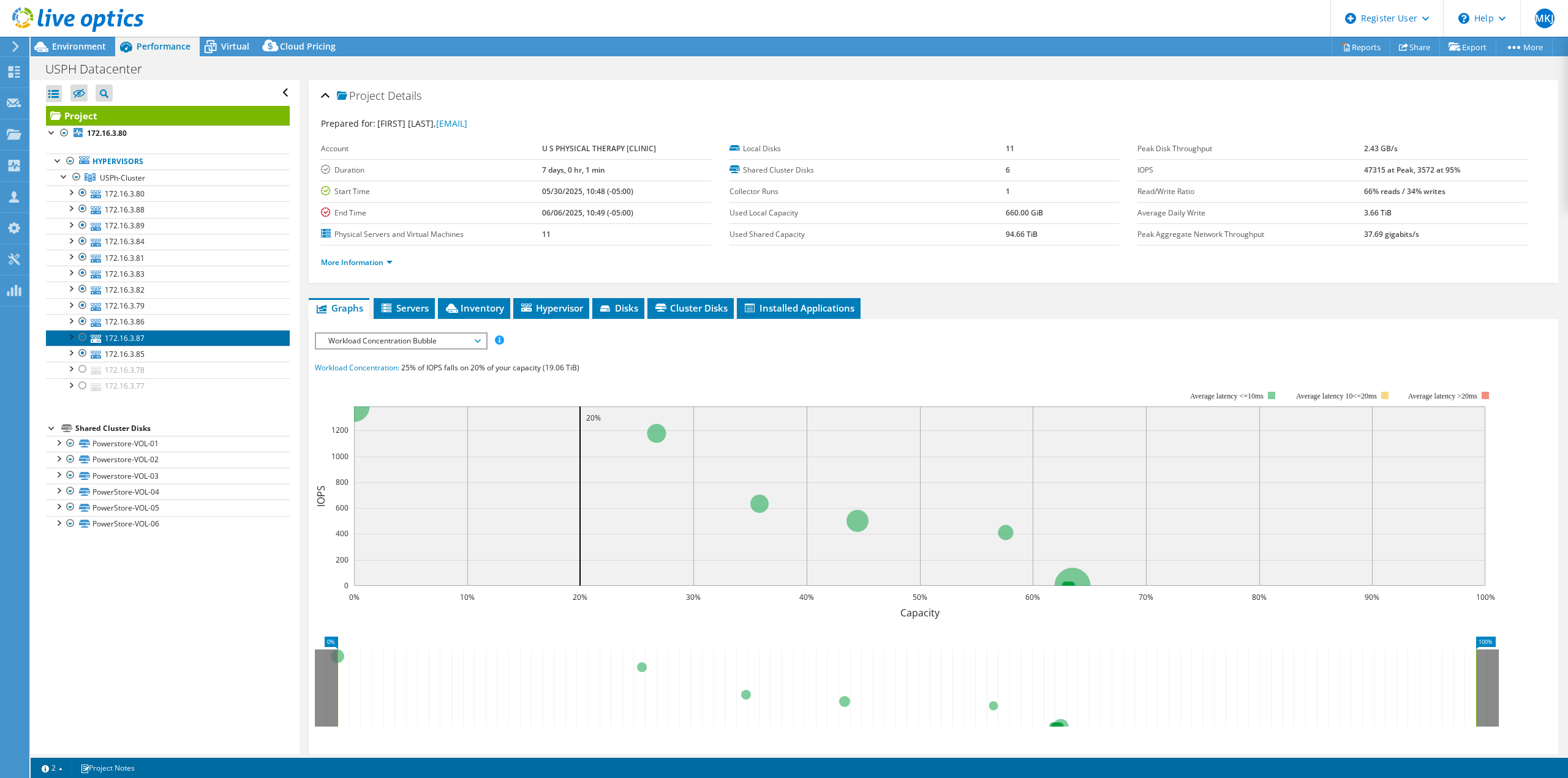 click on "172.16.3.87" at bounding box center (168, 338) 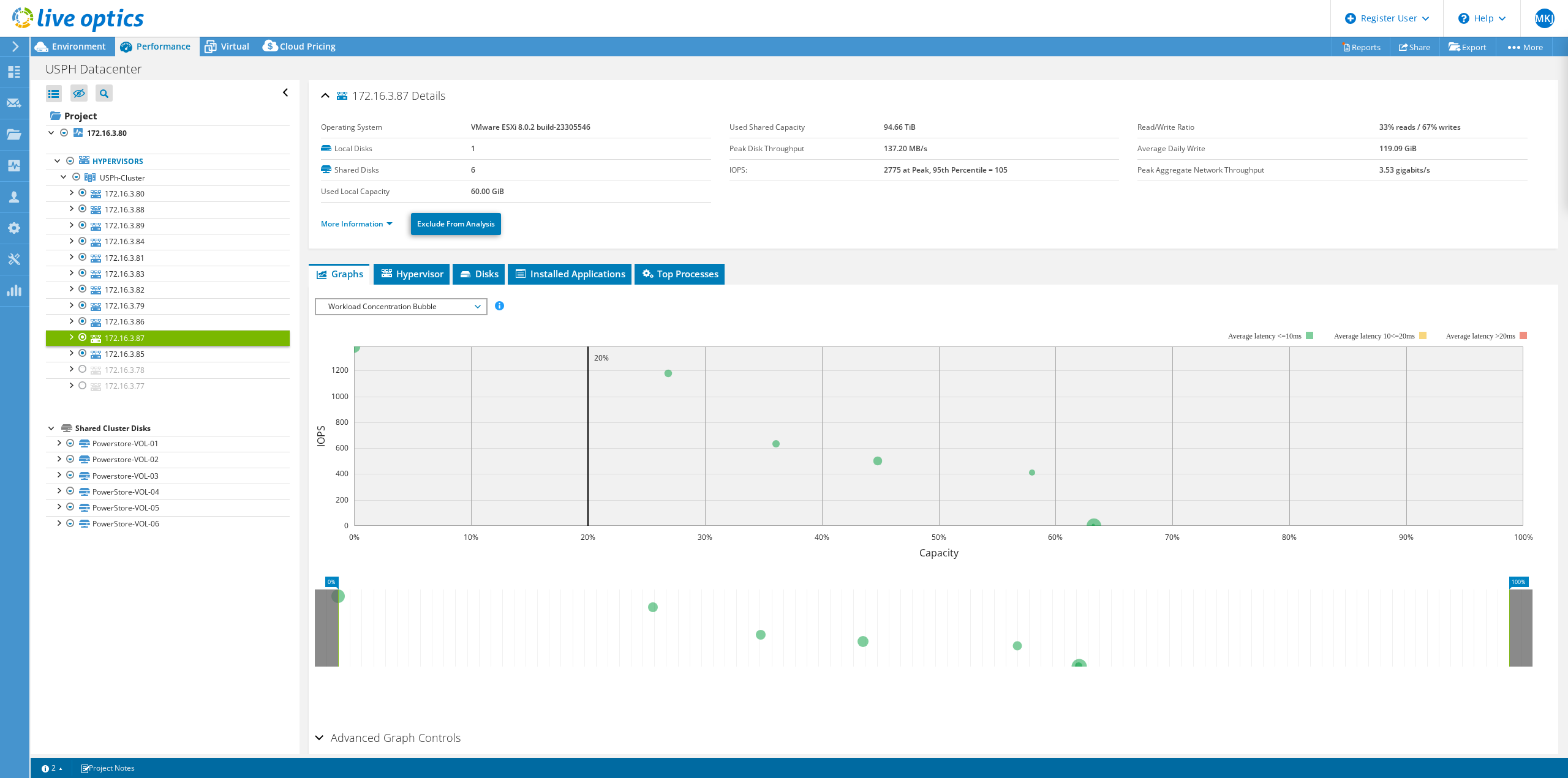click on "Graphs" at bounding box center [339, 274] 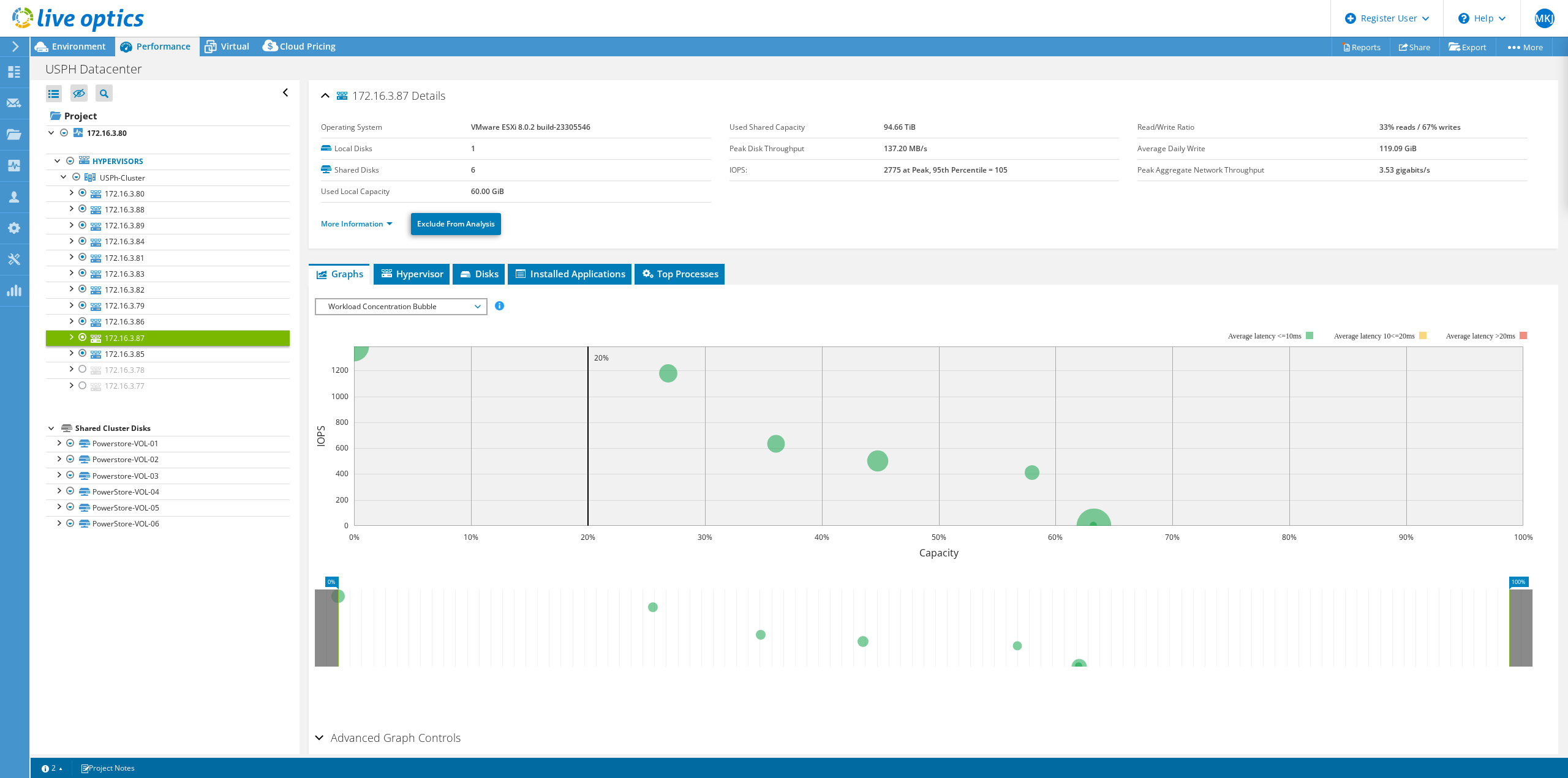 click on "More Information
Exclude From Analysis" at bounding box center [933, 222] 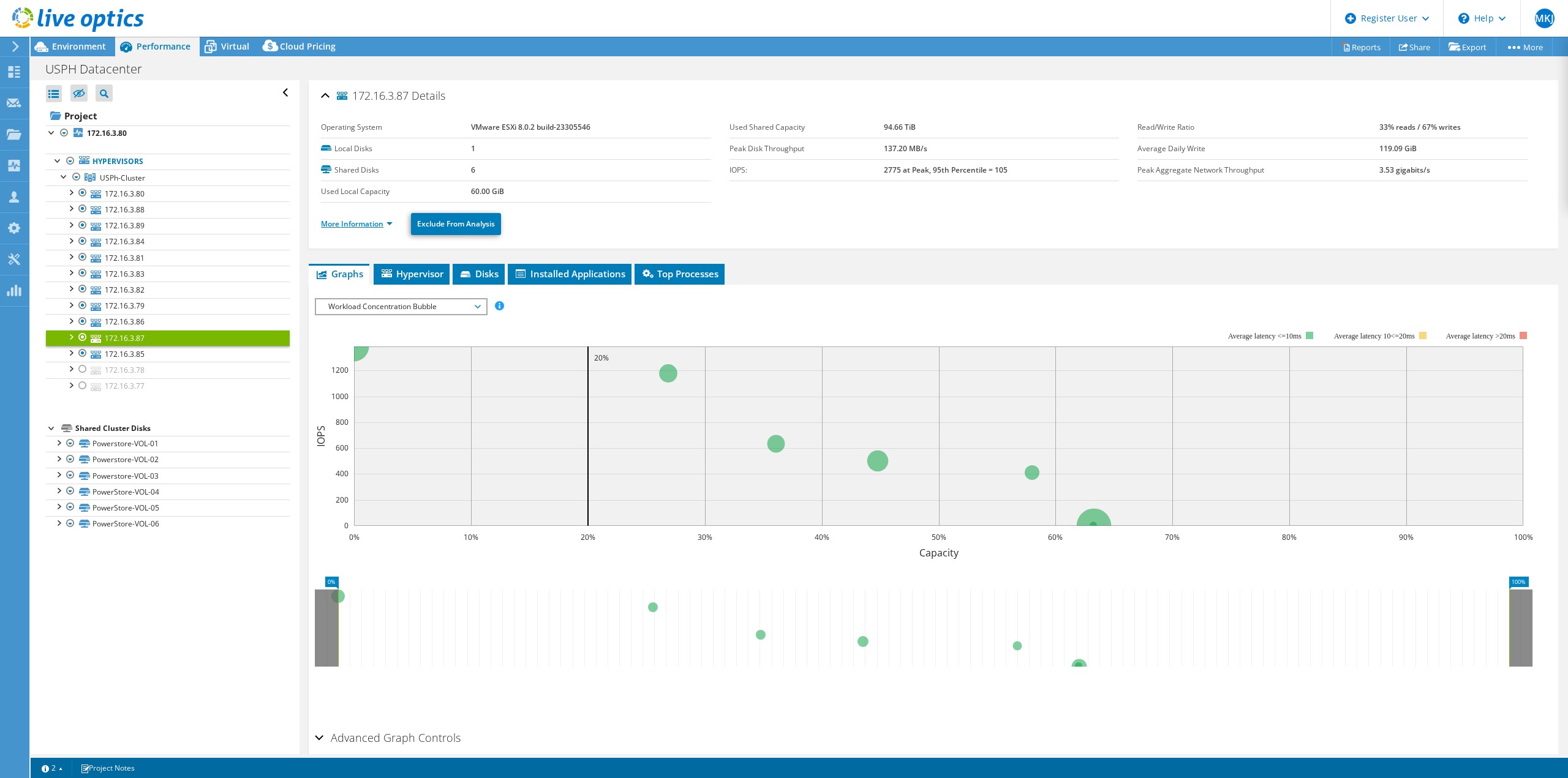 click on "More Information" at bounding box center [356, 223] 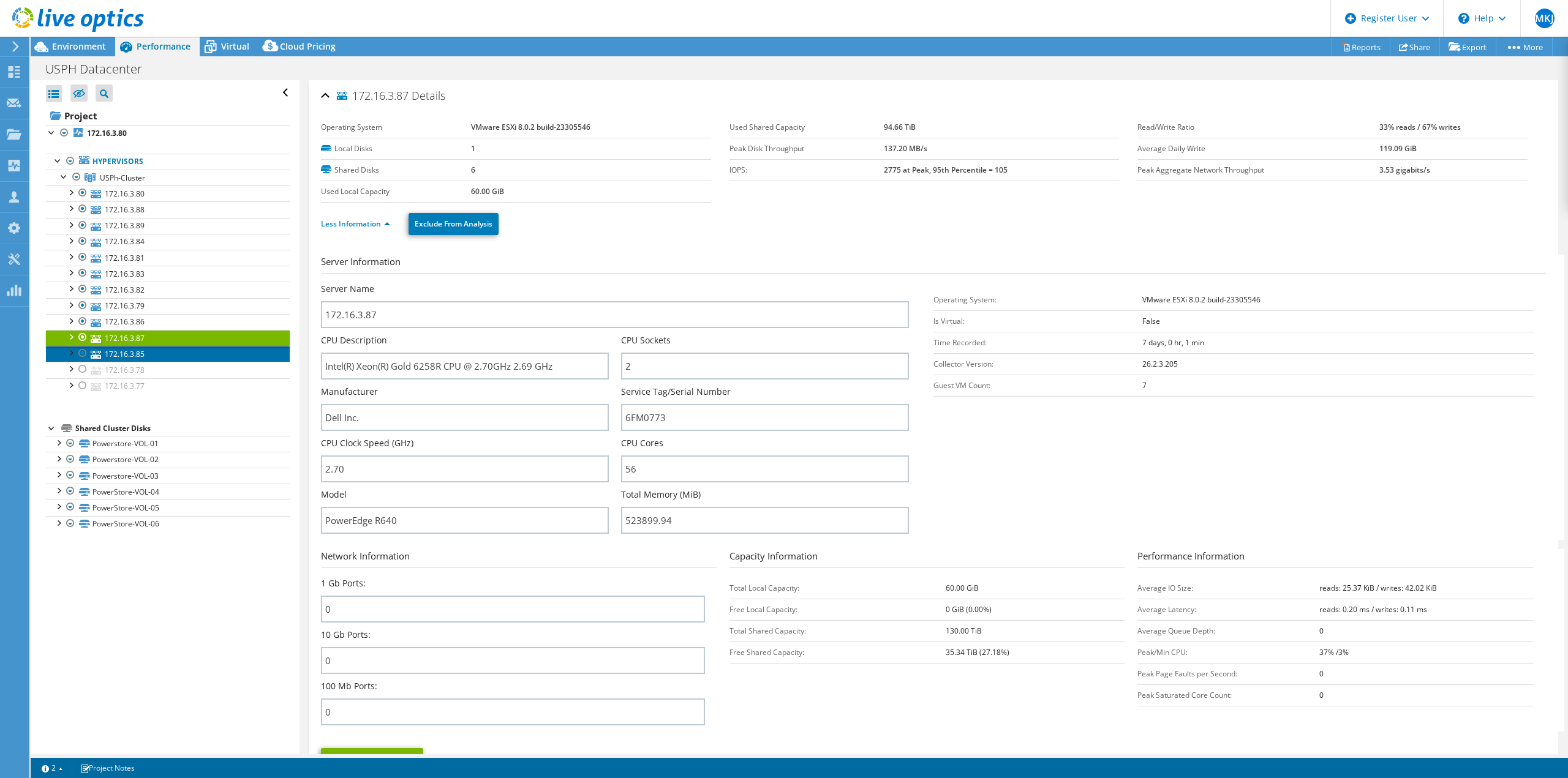 click on "172.16.3.85" at bounding box center [168, 354] 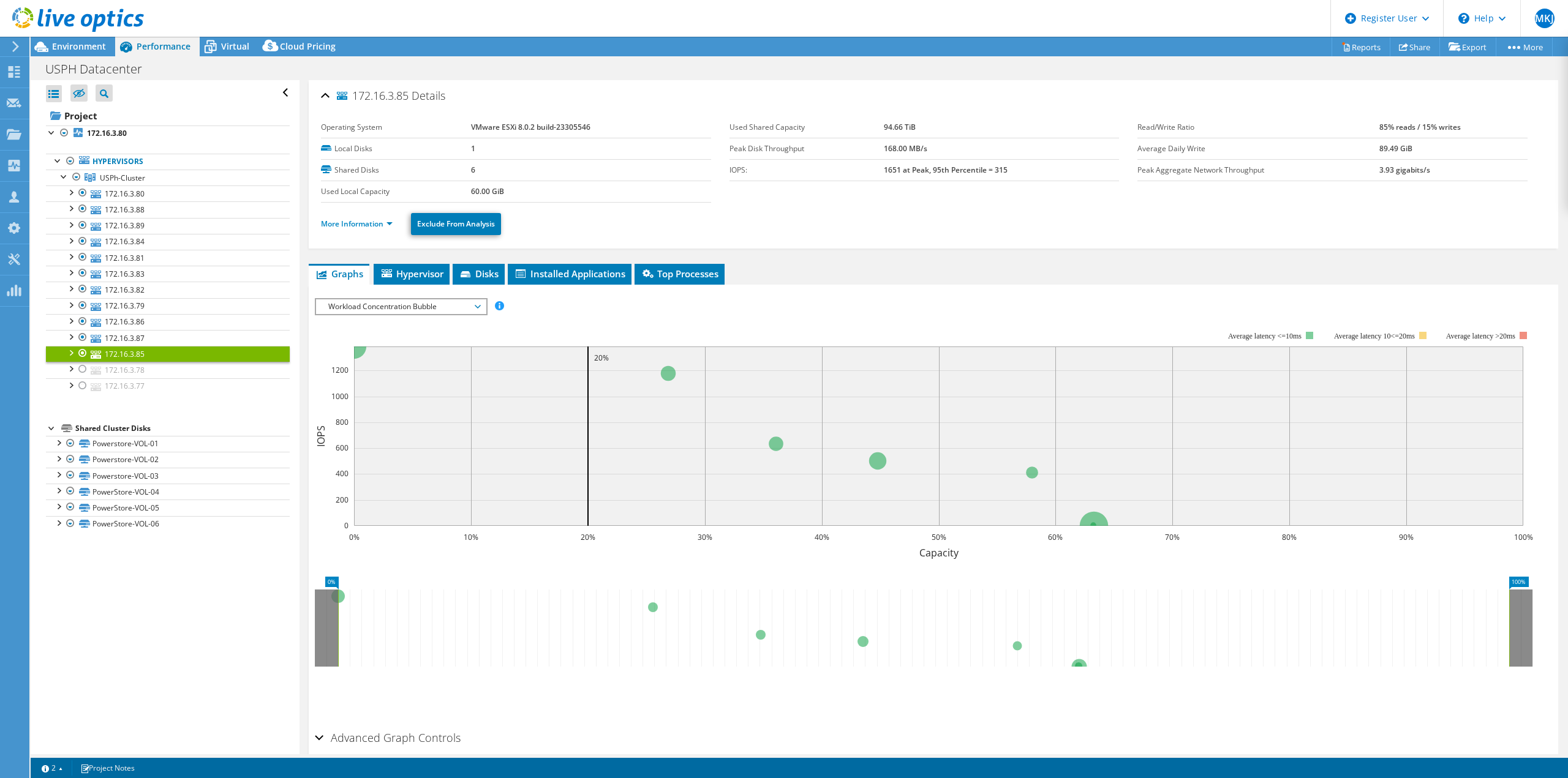 click on "More Information
Exclude From Analysis" at bounding box center [933, 222] 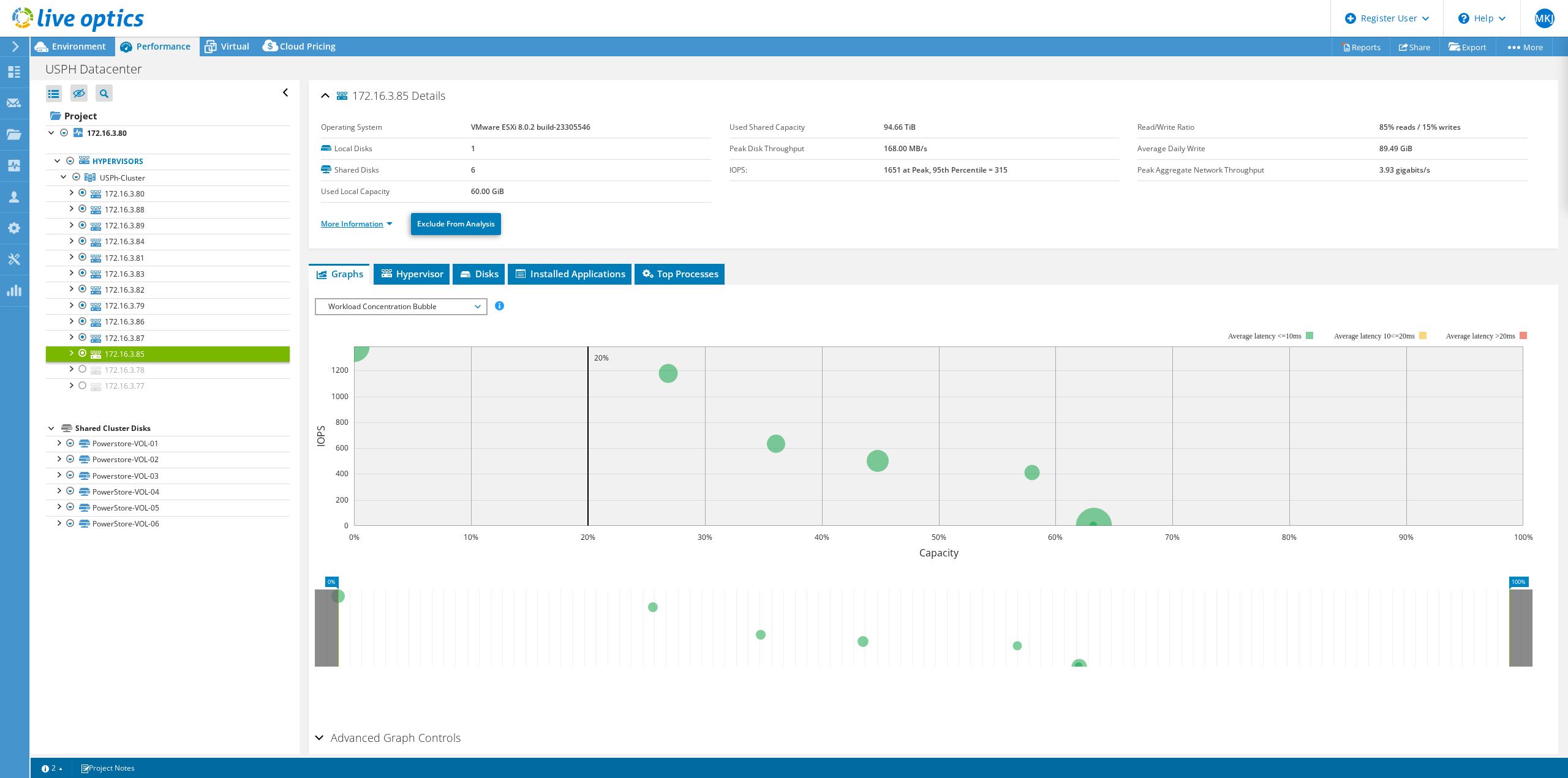 click on "More Information" at bounding box center [356, 223] 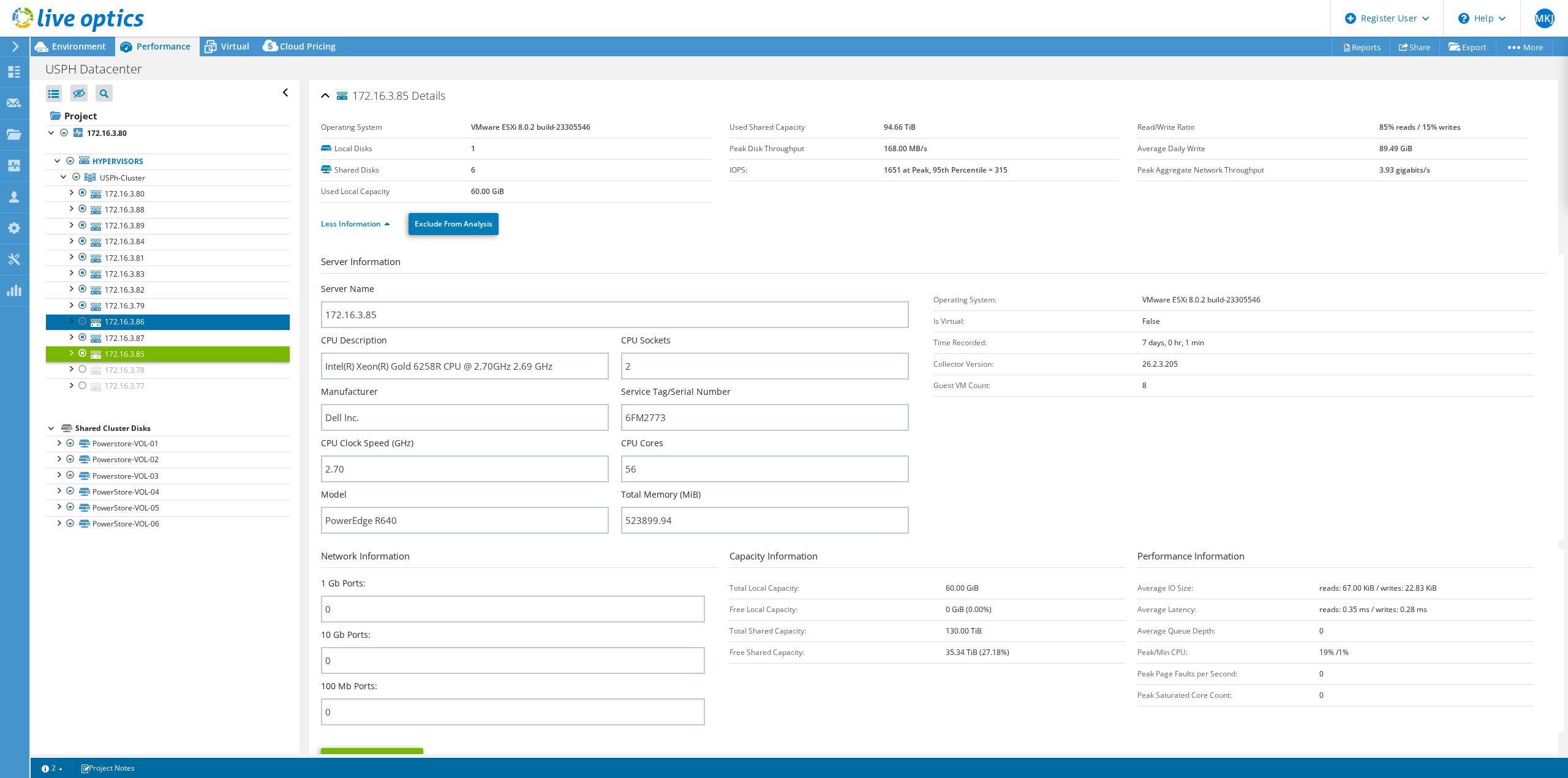 click on "172.16.3.86" at bounding box center (168, 322) 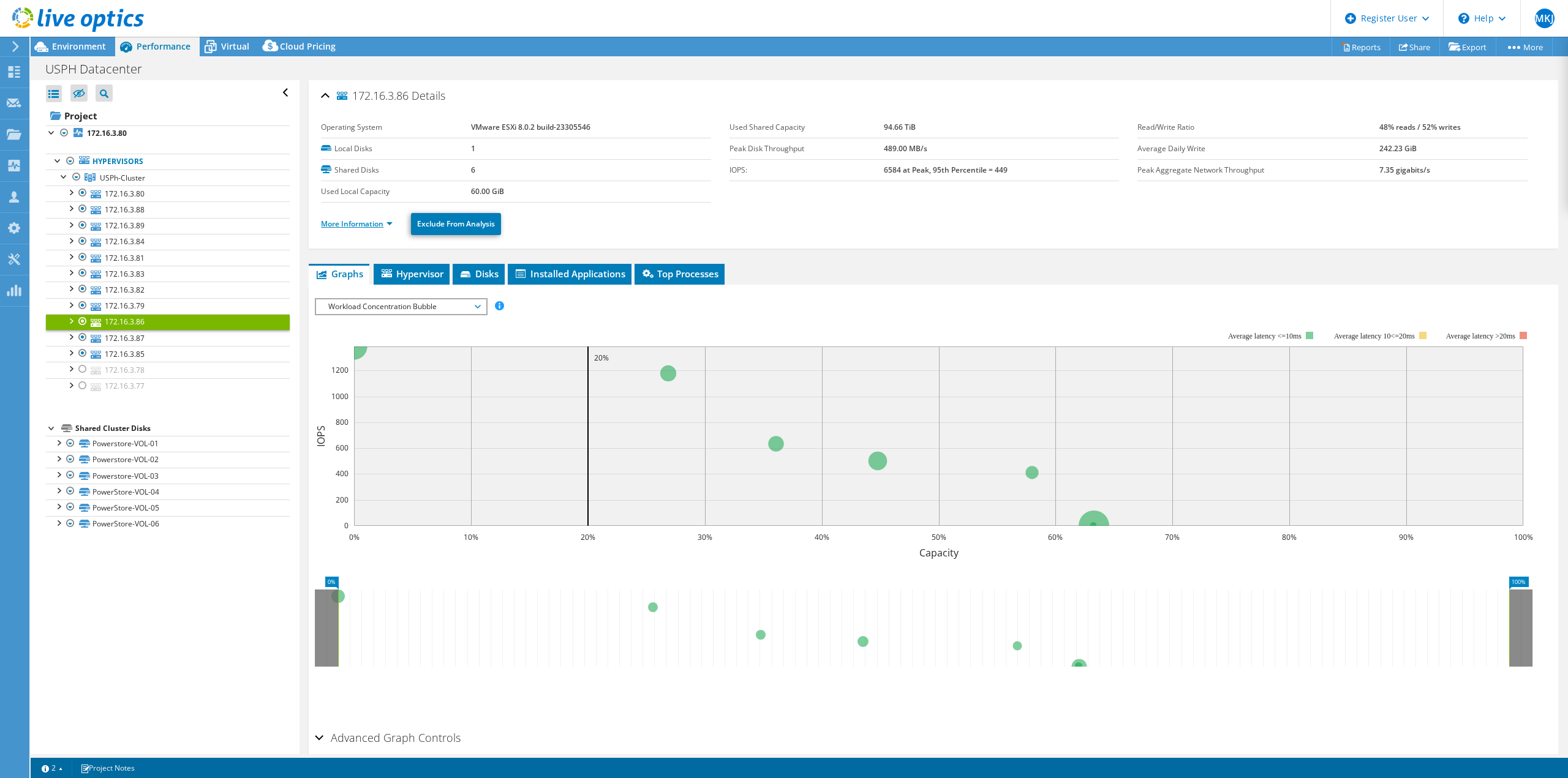 click on "More Information" at bounding box center (356, 223) 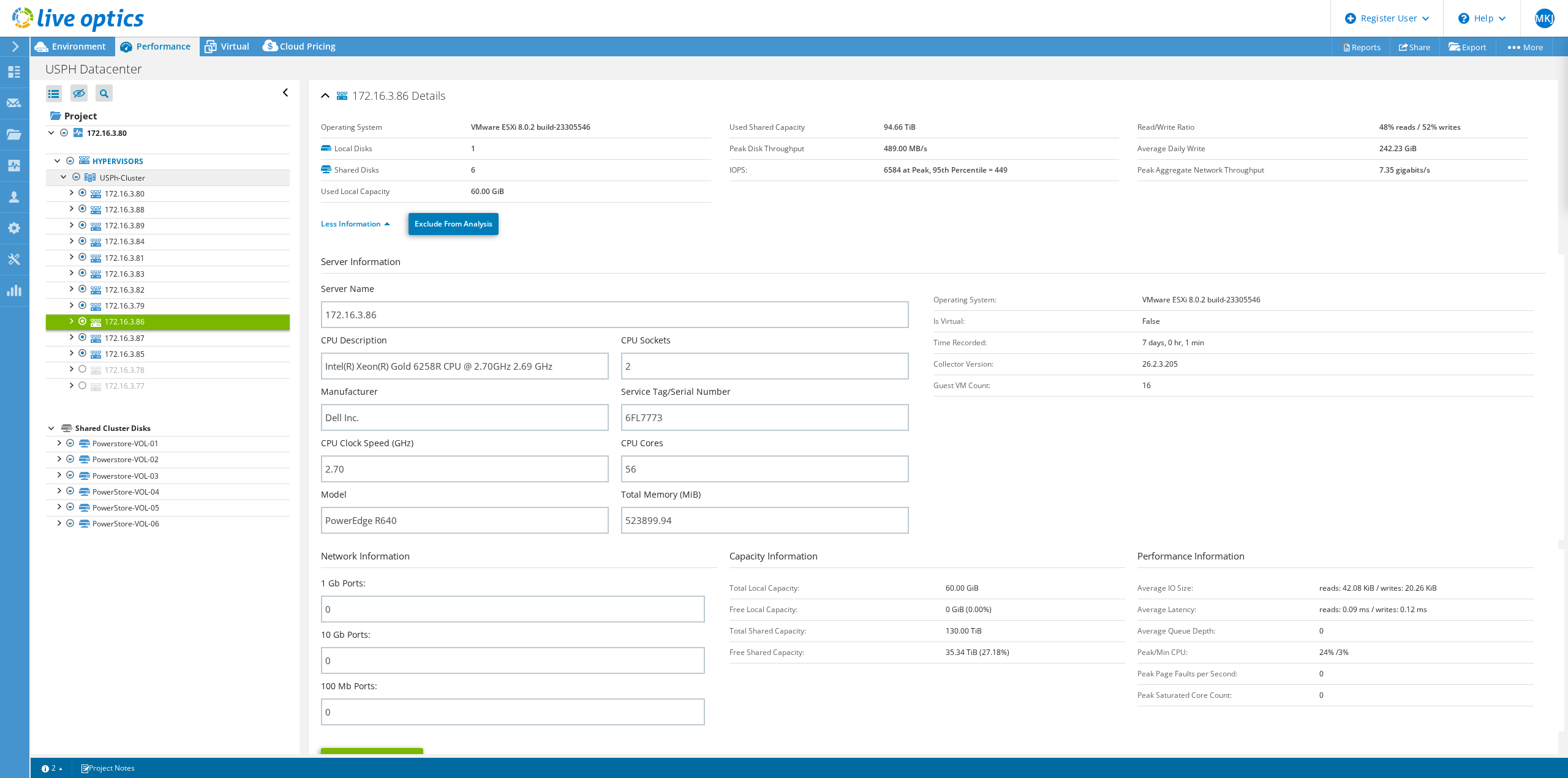 click on "USPh-Cluster" at bounding box center (123, 178) 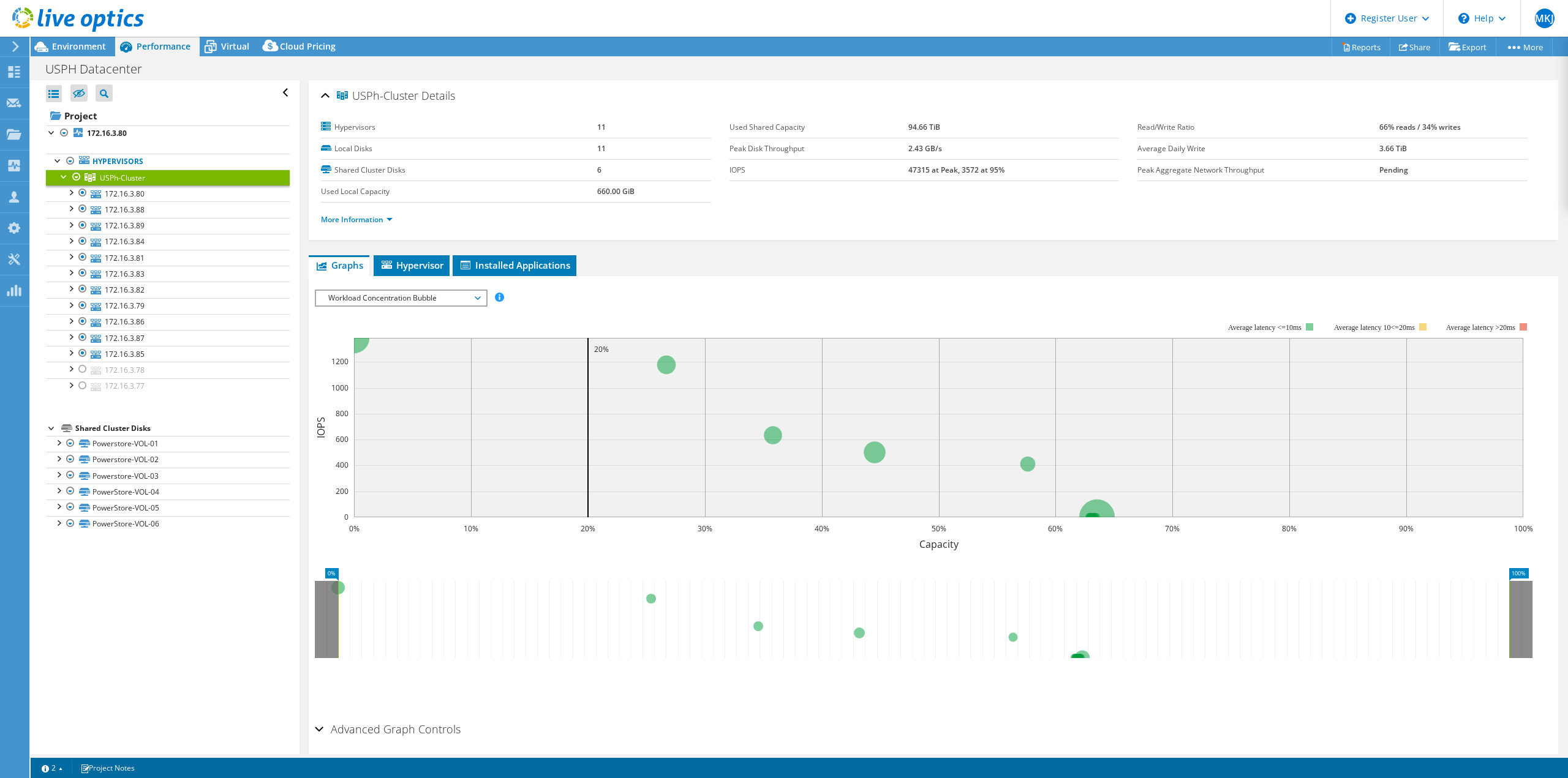click on "More Information" at bounding box center [933, 220] 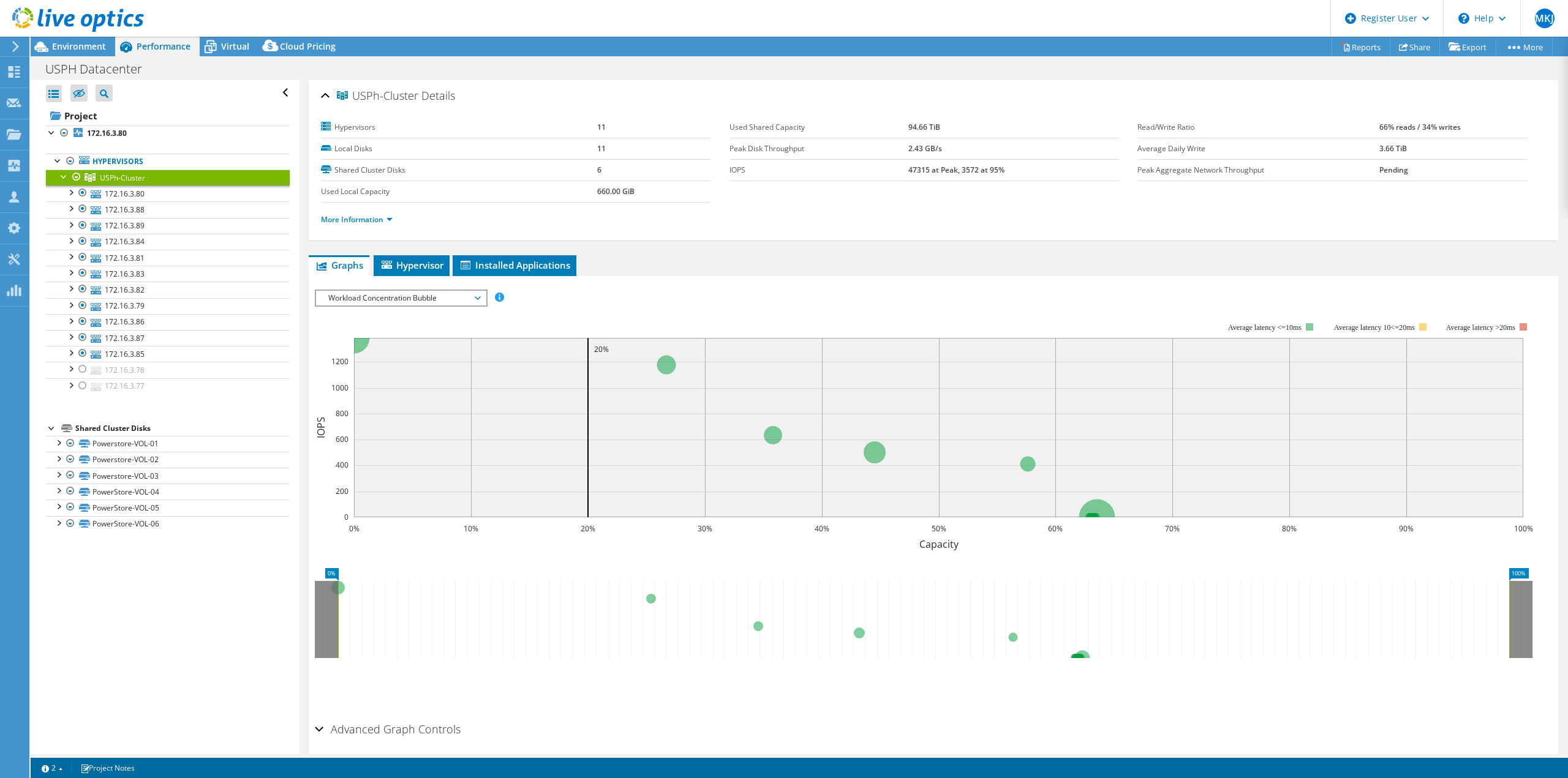 click on "More Information" at bounding box center [360, 220] 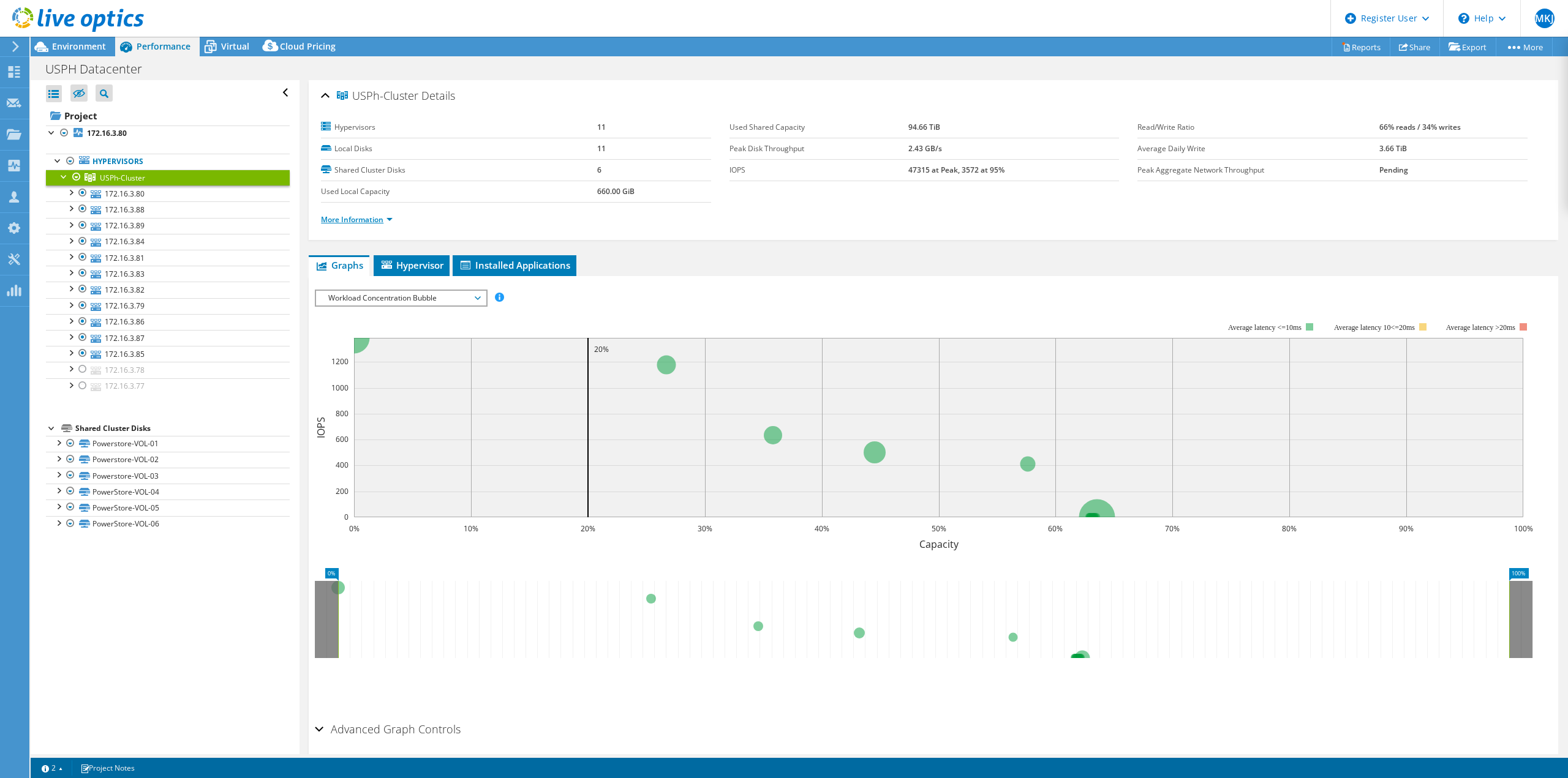 click on "More Information" at bounding box center (356, 219) 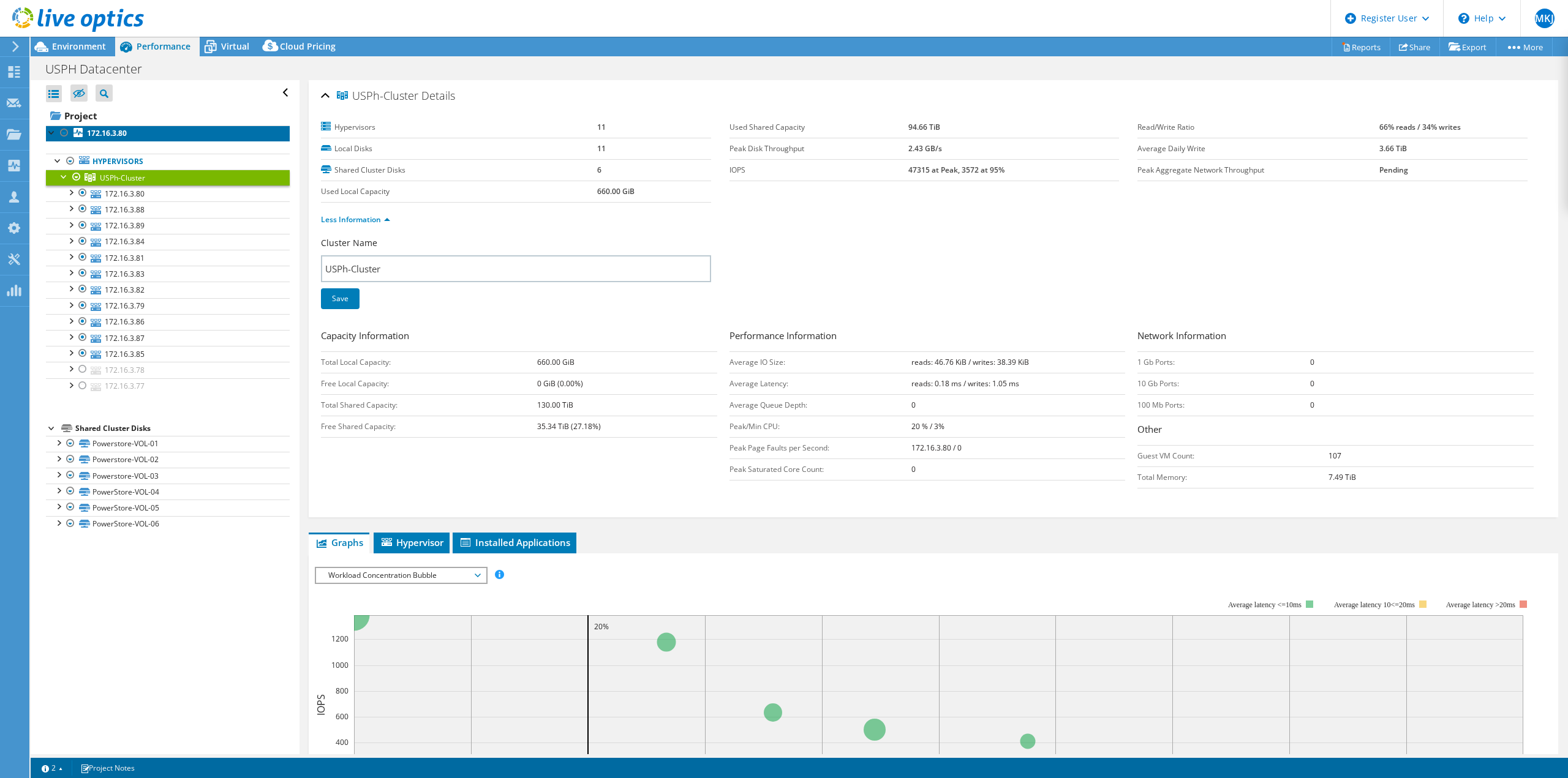 click on "172.16.3.80" at bounding box center (107, 133) 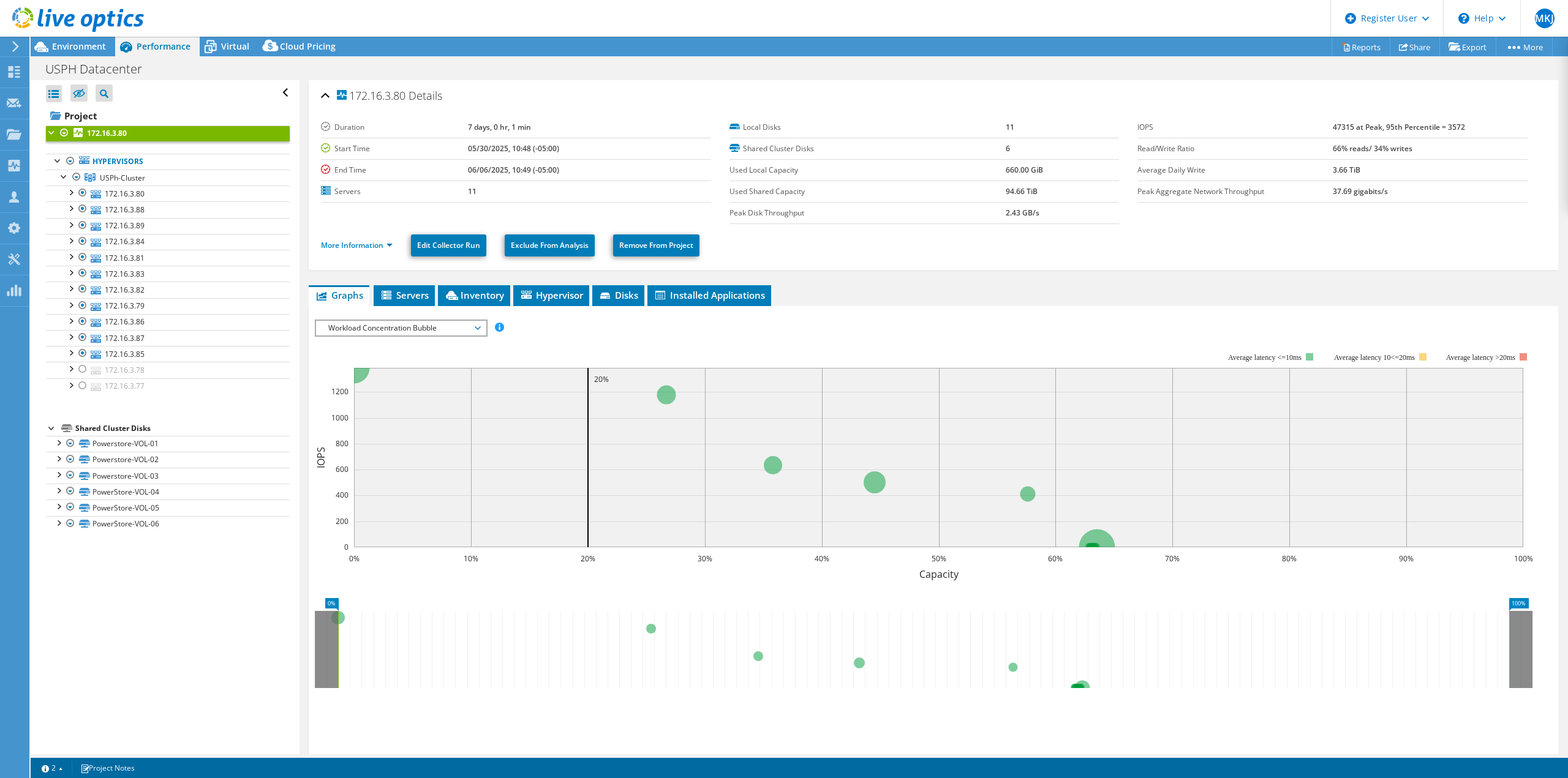 drag, startPoint x: 507, startPoint y: 164, endPoint x: 417, endPoint y: 149, distance: 91.24144 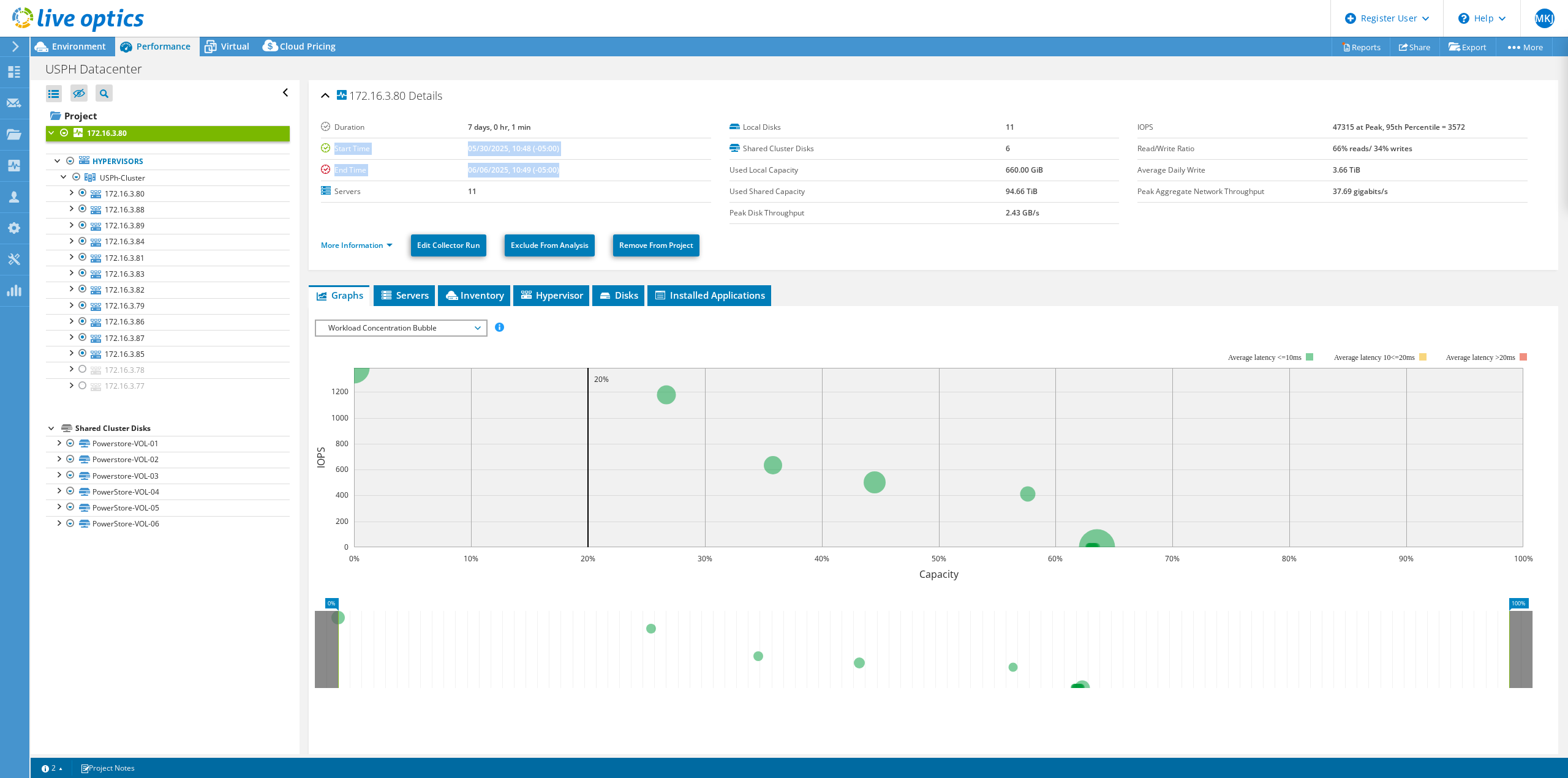 drag, startPoint x: 334, startPoint y: 149, endPoint x: 583, endPoint y: 176, distance: 250.4596 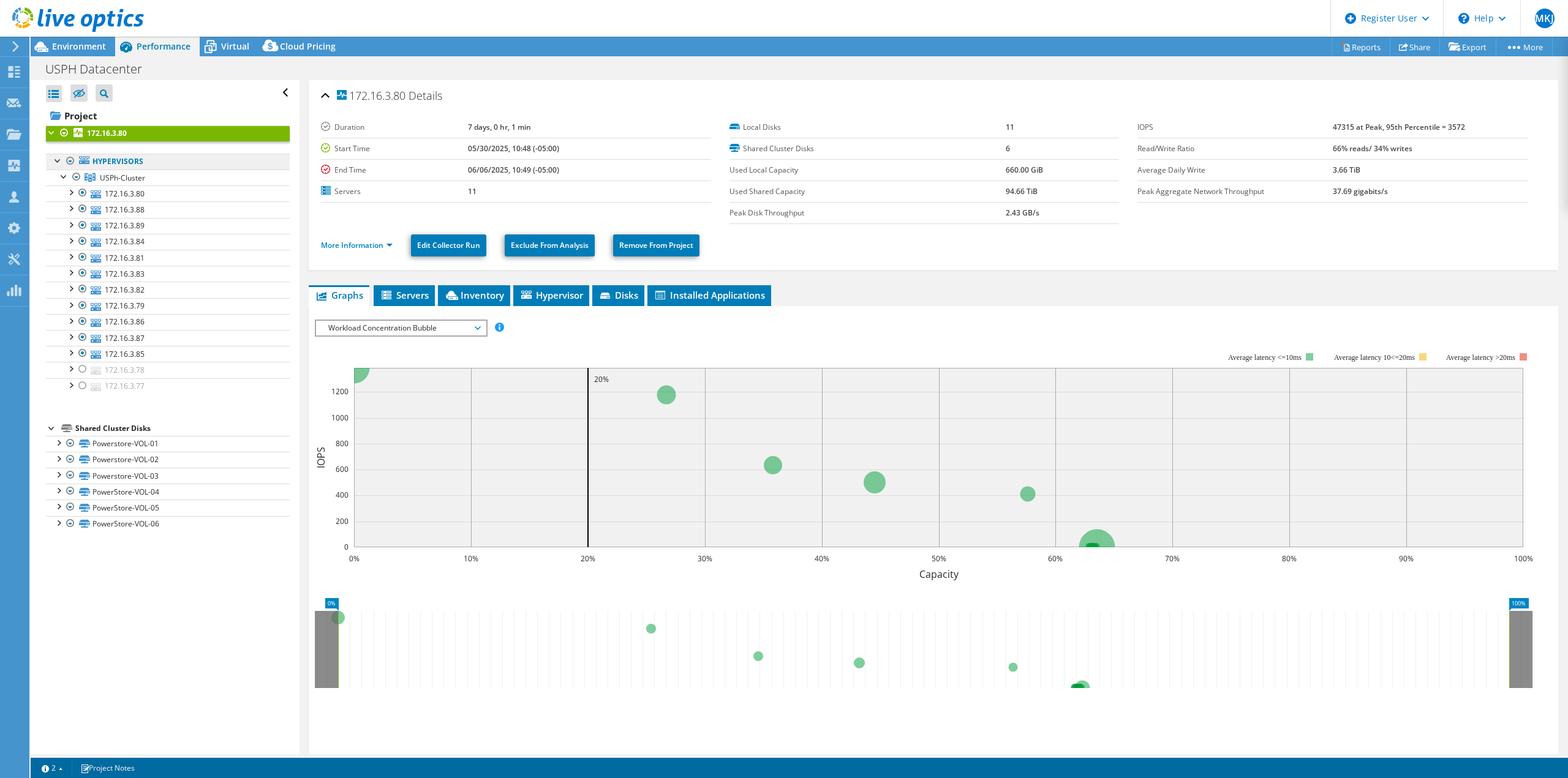 click on "Hypervisors" at bounding box center (168, 162) 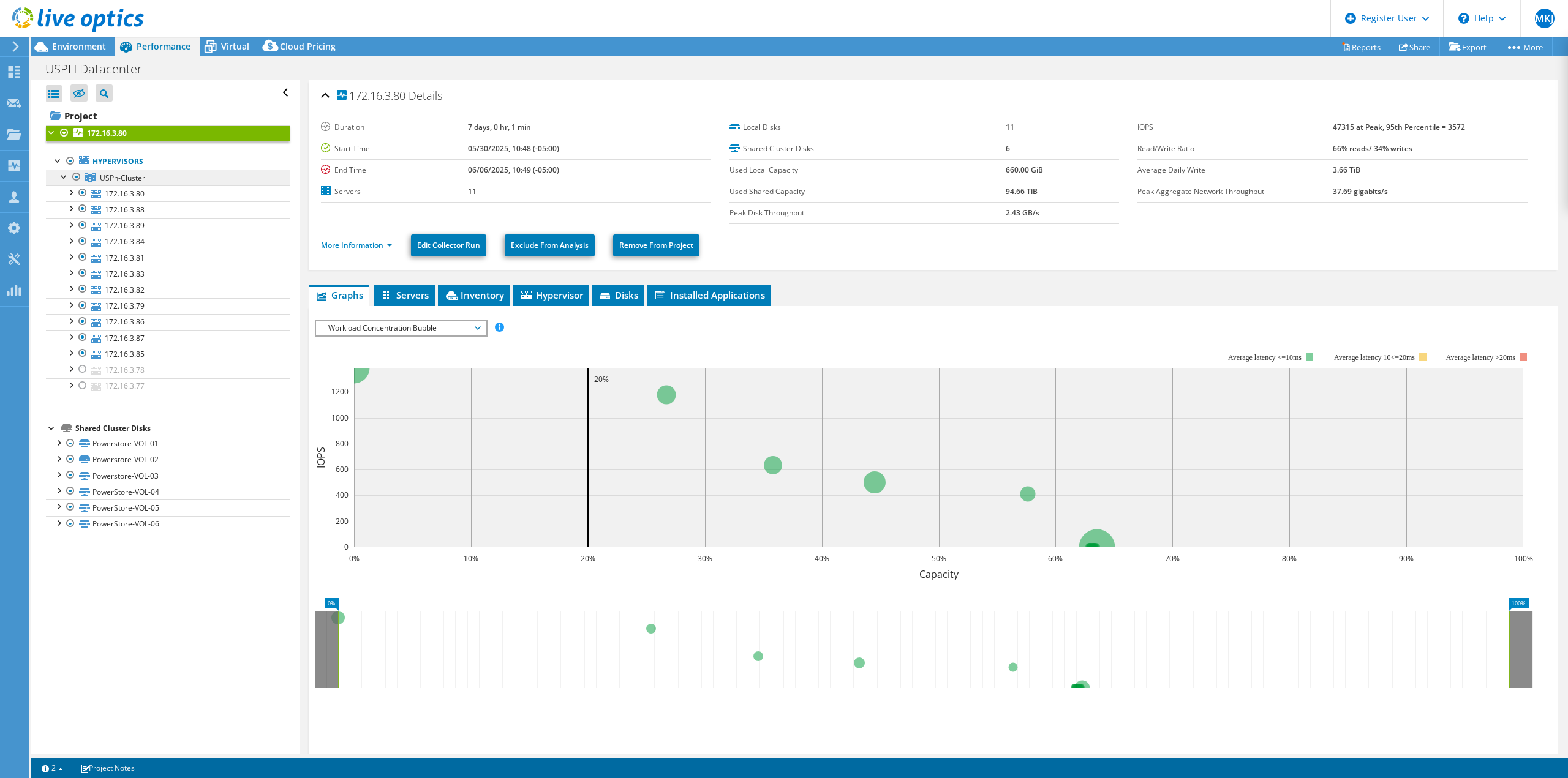 click on "USPh-Cluster" at bounding box center (168, 178) 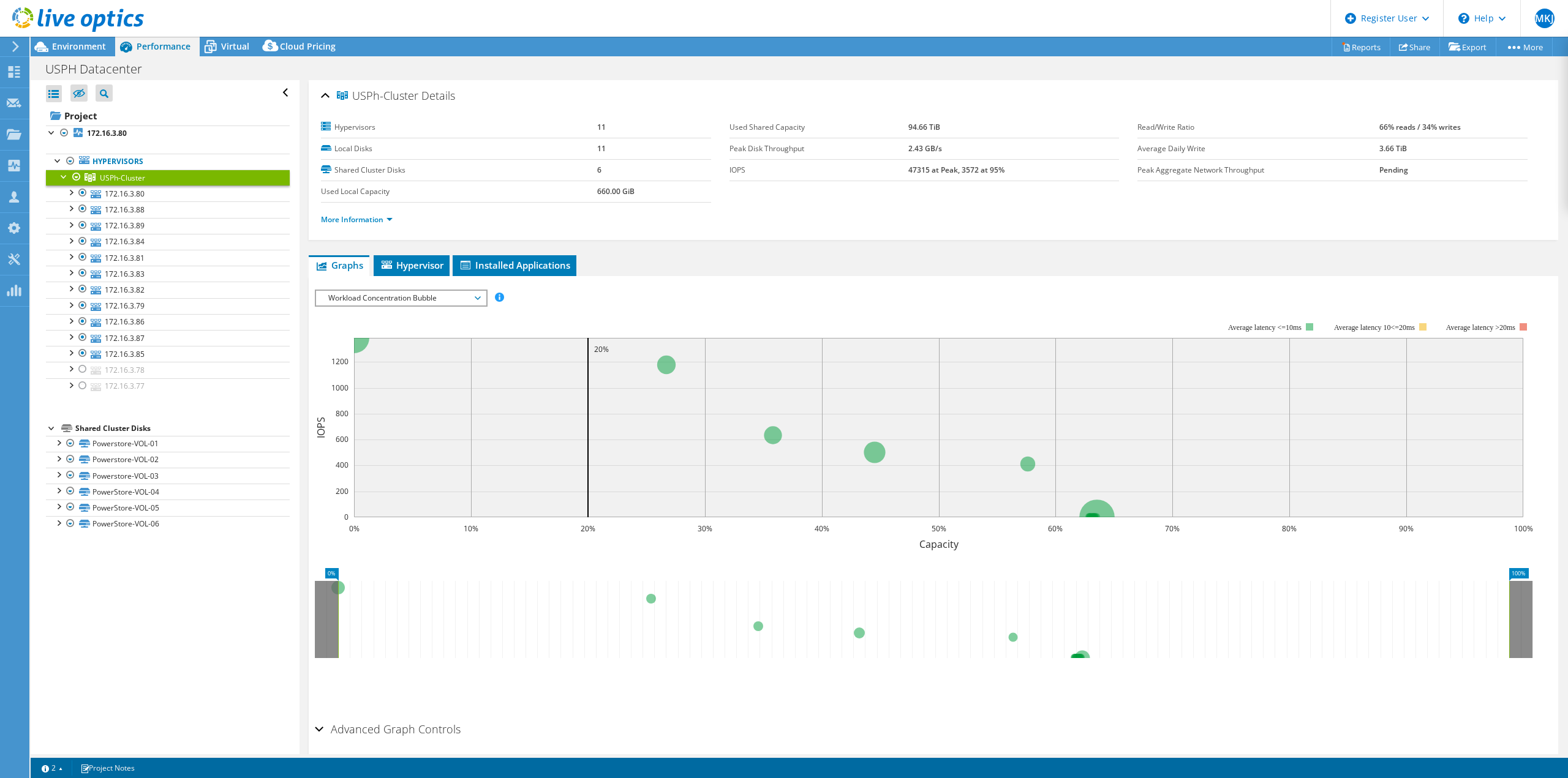 click on "Workload Concentration Bubble" at bounding box center [401, 298] 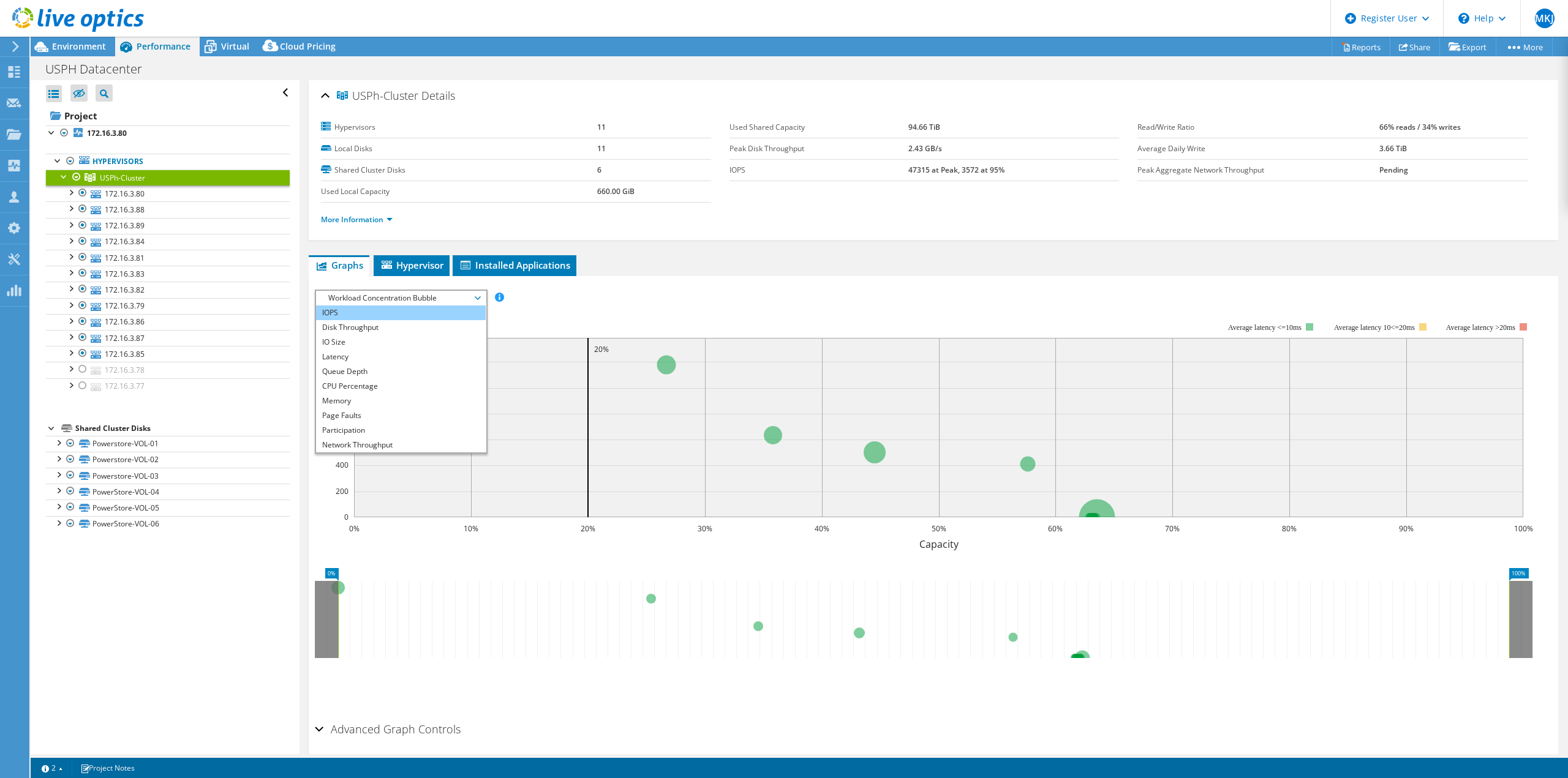 click on "IOPS" at bounding box center [401, 313] 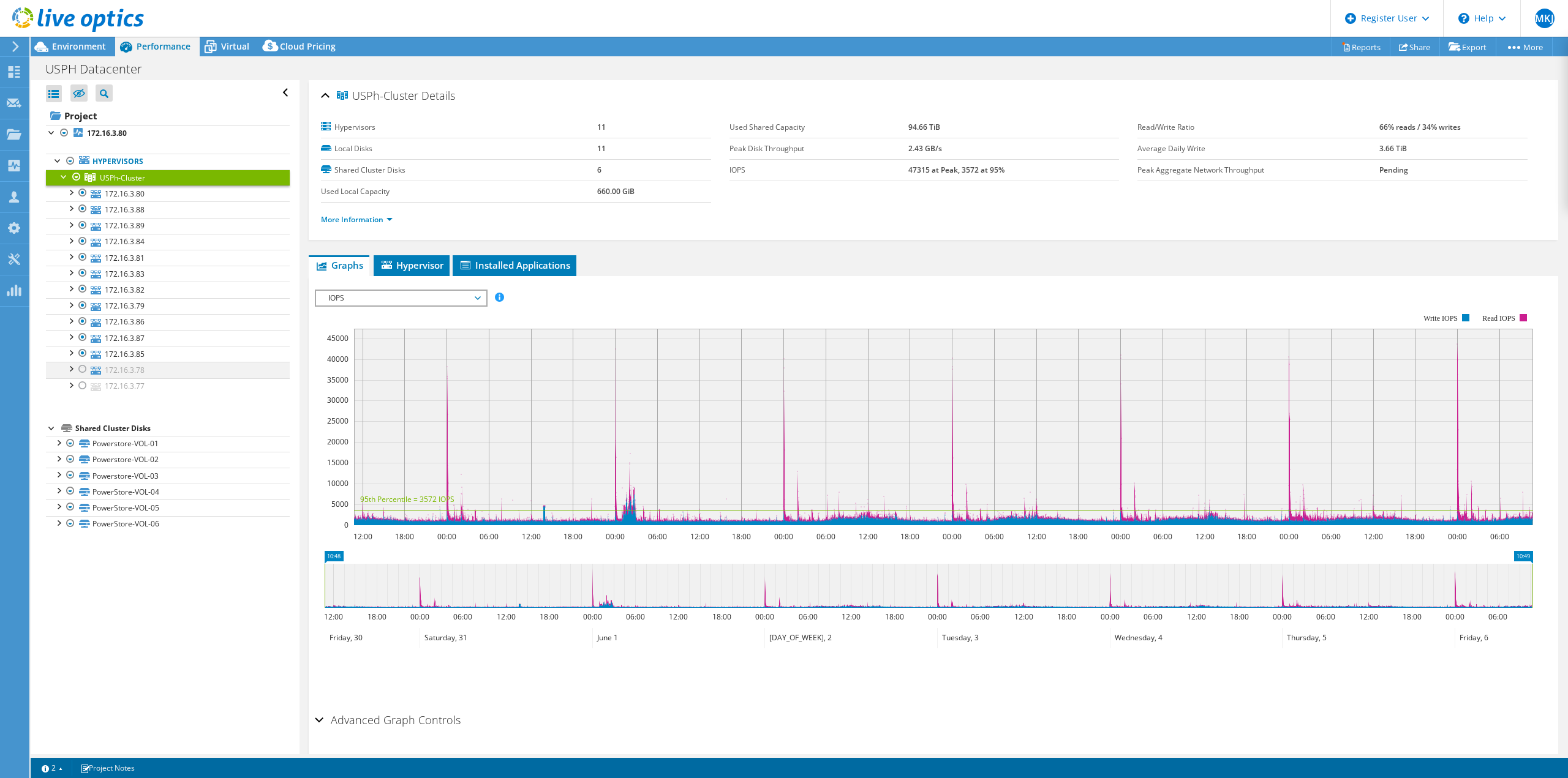 click at bounding box center [83, 369] 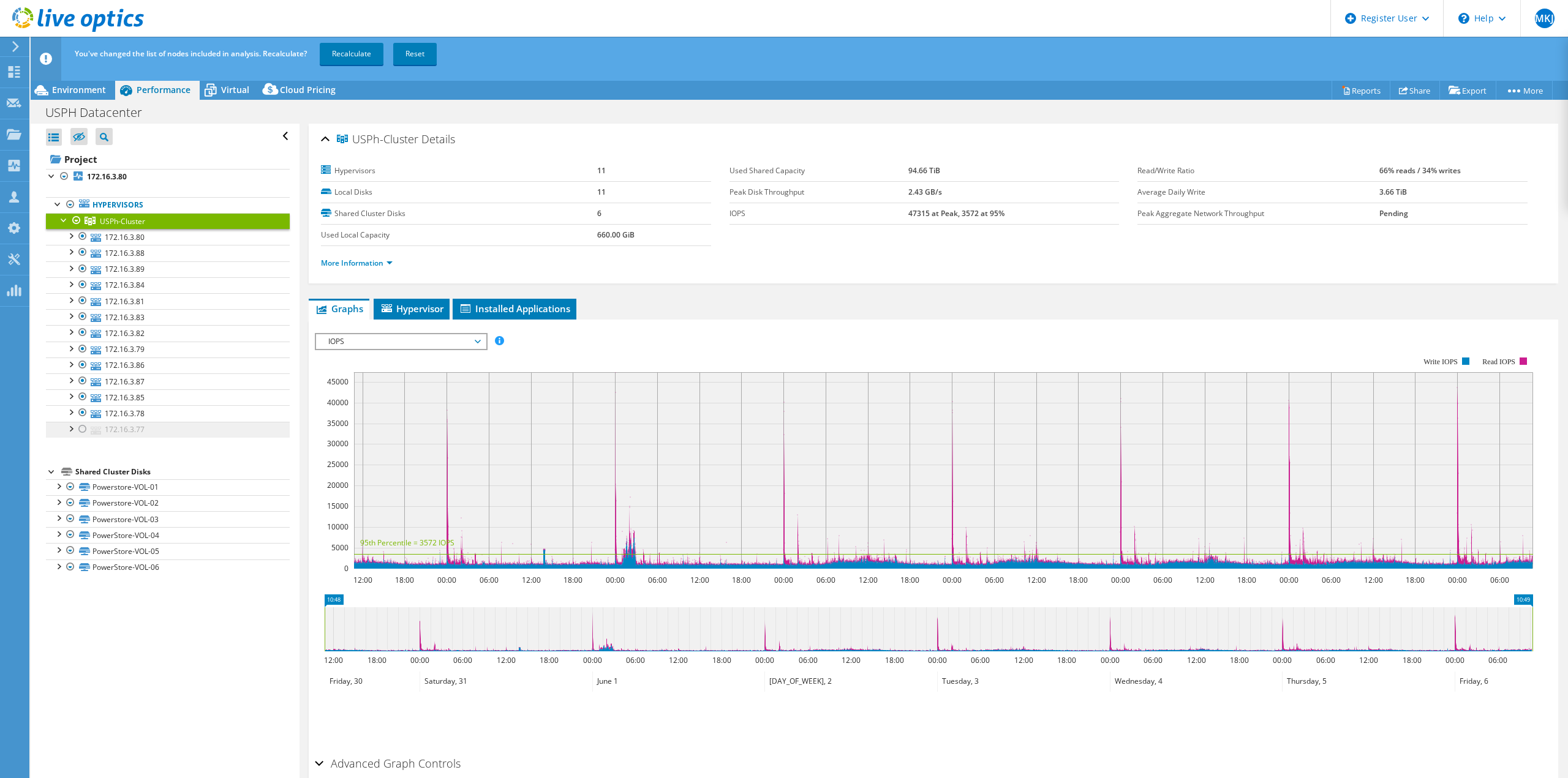 drag, startPoint x: 81, startPoint y: 427, endPoint x: 89, endPoint y: 428, distance: 8.062258 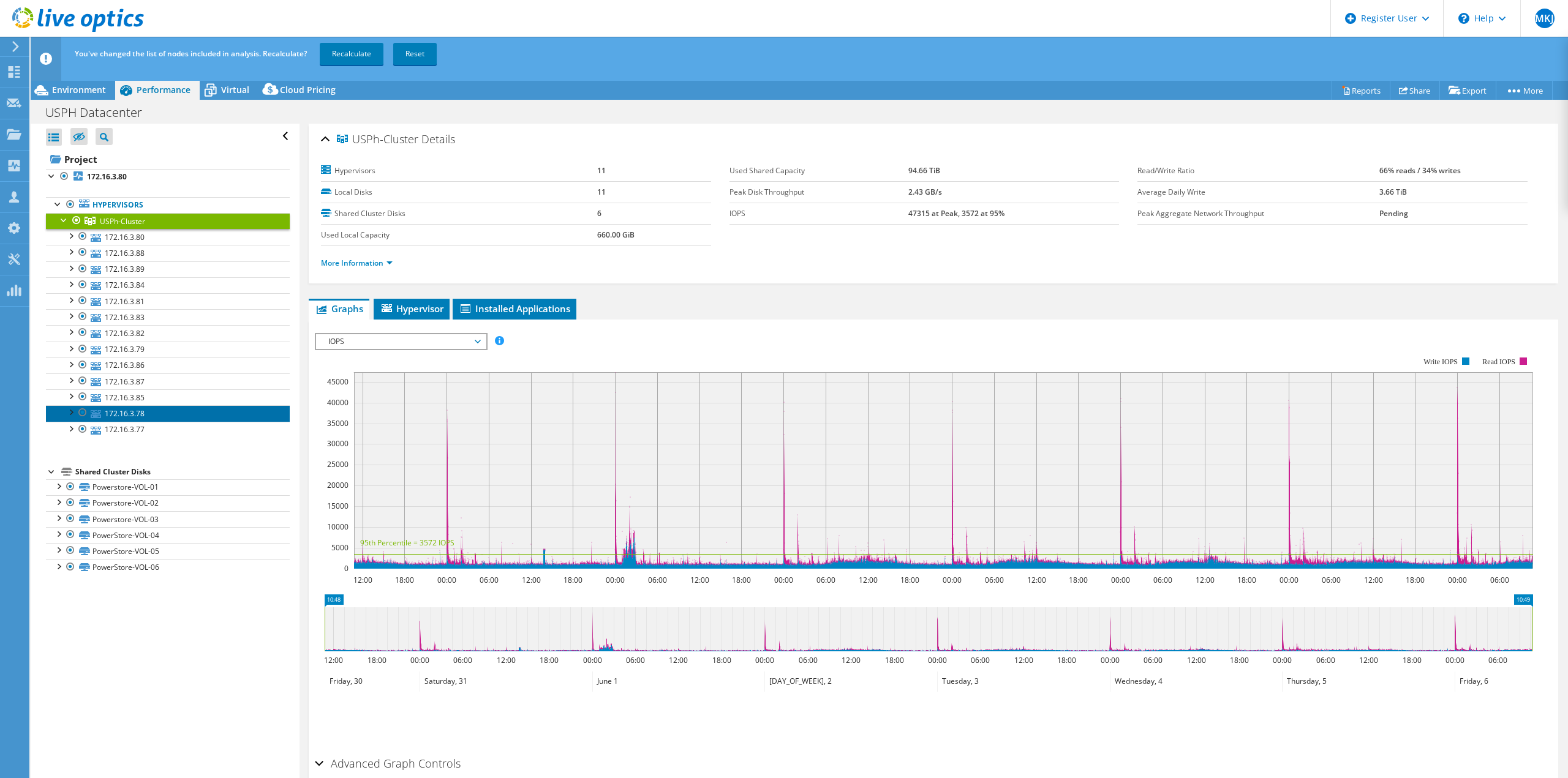click on "172.16.3.78" at bounding box center [168, 413] 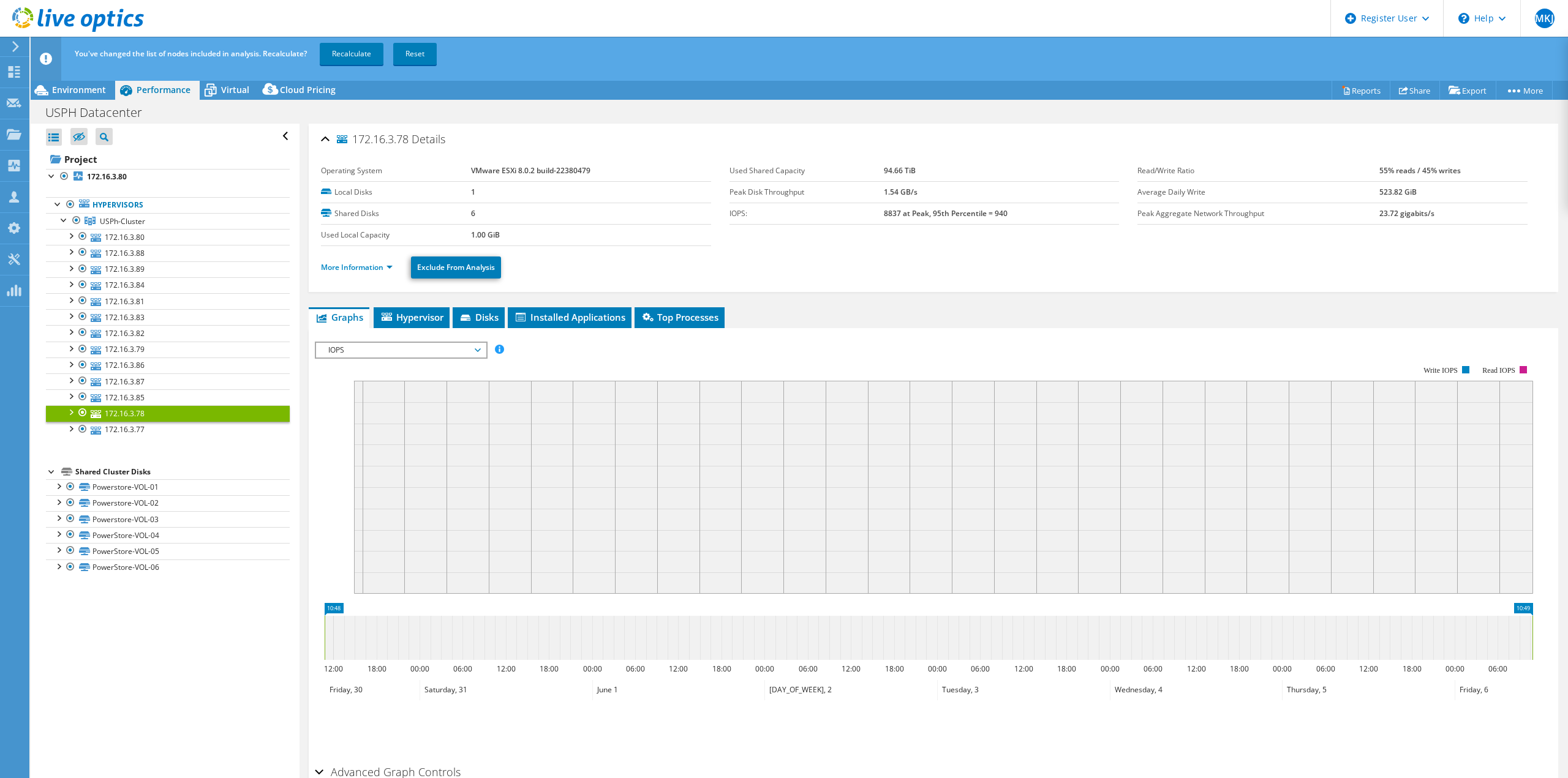 click at bounding box center [70, 411] 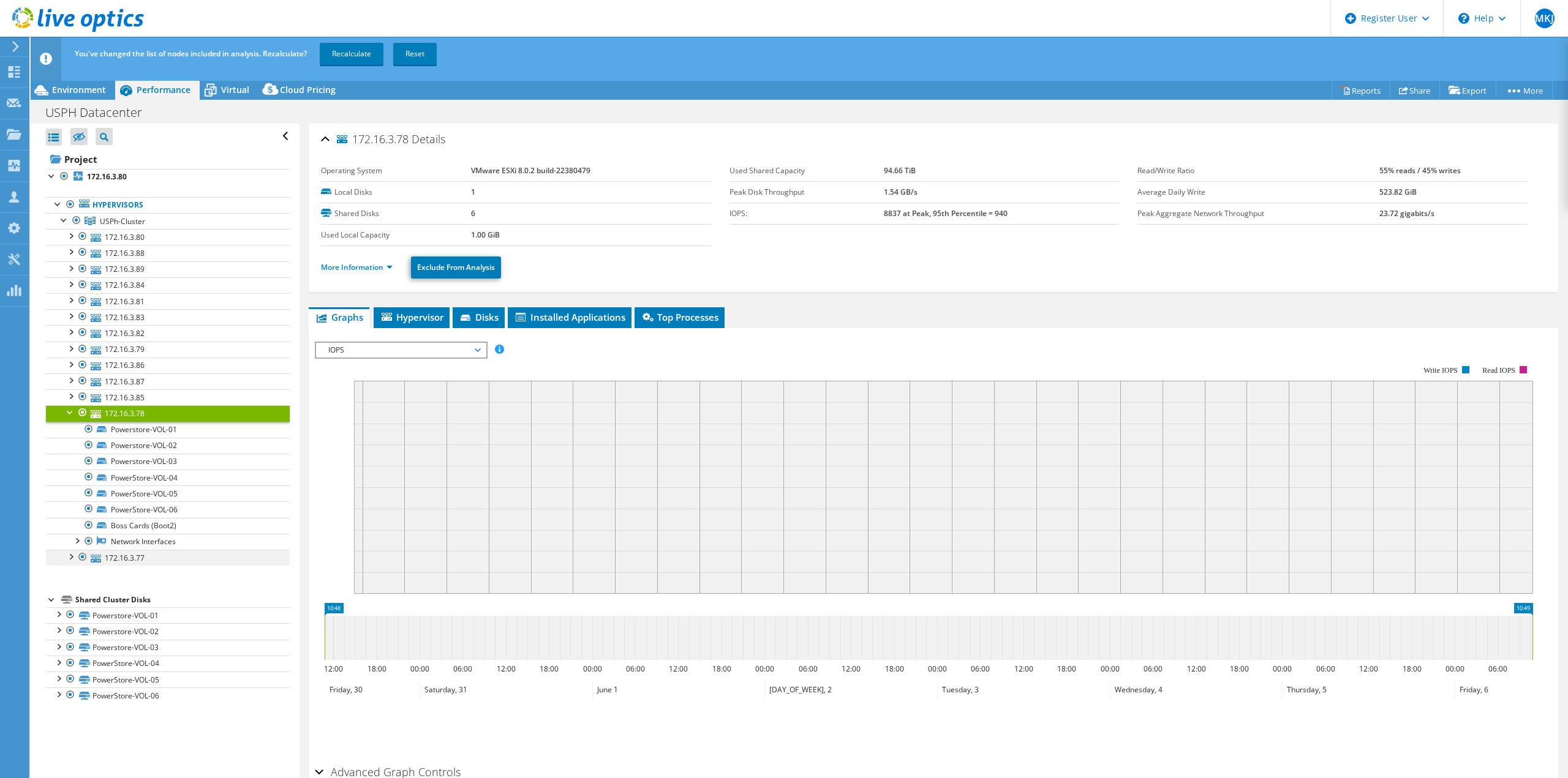 click at bounding box center (70, 556) 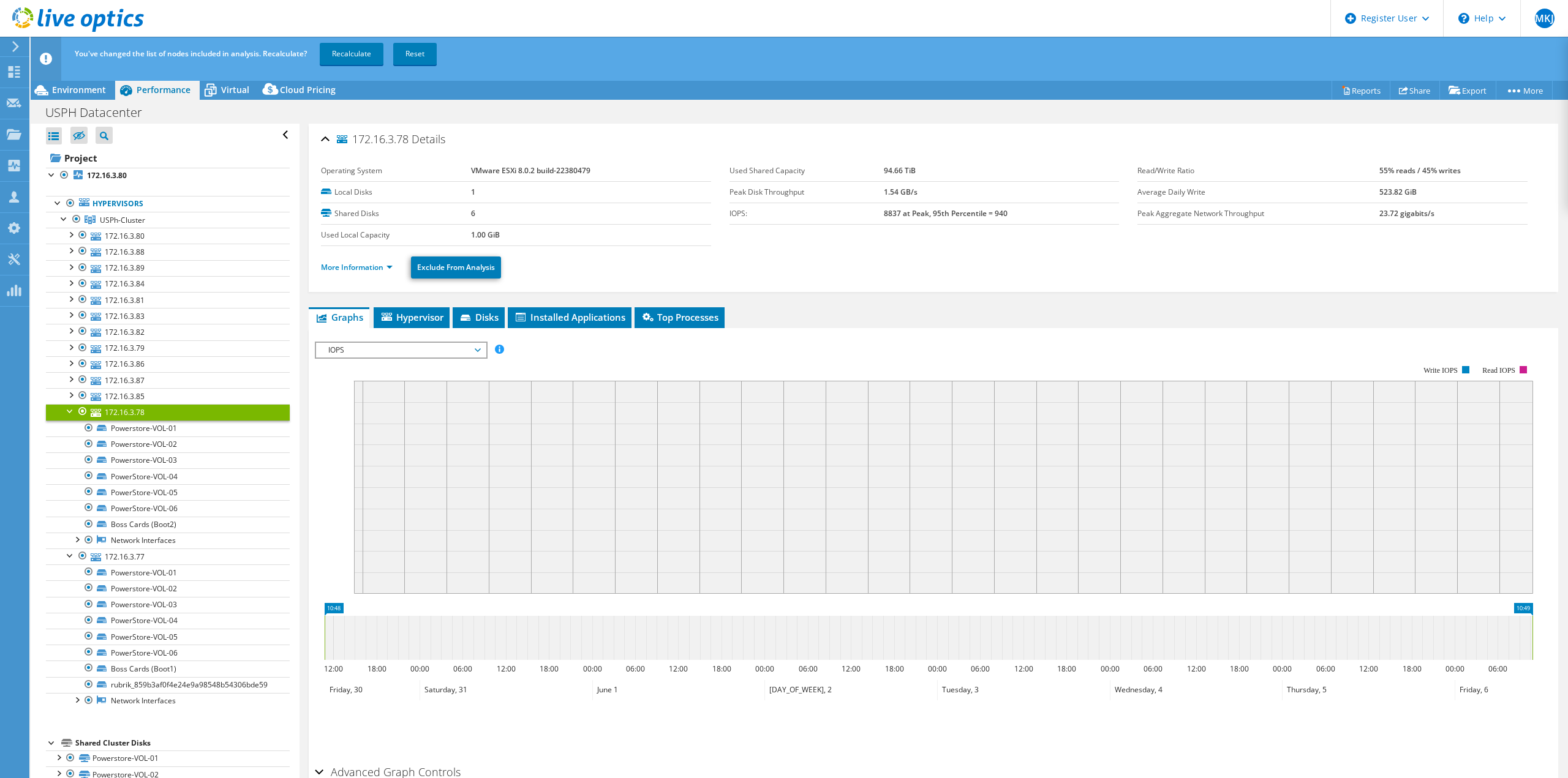 scroll, scrollTop: 0, scrollLeft: 0, axis: both 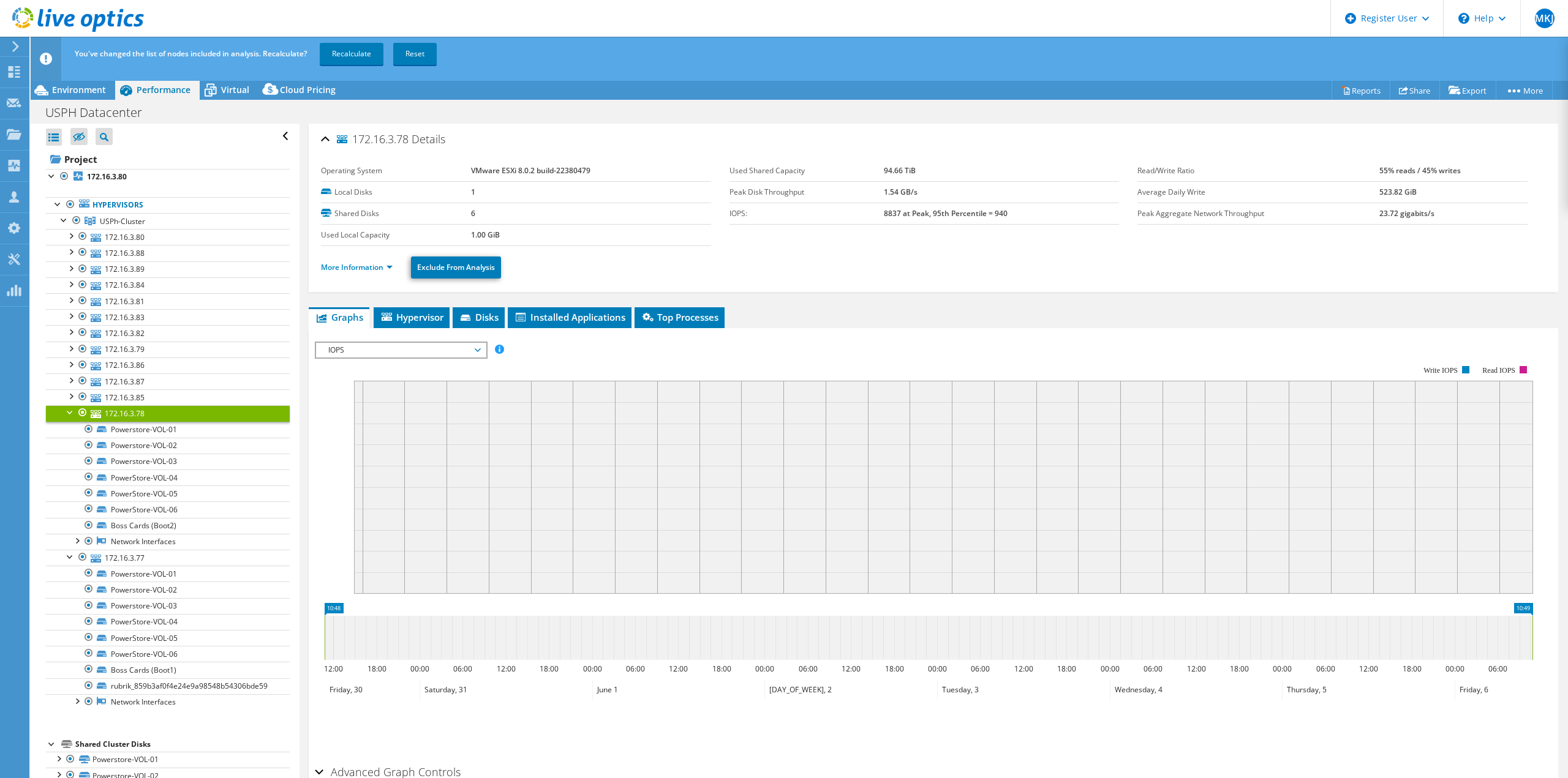 click at bounding box center [70, 411] 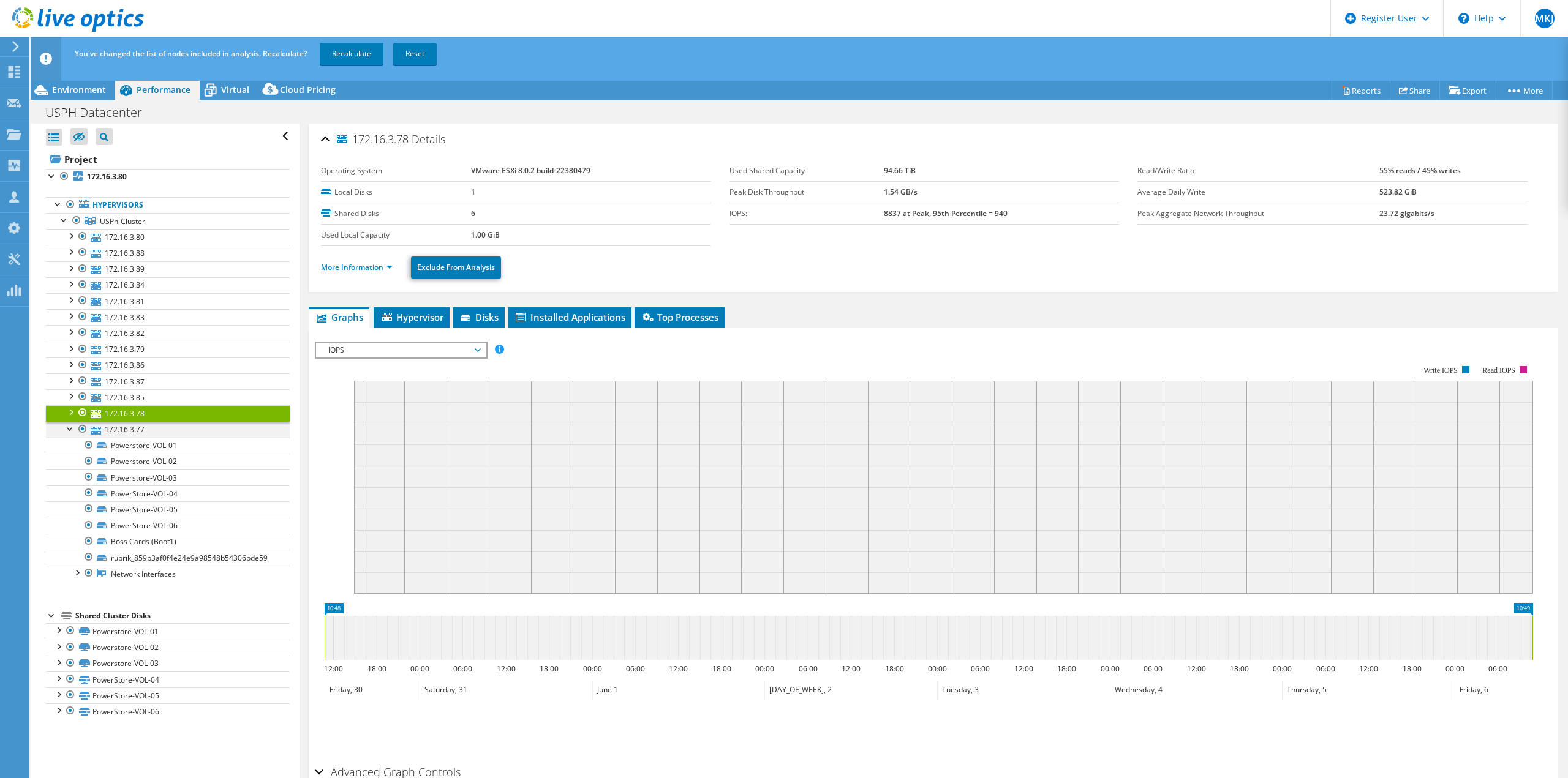 click at bounding box center [70, 428] 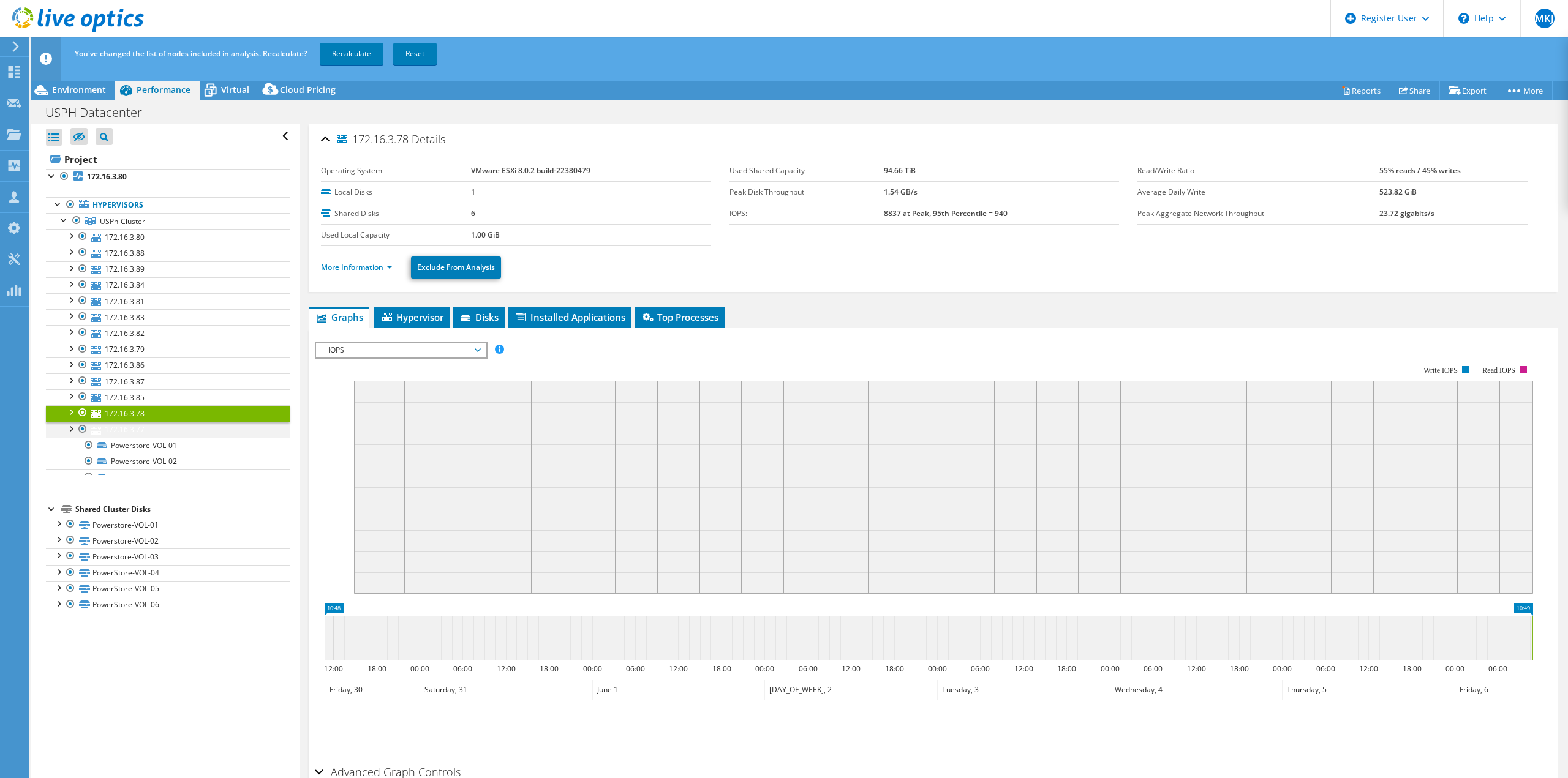 click on "172.16.3.77" at bounding box center [168, 430] 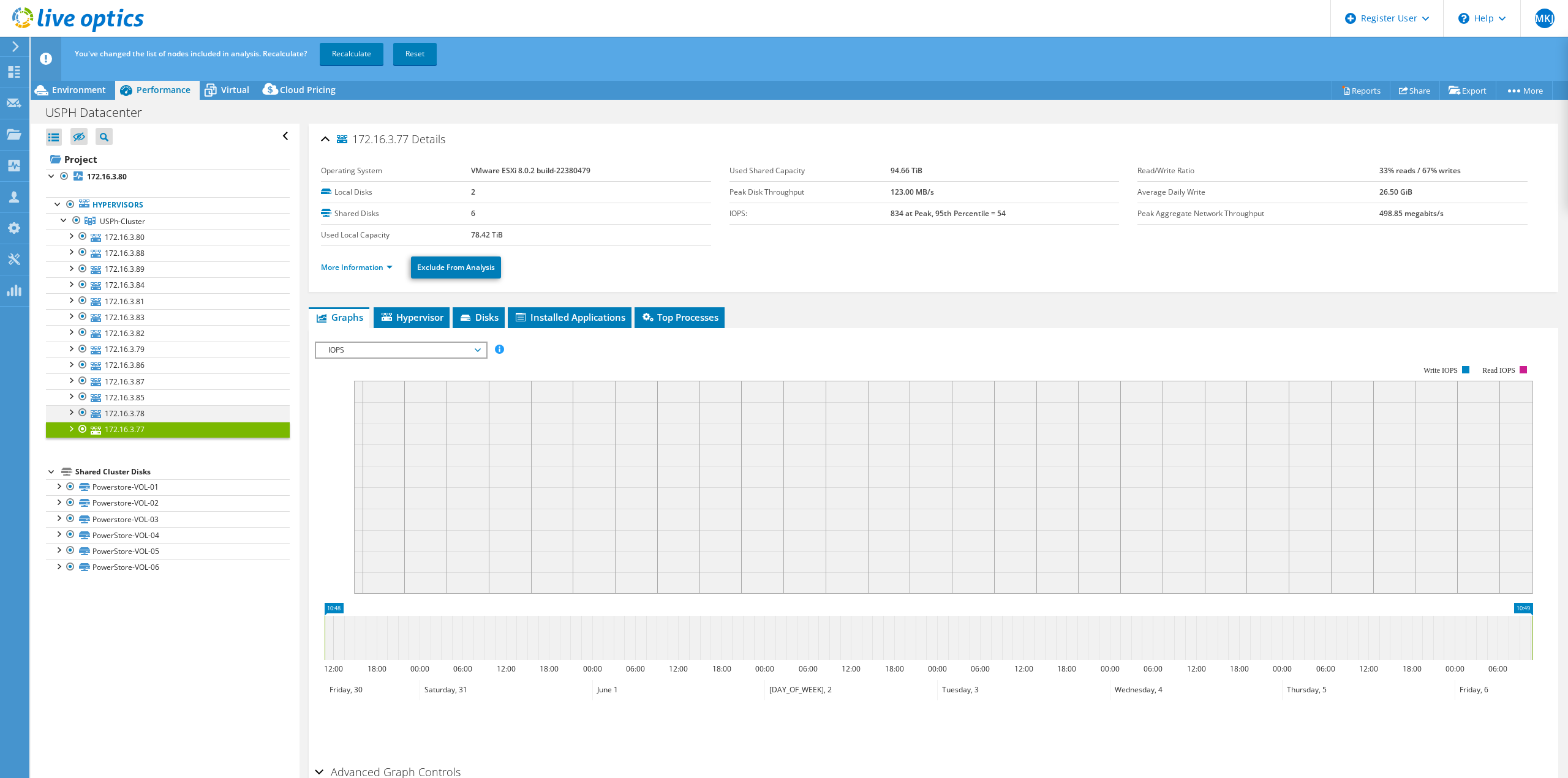 drag, startPoint x: 85, startPoint y: 414, endPoint x: 79, endPoint y: 427, distance: 14.317821 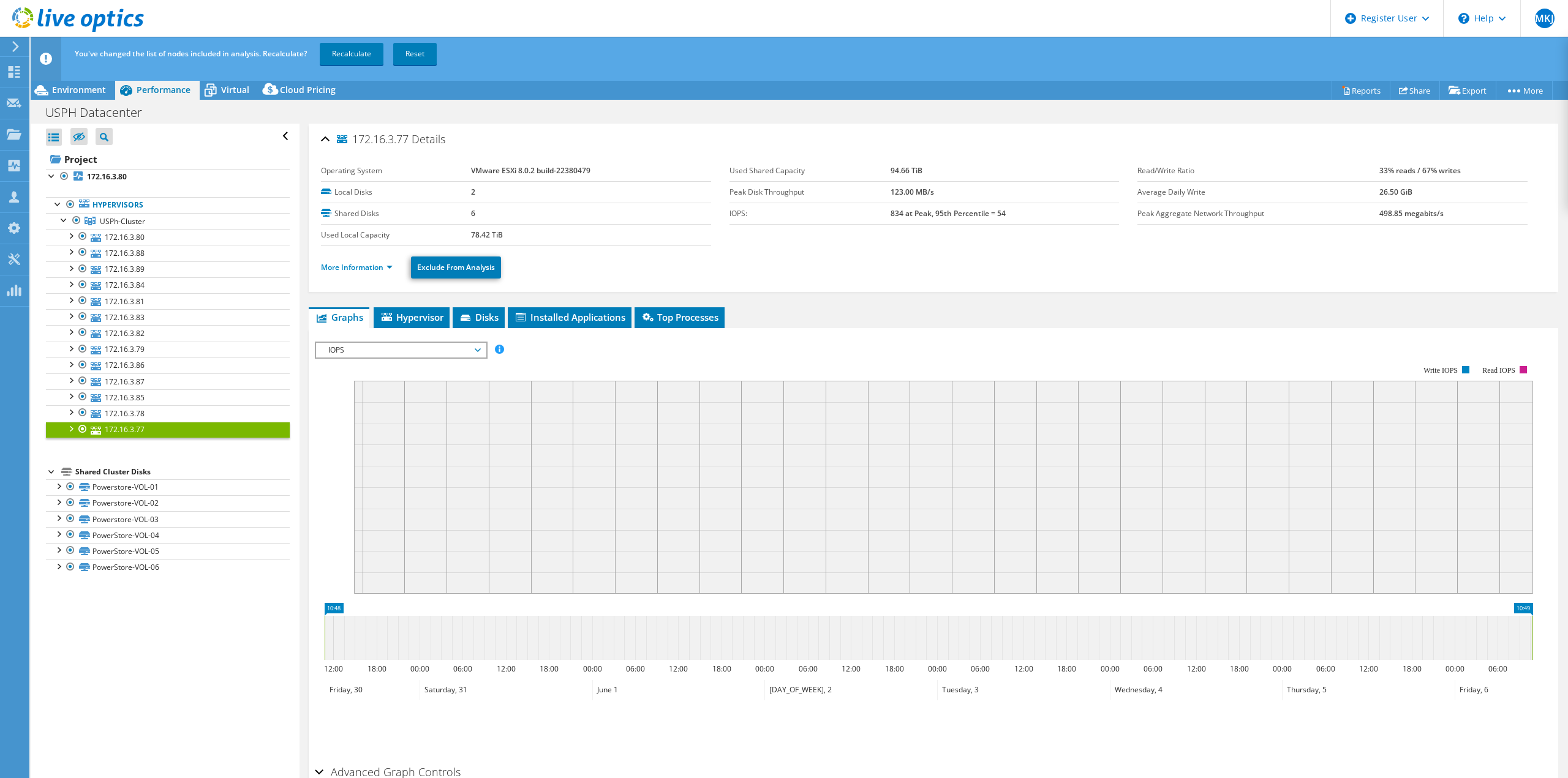 click at bounding box center [83, 413] 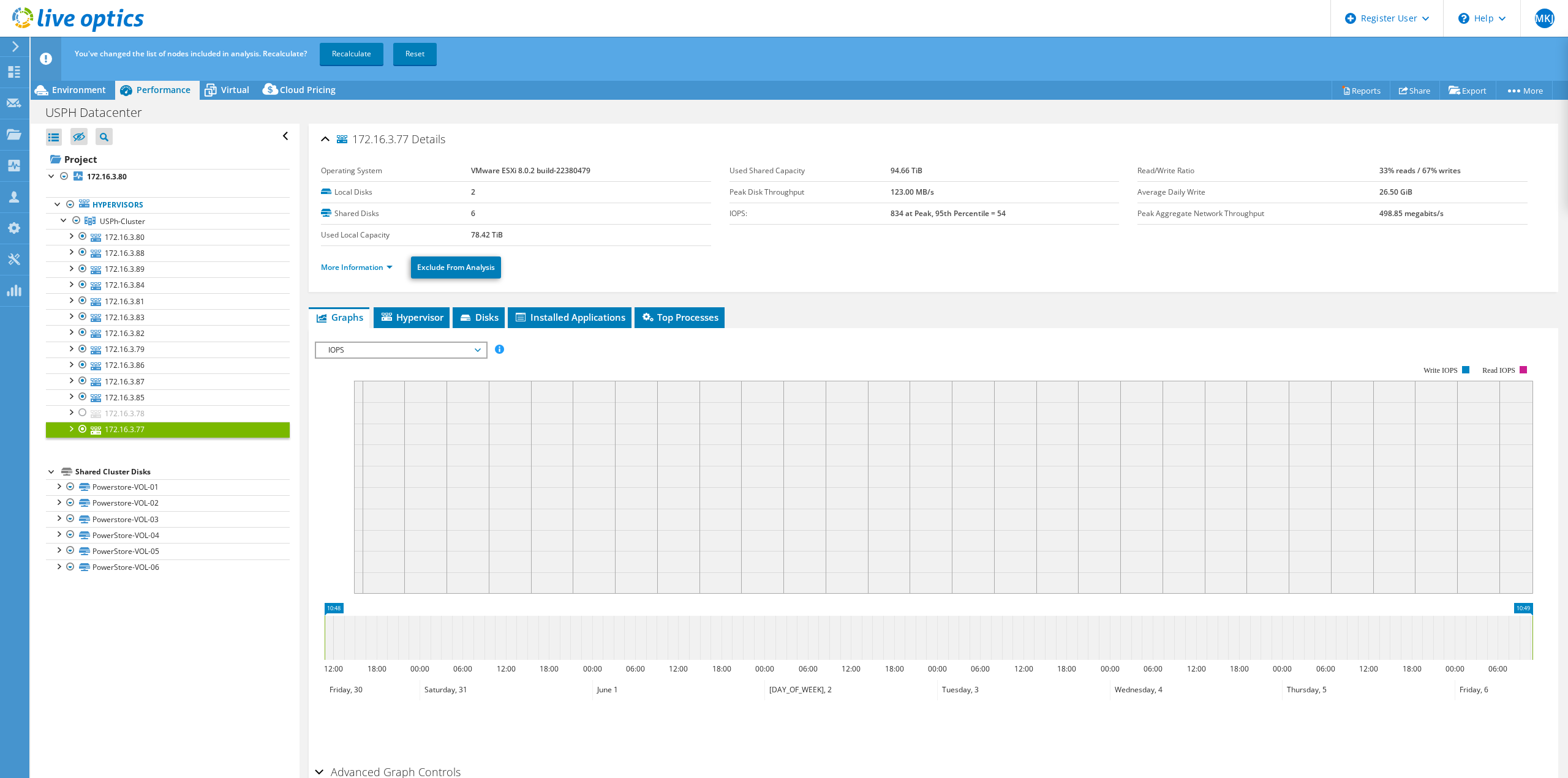 click at bounding box center [83, 429] 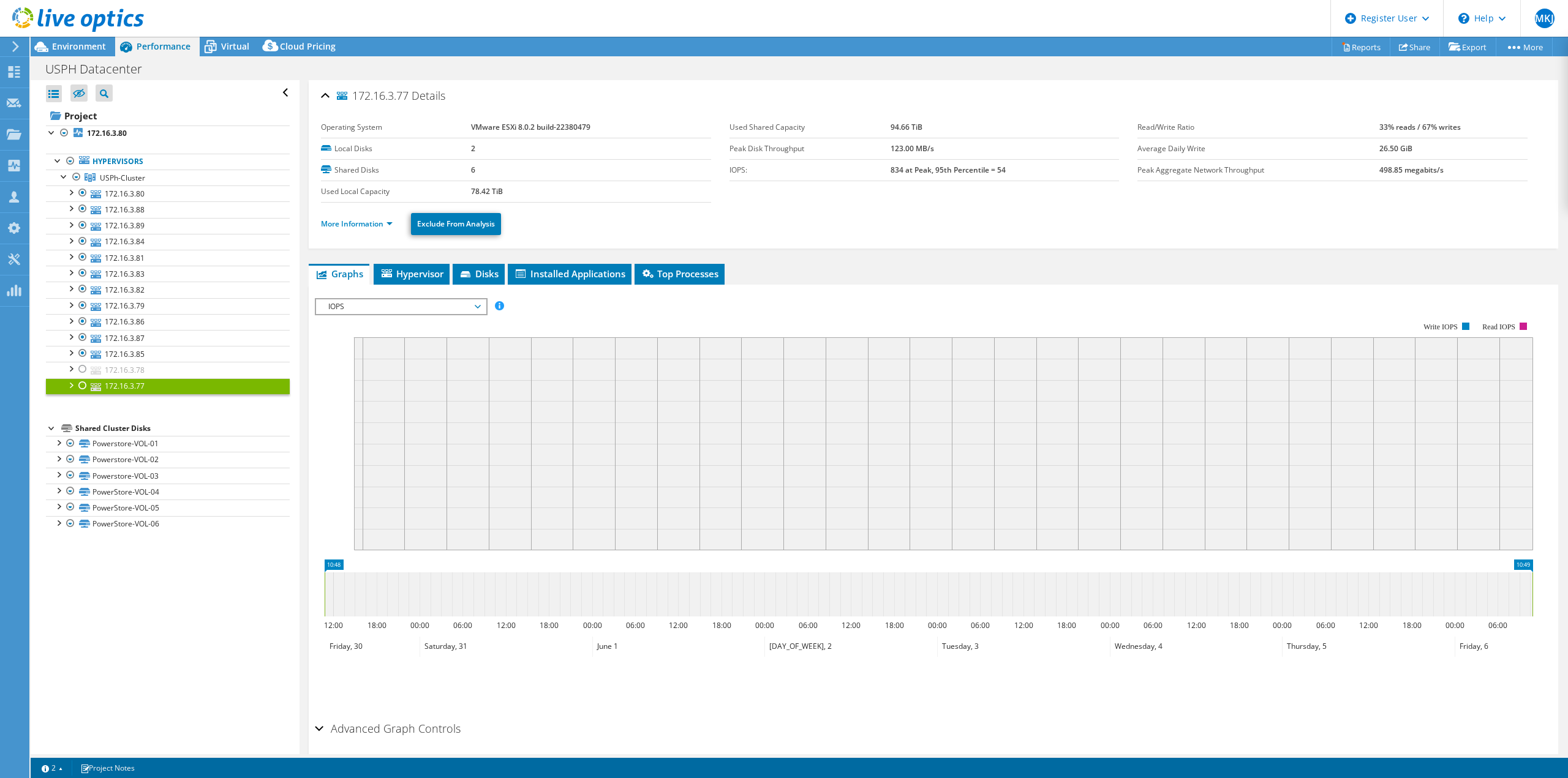 click on "IOPS" at bounding box center [401, 307] 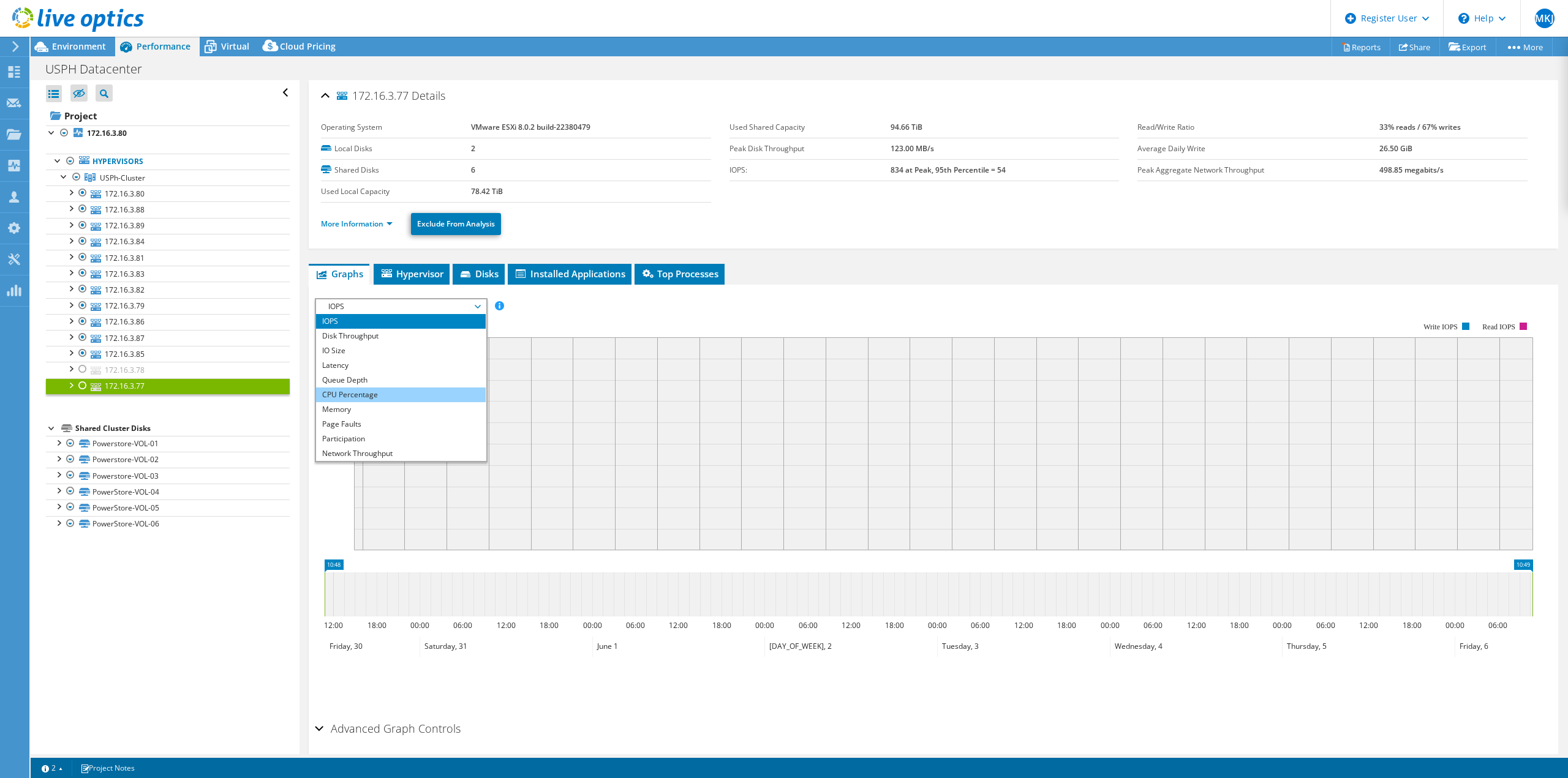 click on "CPU Percentage" at bounding box center (401, 395) 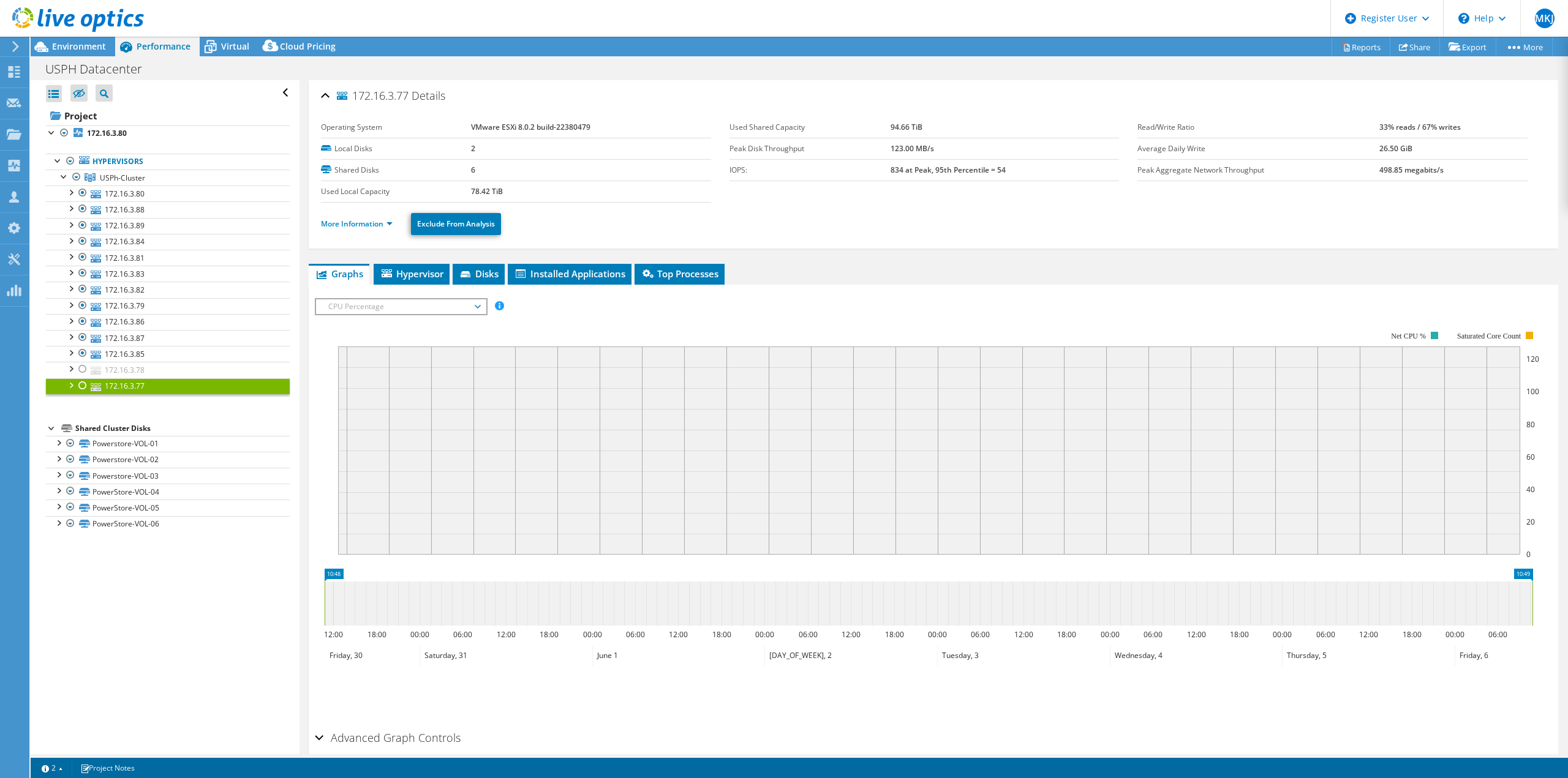 click 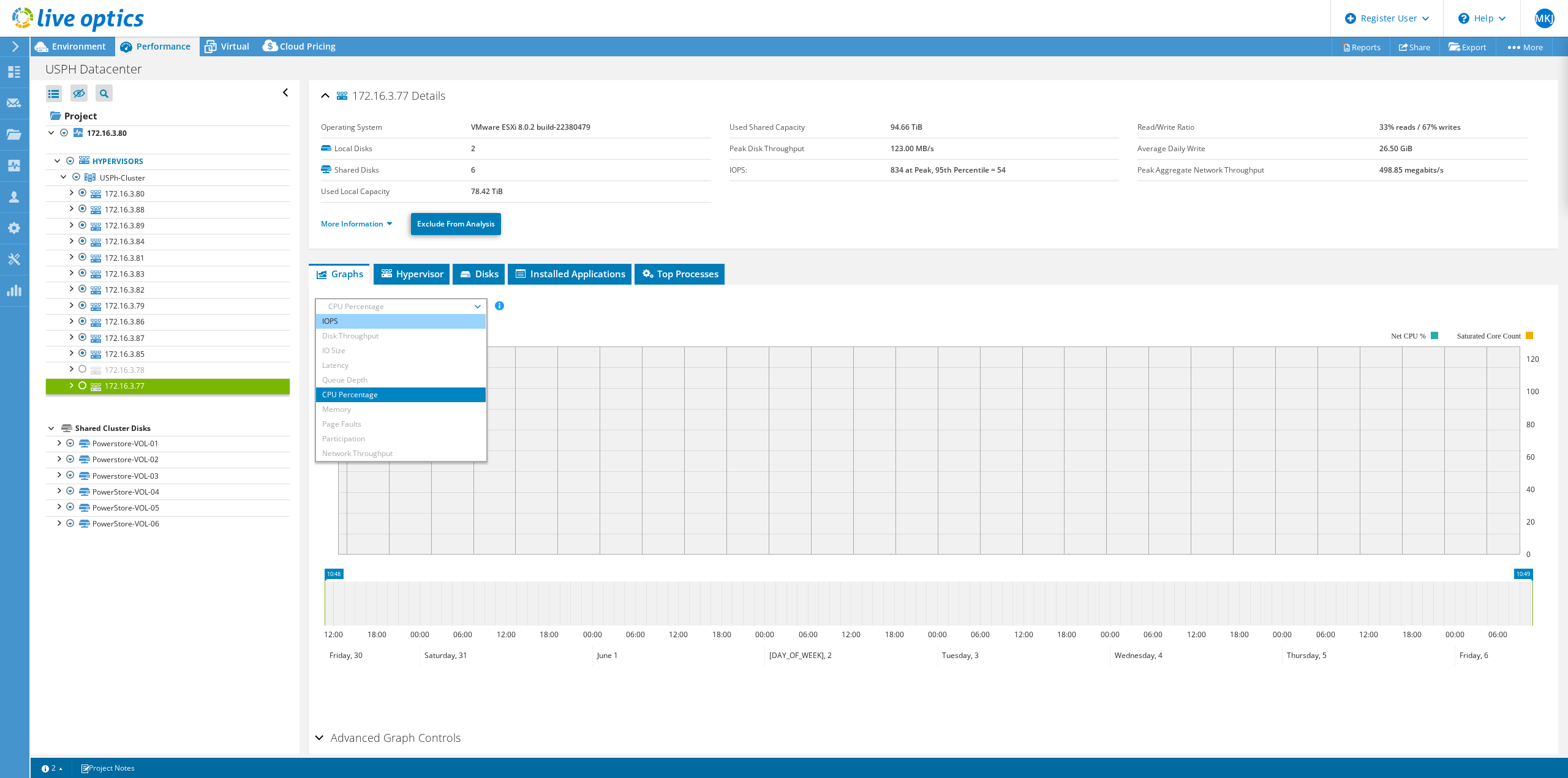 click on "IOPS" at bounding box center [401, 321] 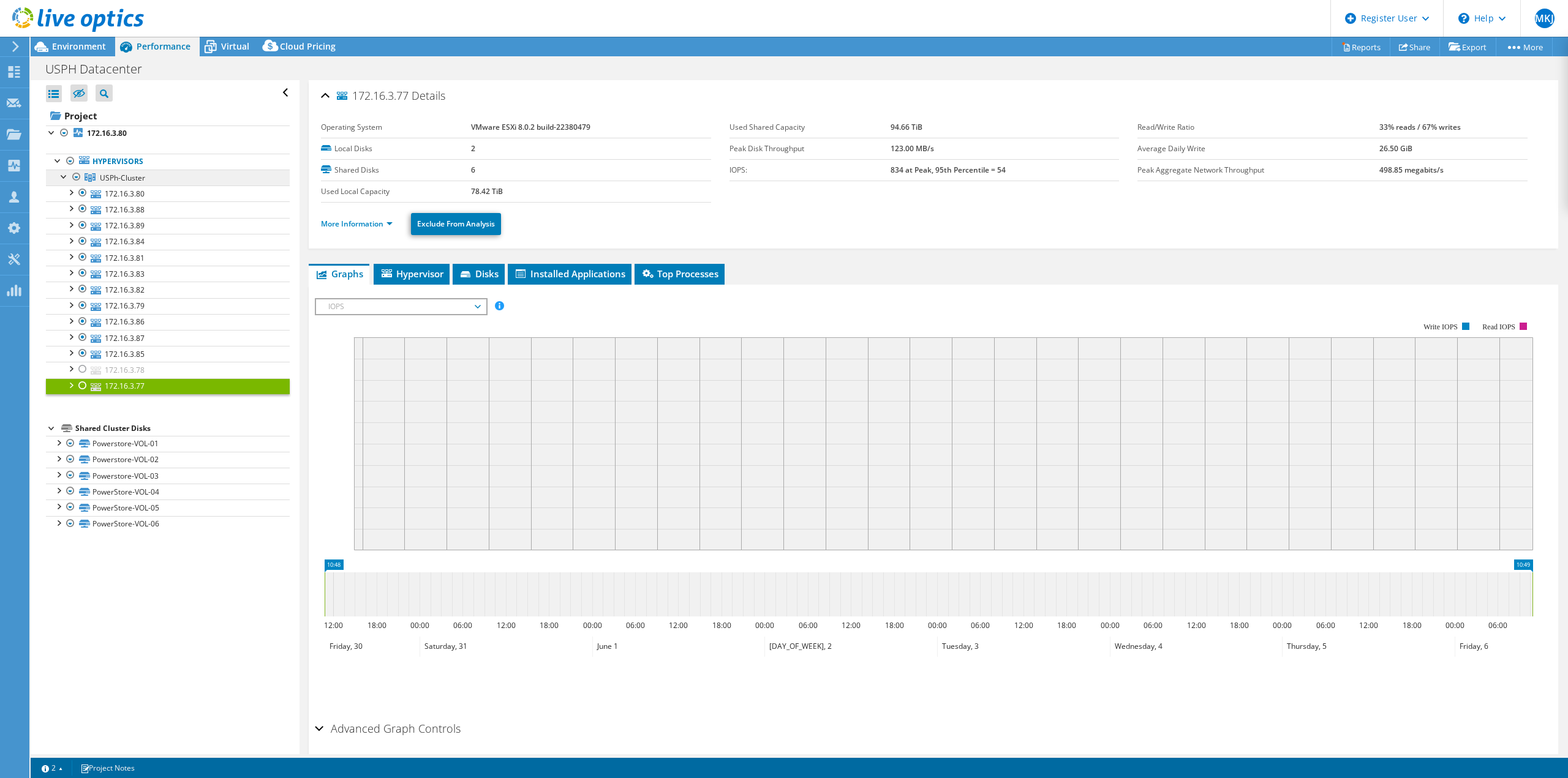 click on "USPh-Cluster" at bounding box center (168, 178) 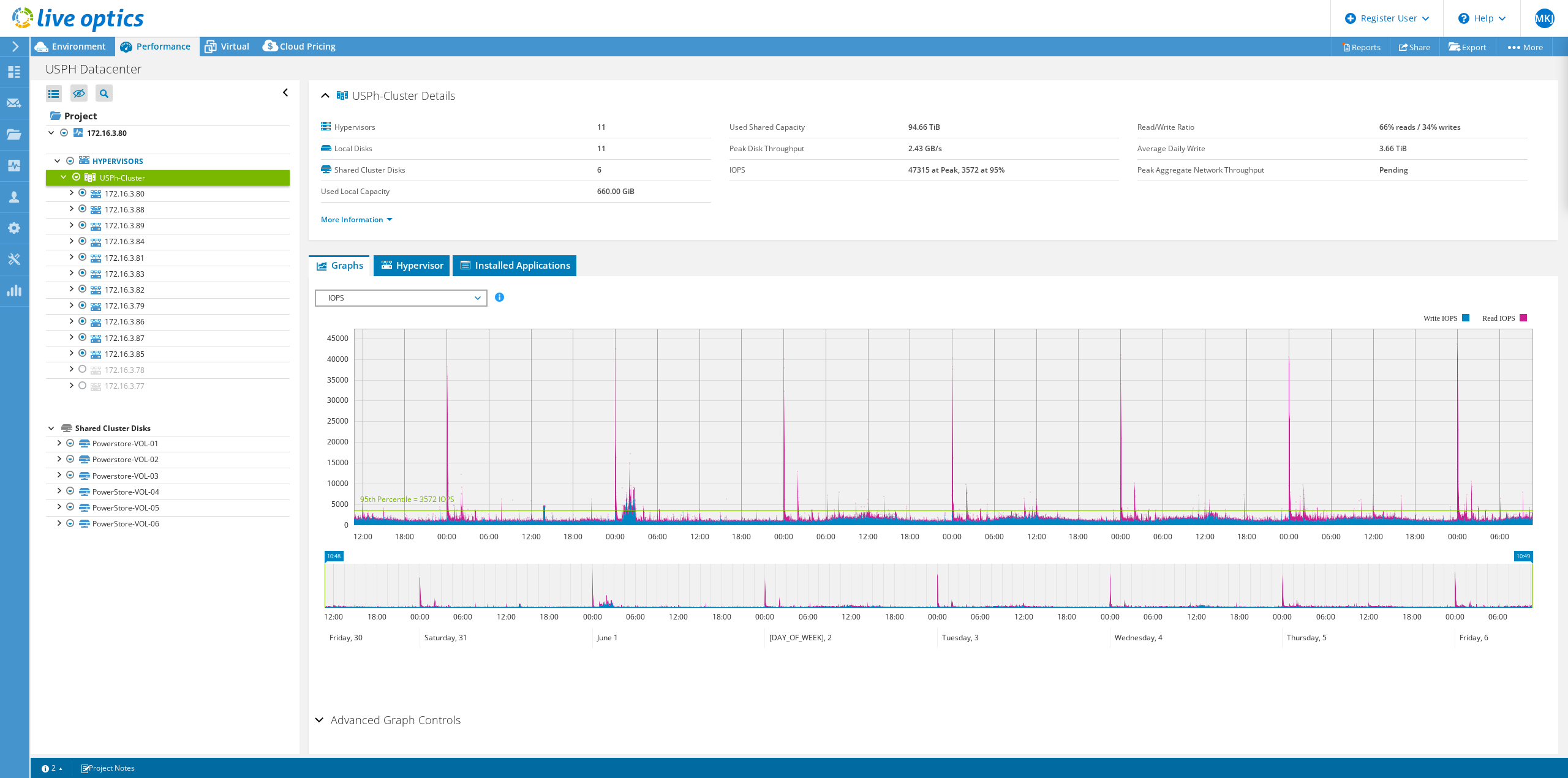 click on "IOPS" at bounding box center (401, 298) 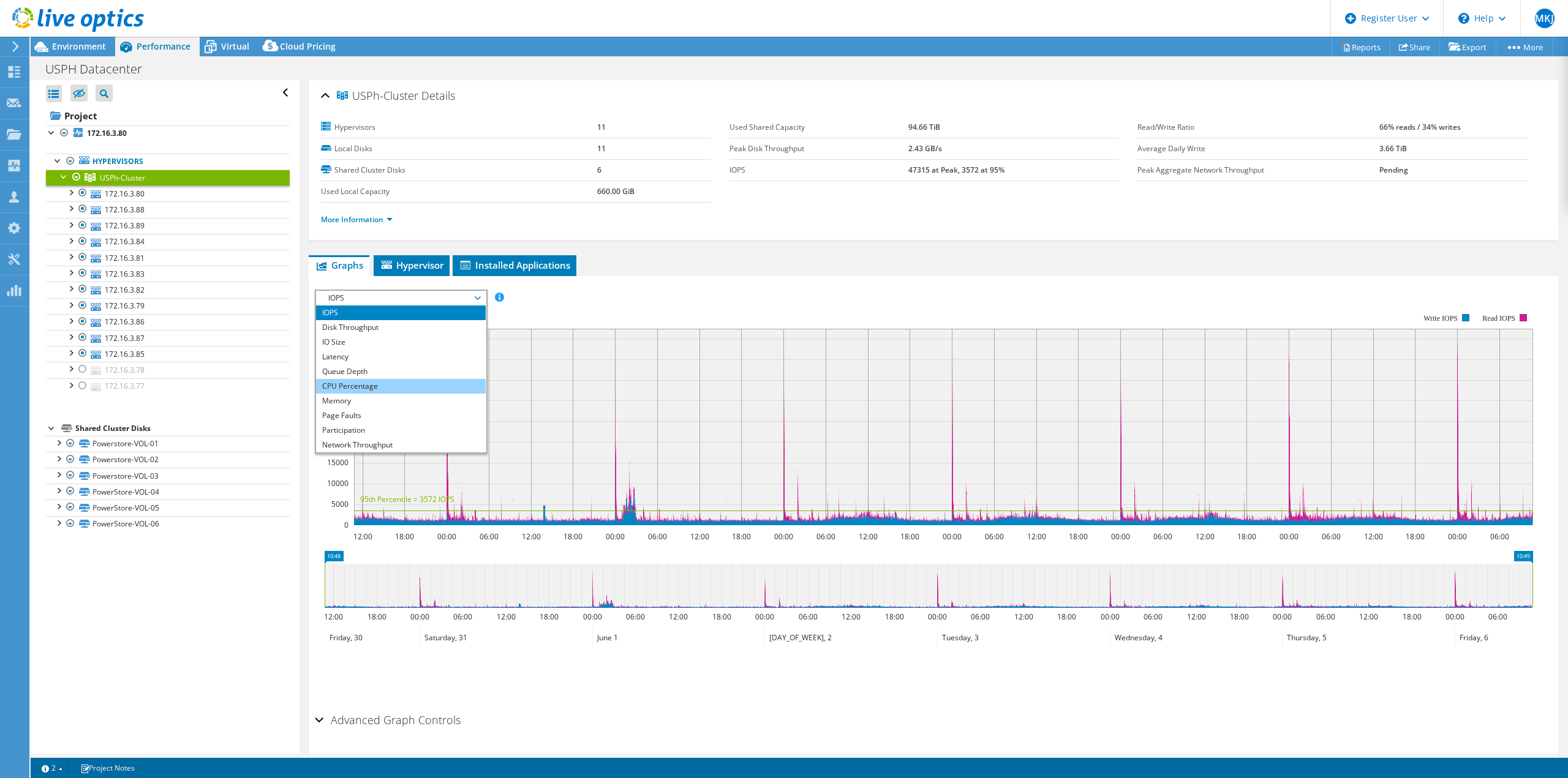 click on "CPU Percentage" at bounding box center [401, 386] 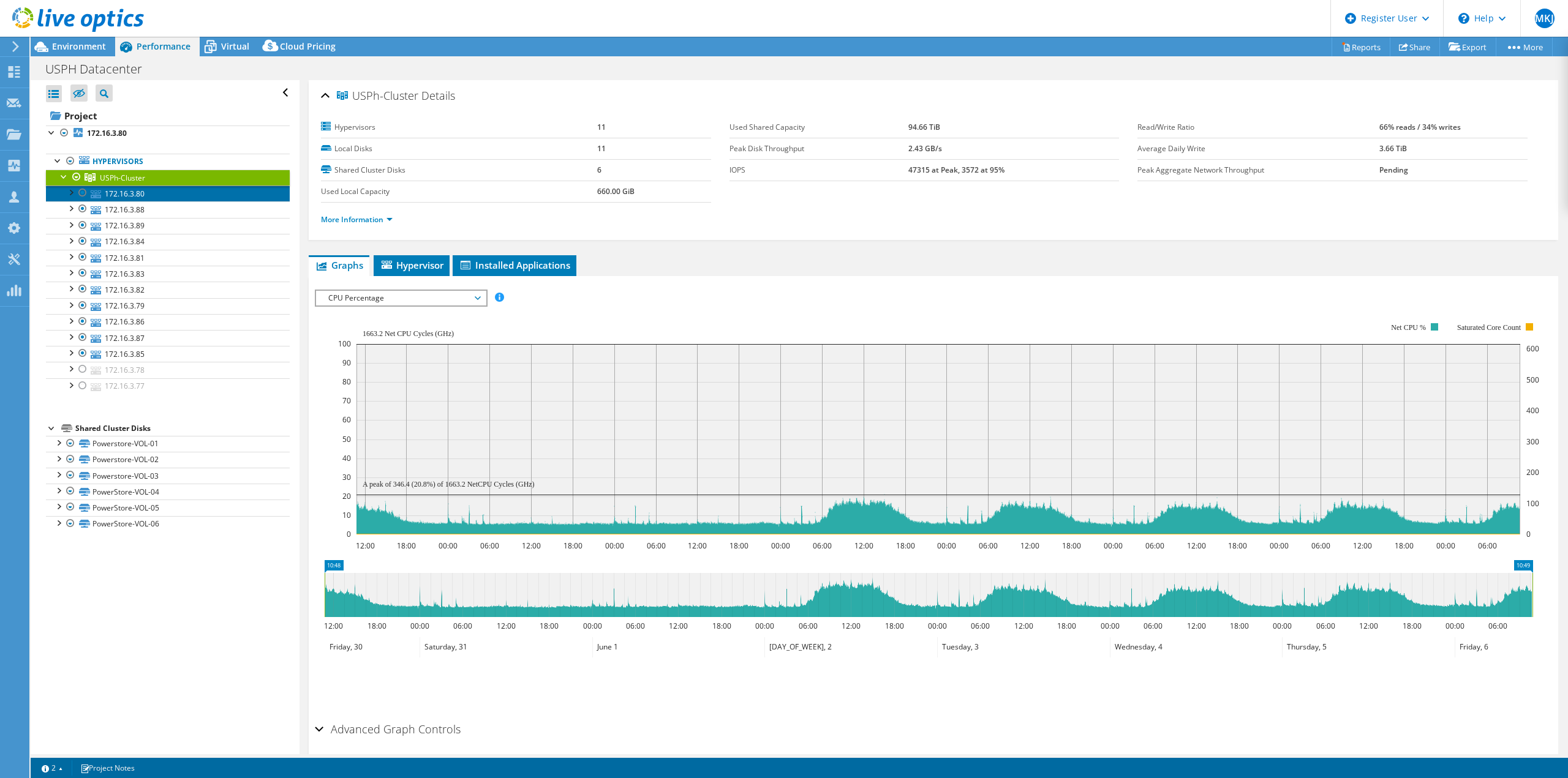 click on "172.16.3.80" at bounding box center (168, 193) 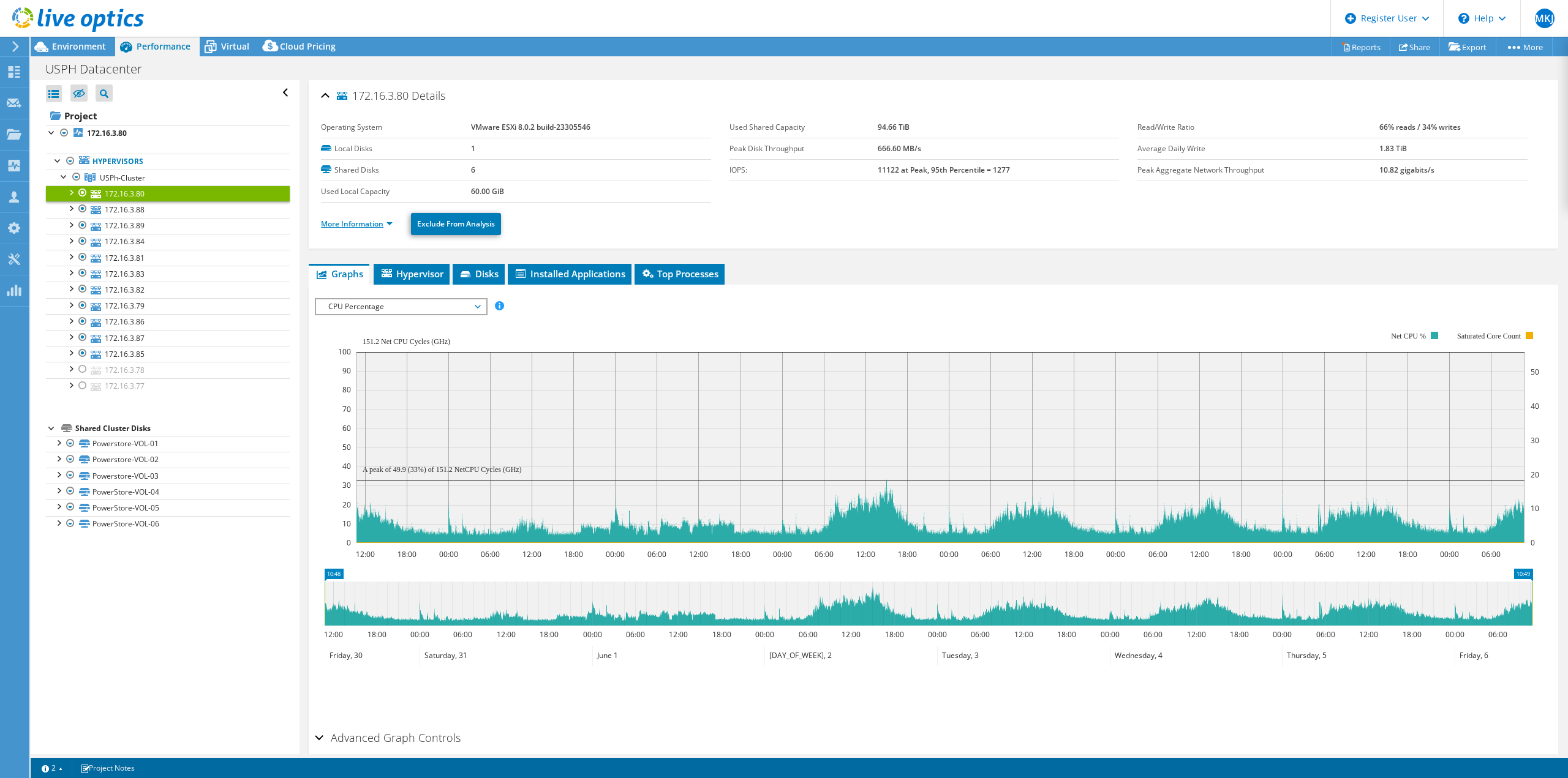 click on "More Information" at bounding box center (356, 223) 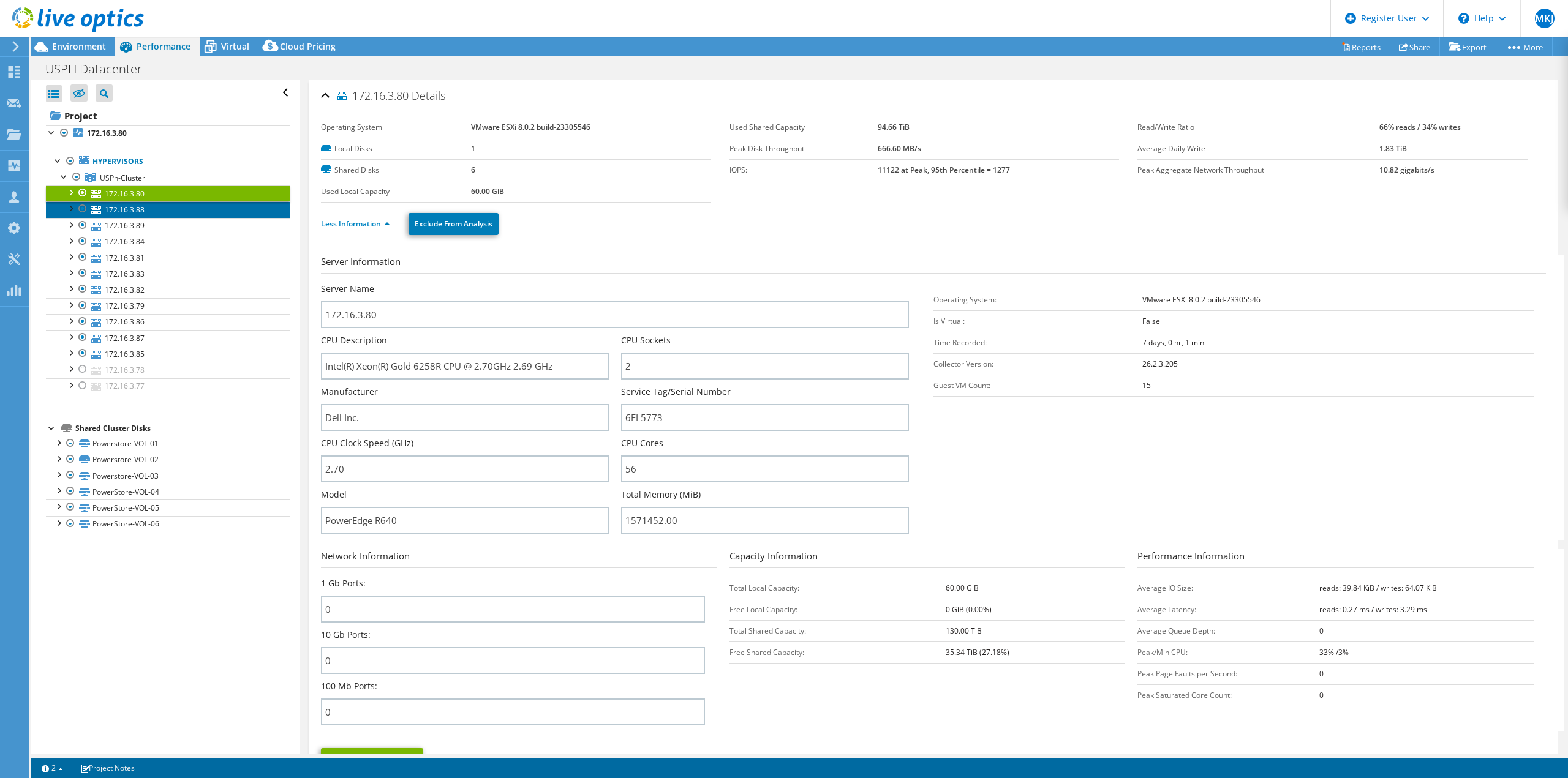 click on "172.16.3.88" at bounding box center (168, 209) 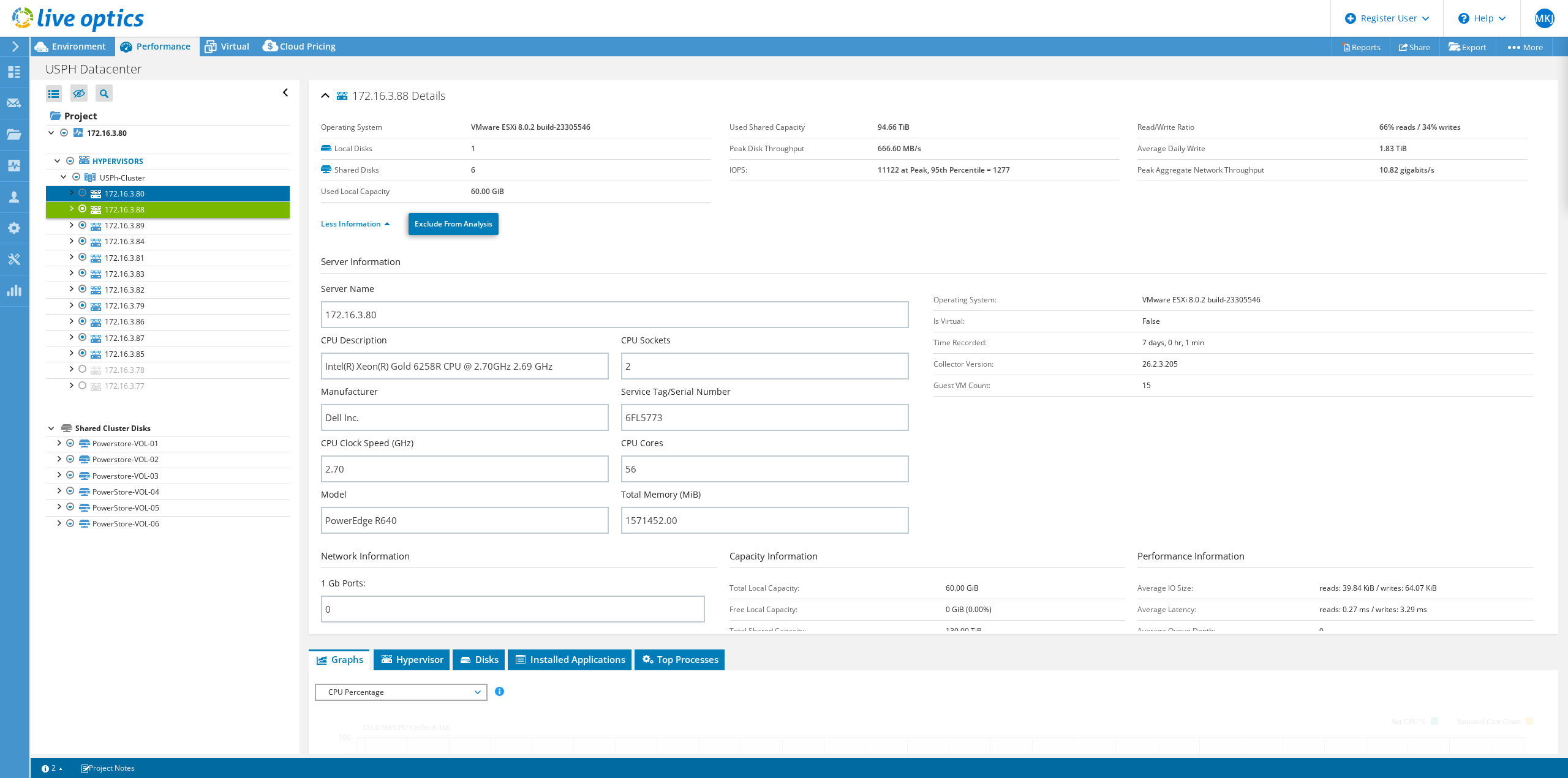 click on "172.16.3.80" at bounding box center [168, 193] 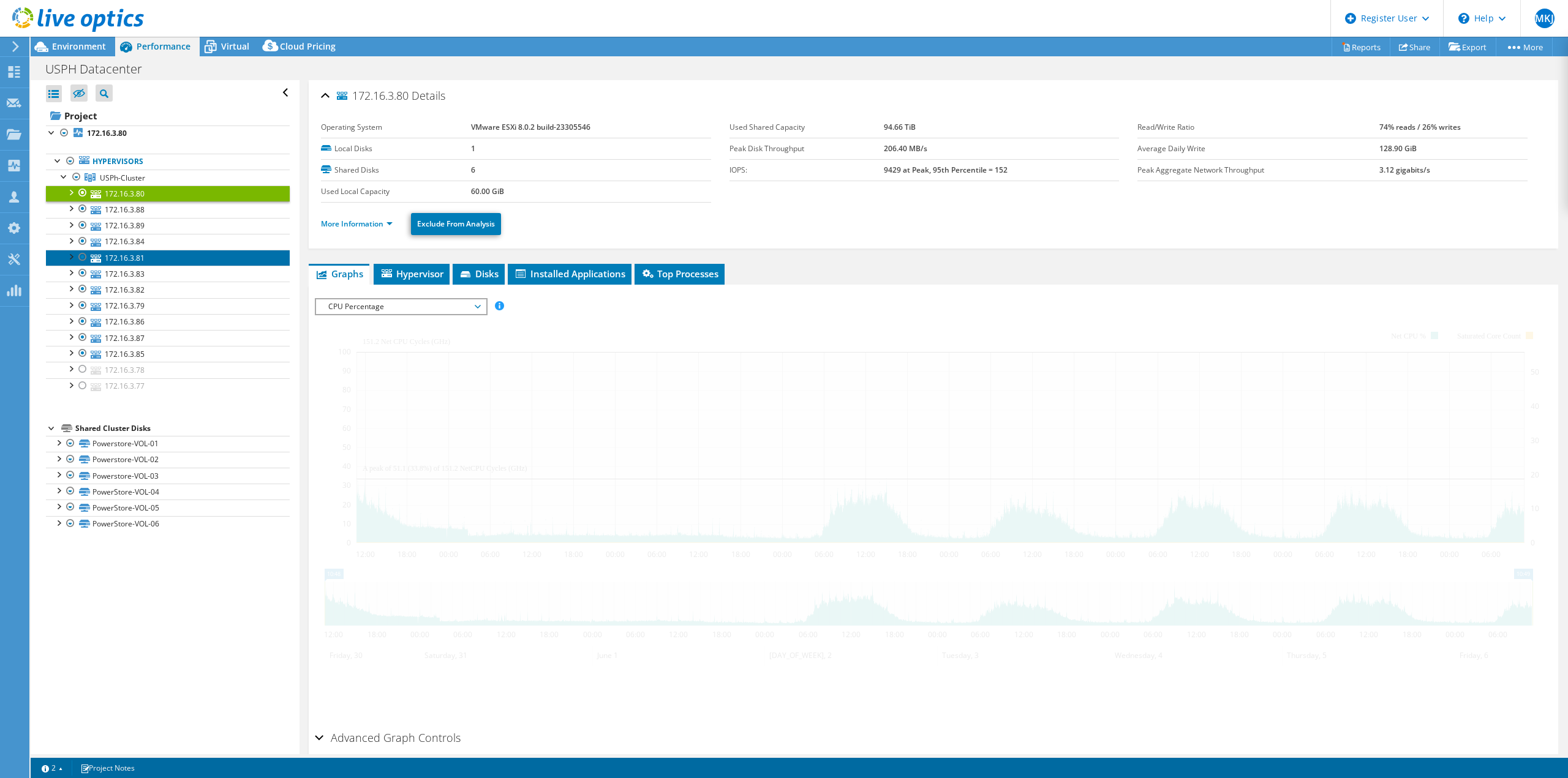 click on "172.16.3.81" at bounding box center (168, 258) 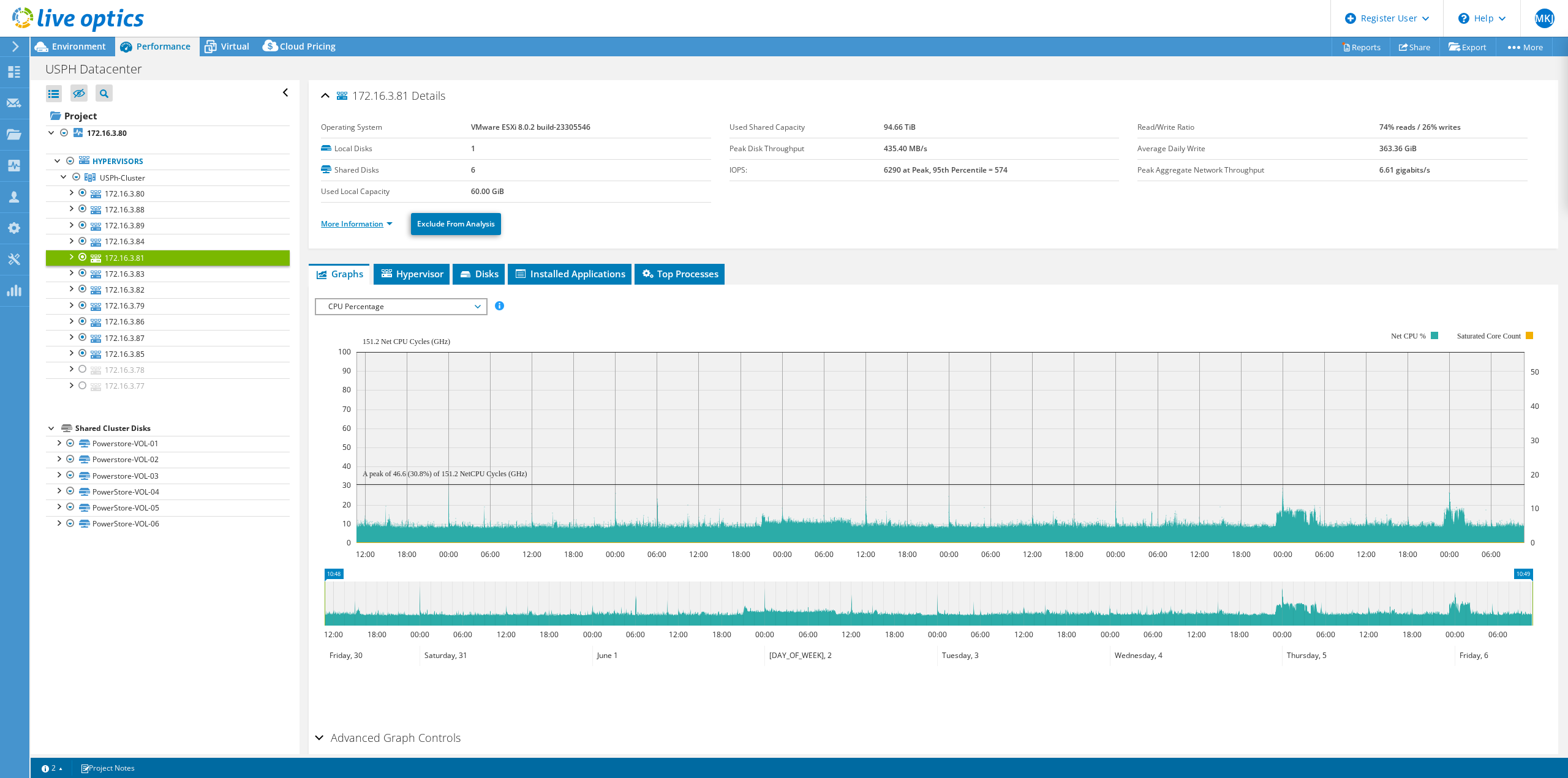 click on "More Information" at bounding box center (356, 223) 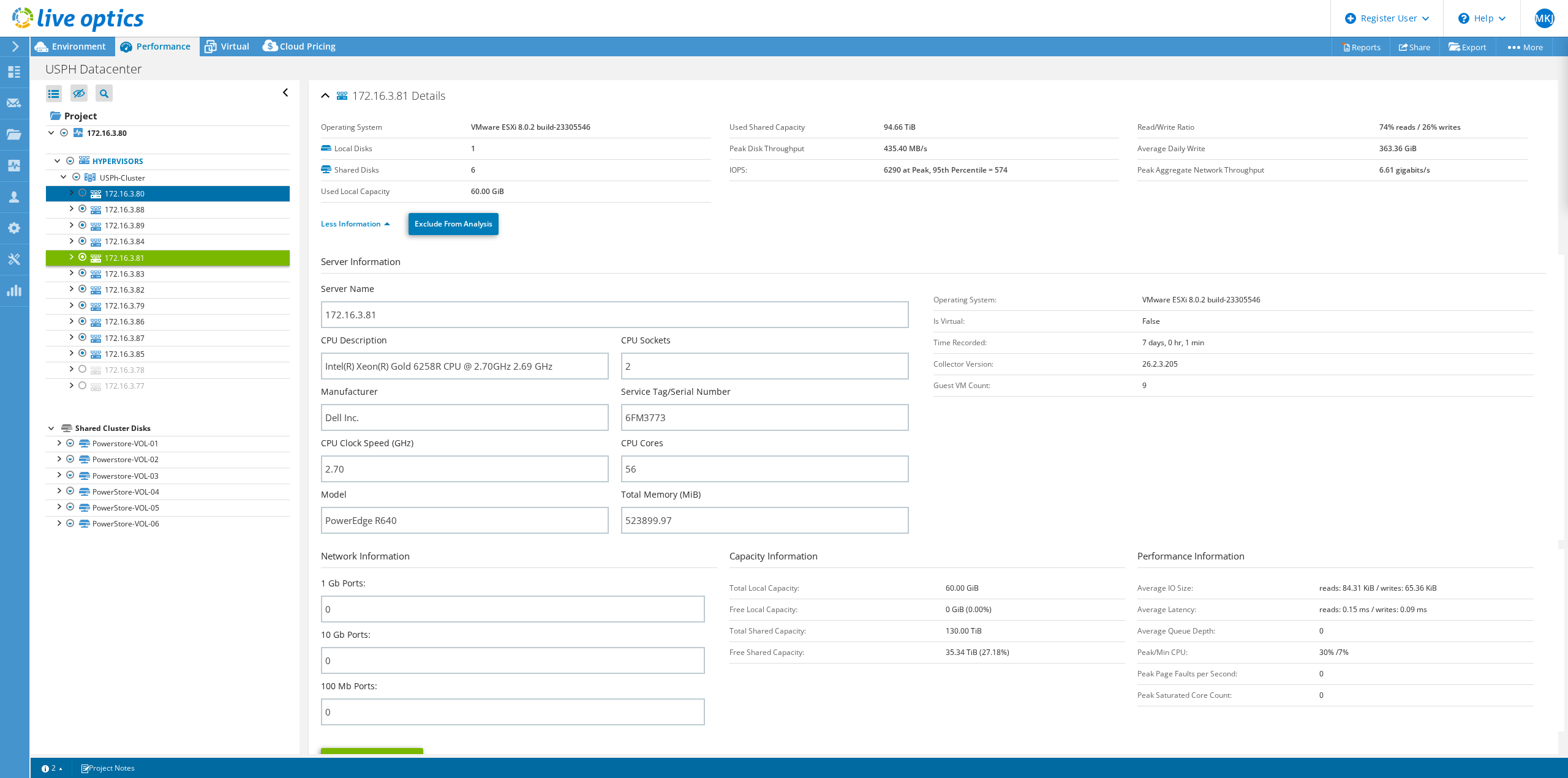 click on "172.16.3.80" at bounding box center (168, 193) 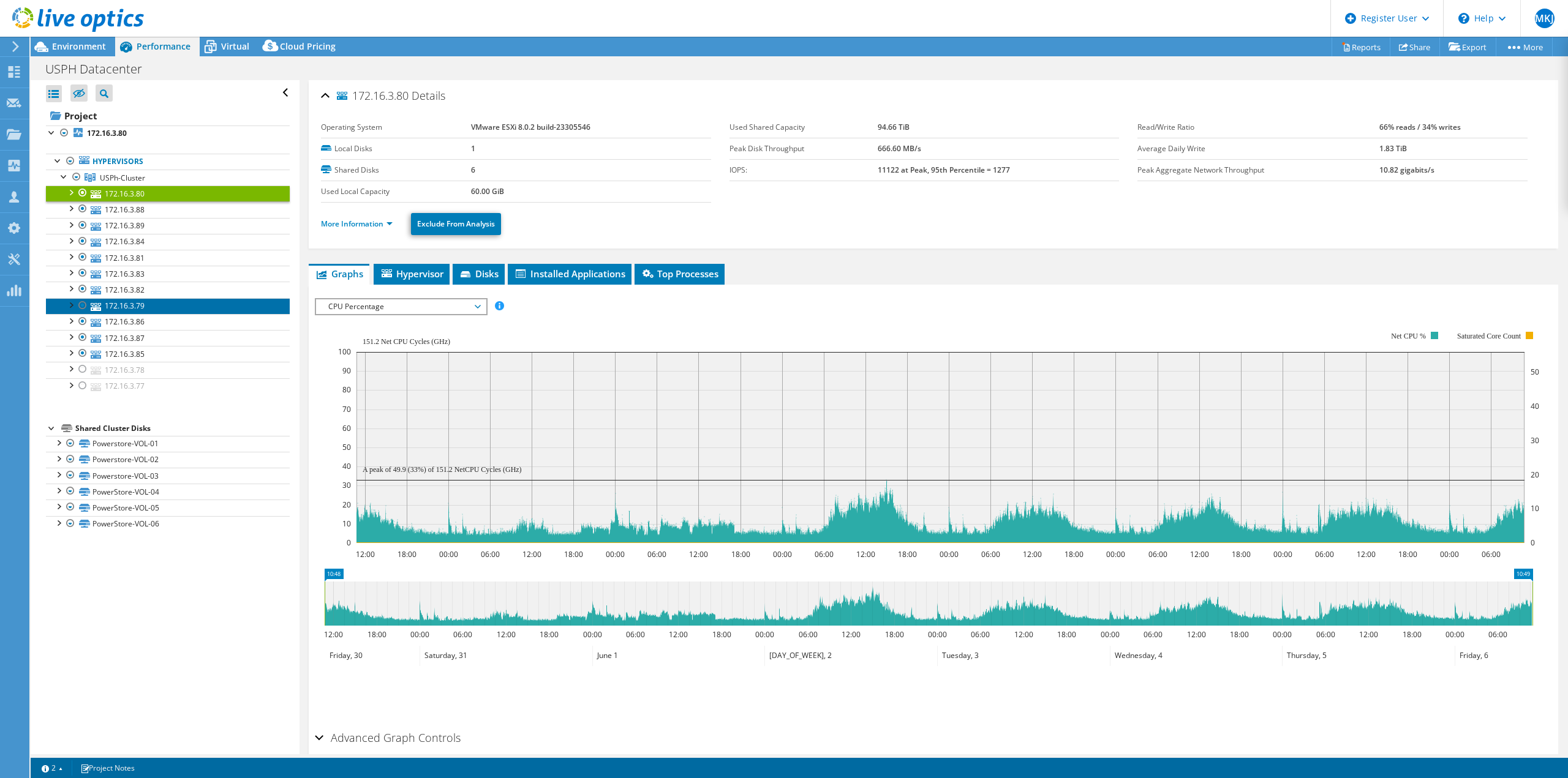 click on "172.16.3.79" at bounding box center (168, 306) 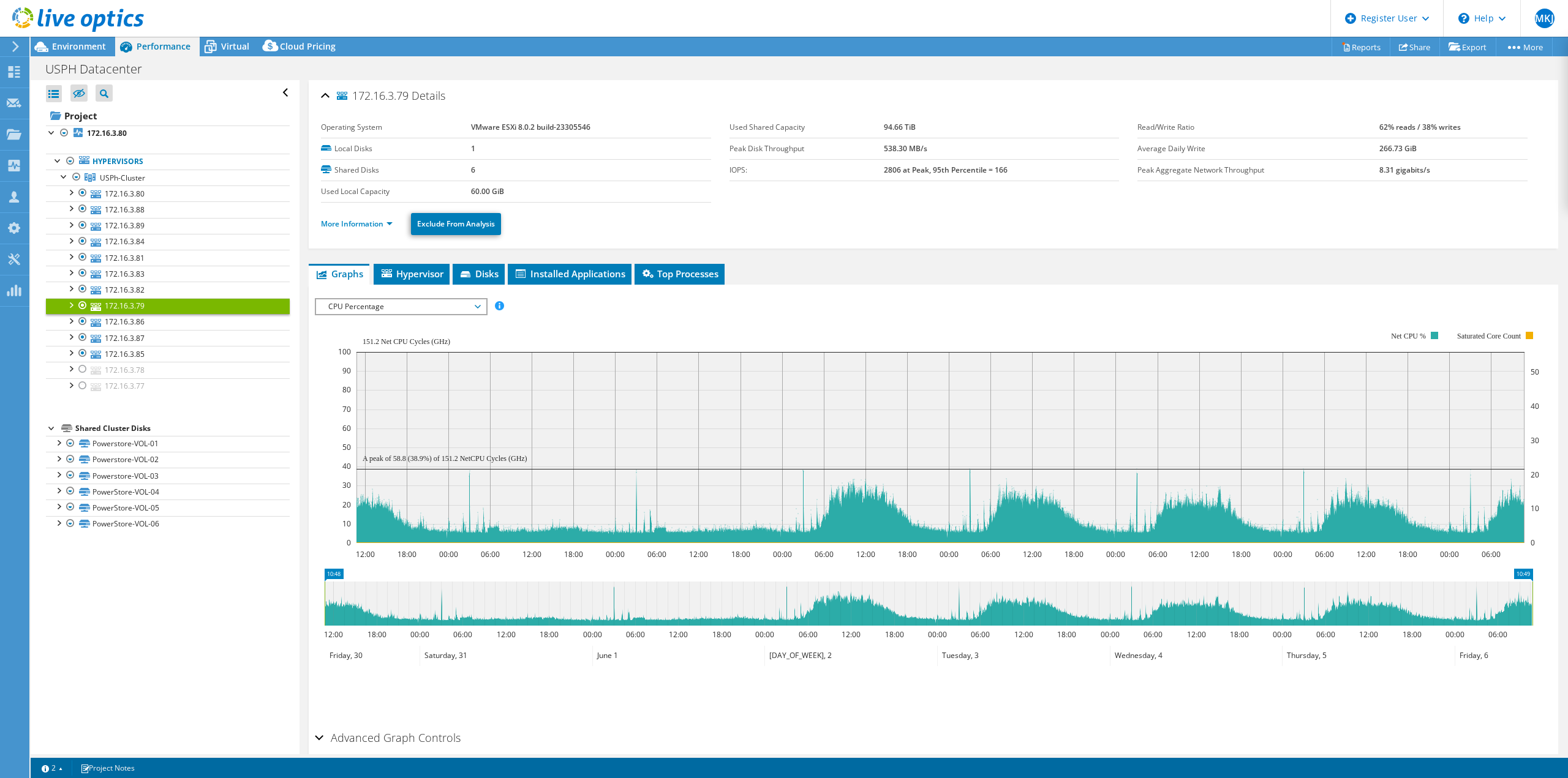 click on "More Information
Exclude From Analysis" at bounding box center [933, 224] 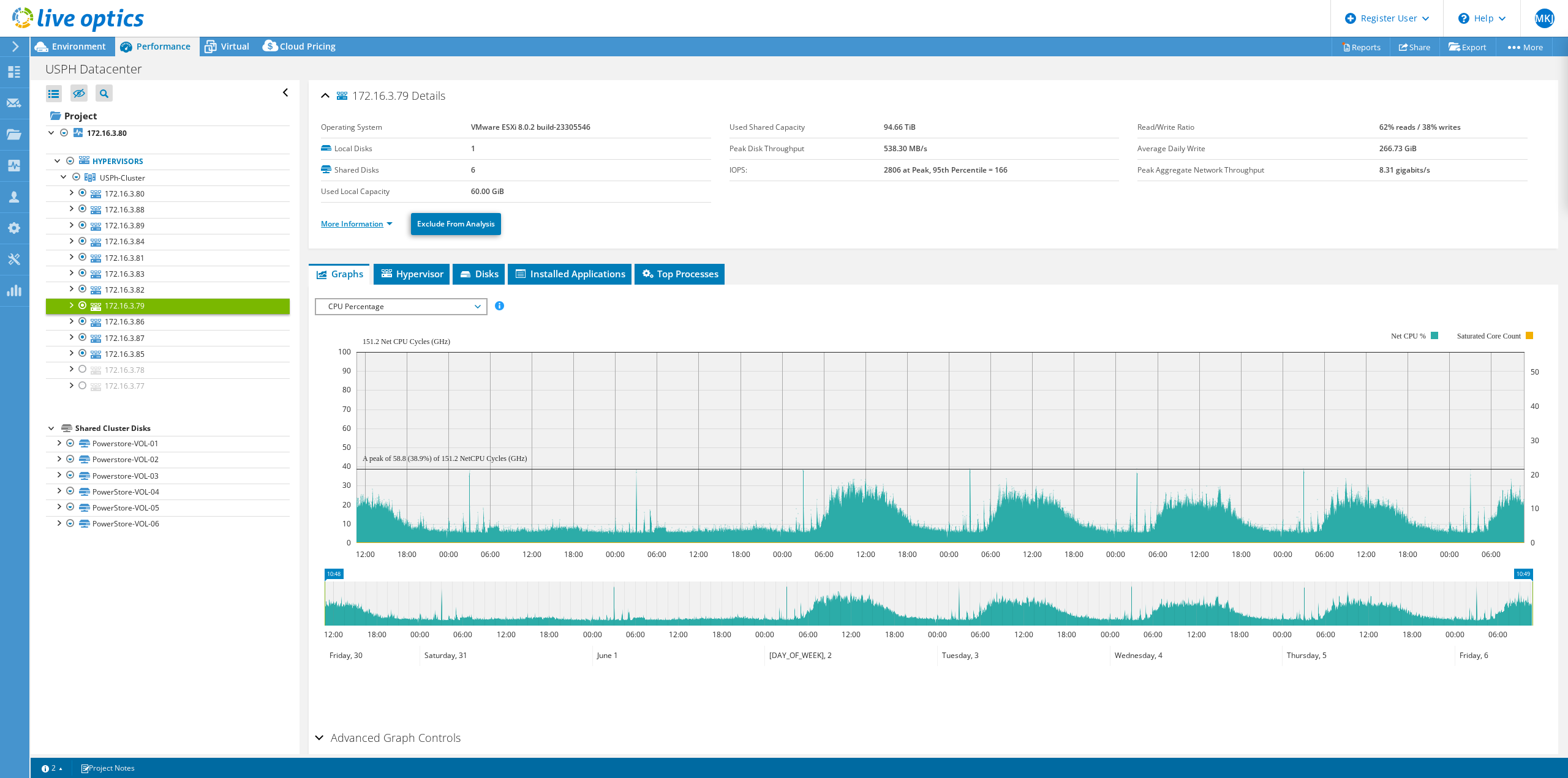click on "More Information" at bounding box center [356, 223] 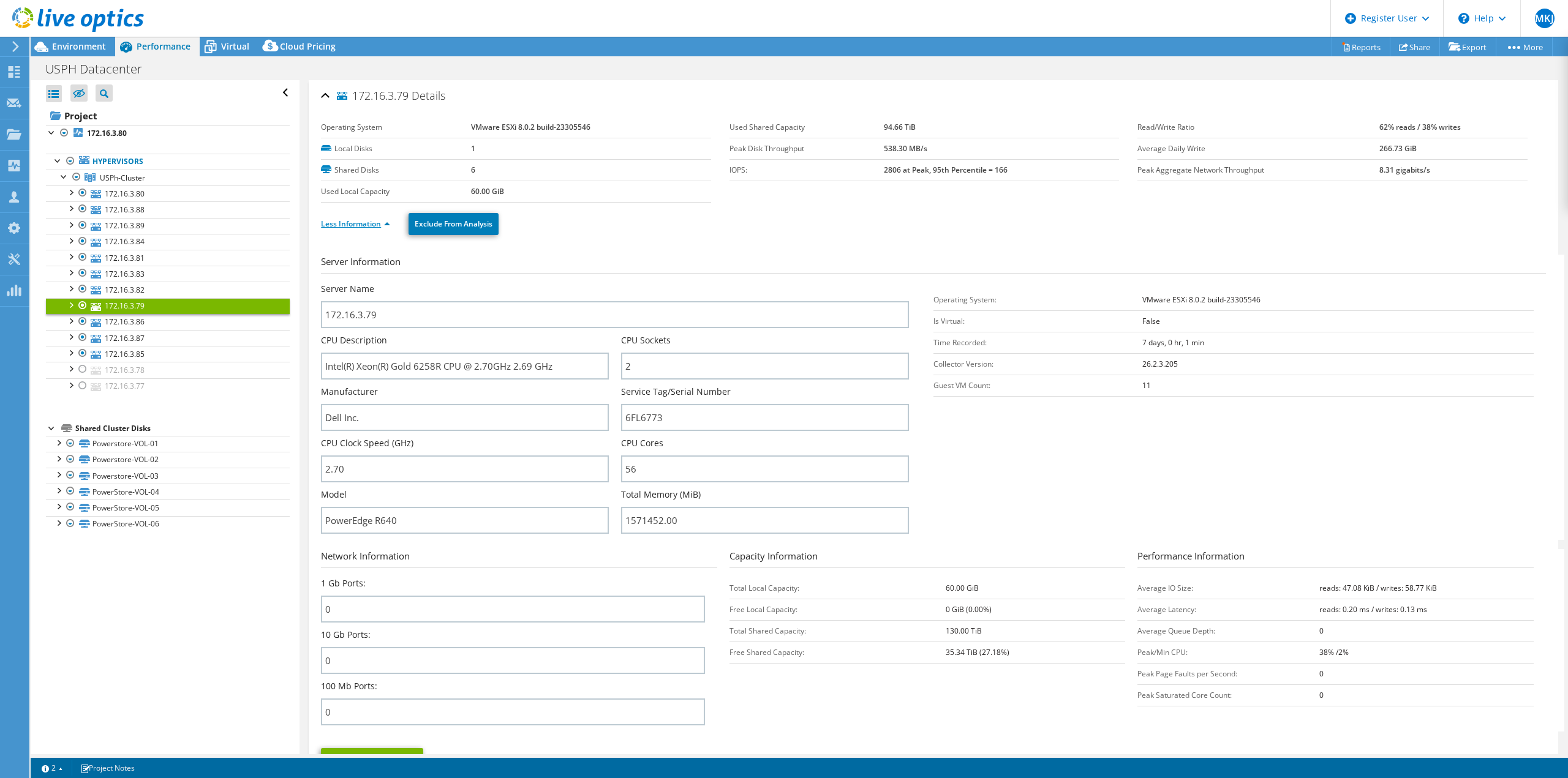 click on "Less Information" at bounding box center [355, 223] 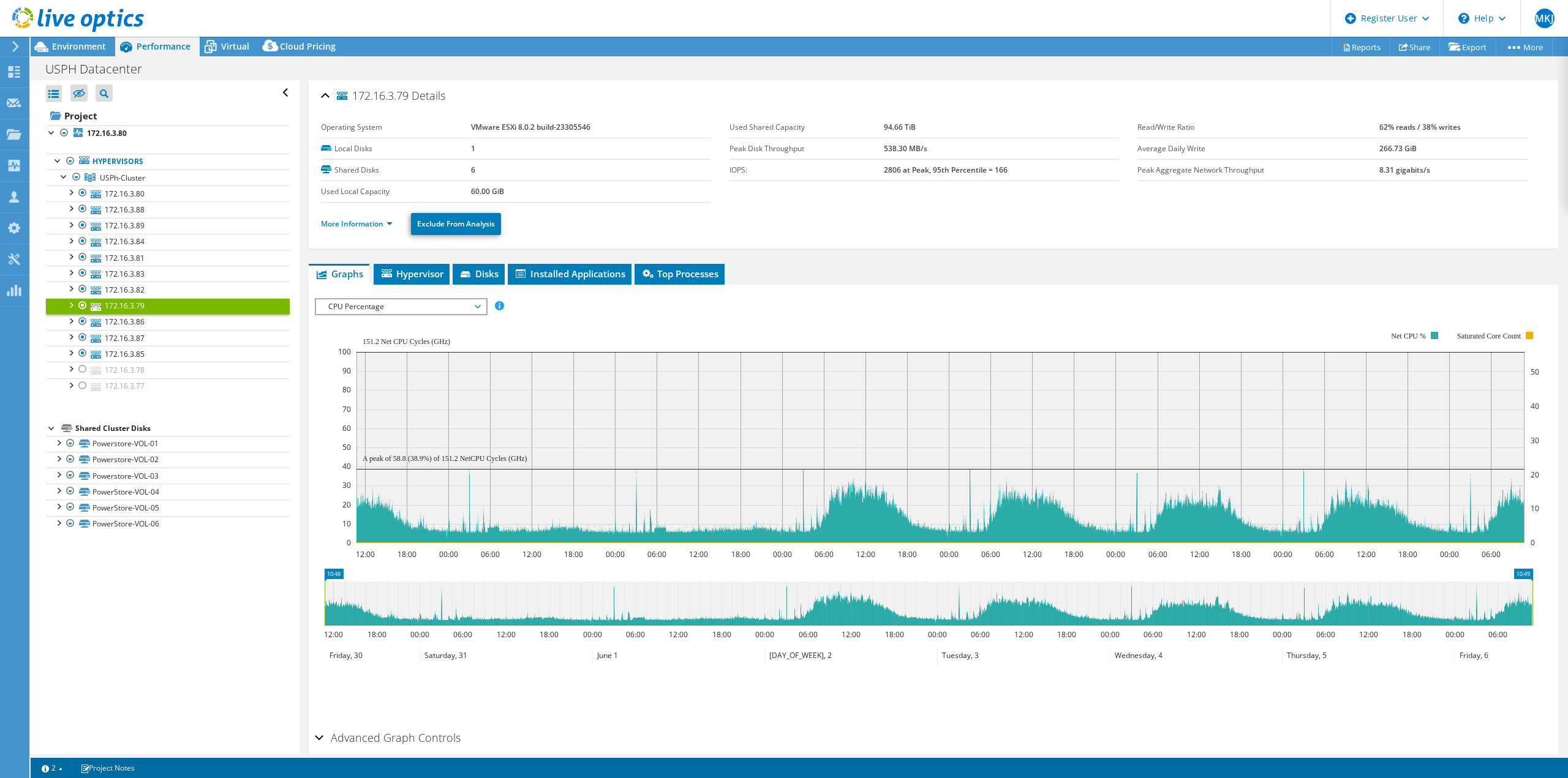 click at bounding box center (72, 20) 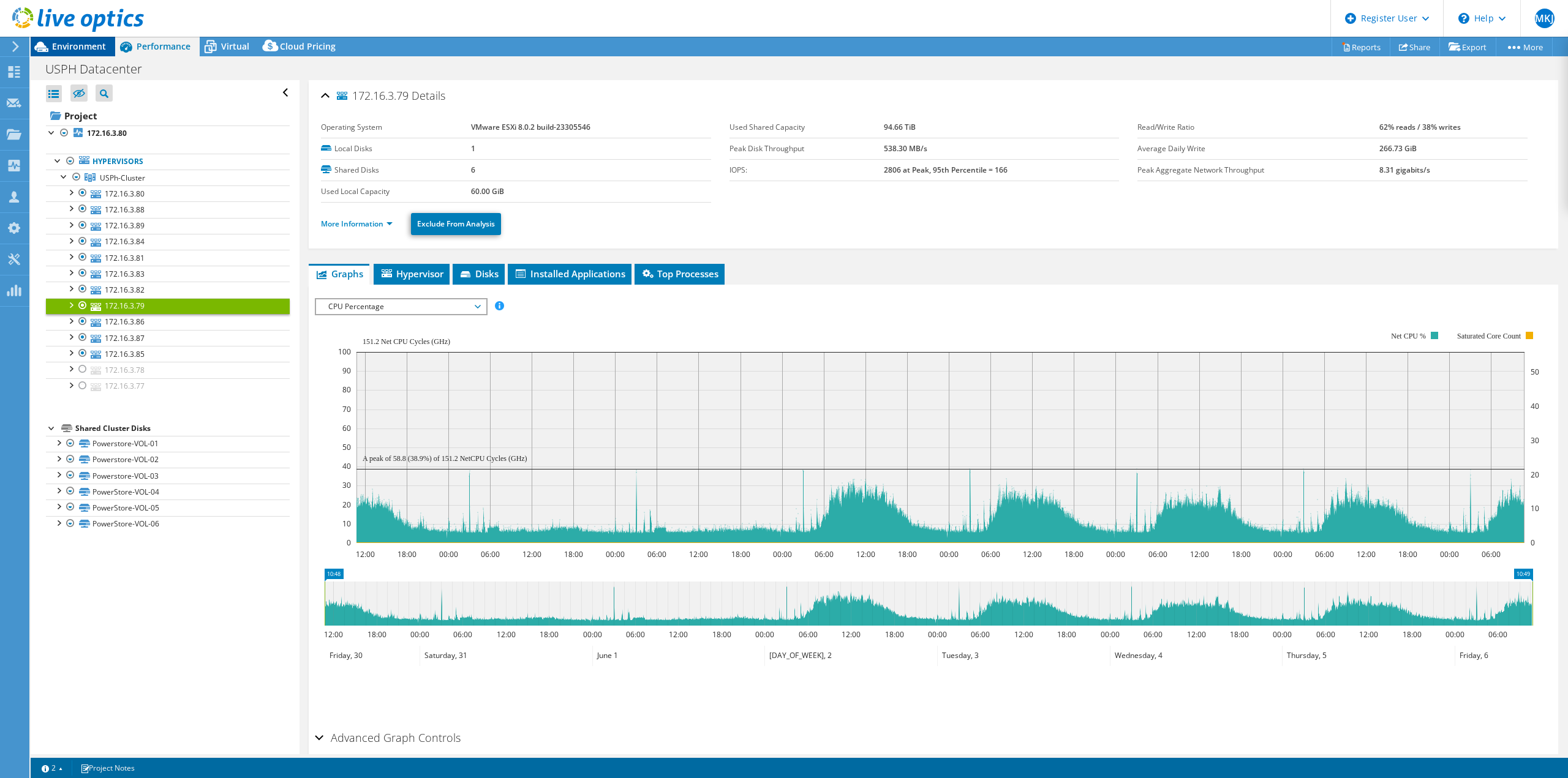click on "Environment" at bounding box center [79, 46] 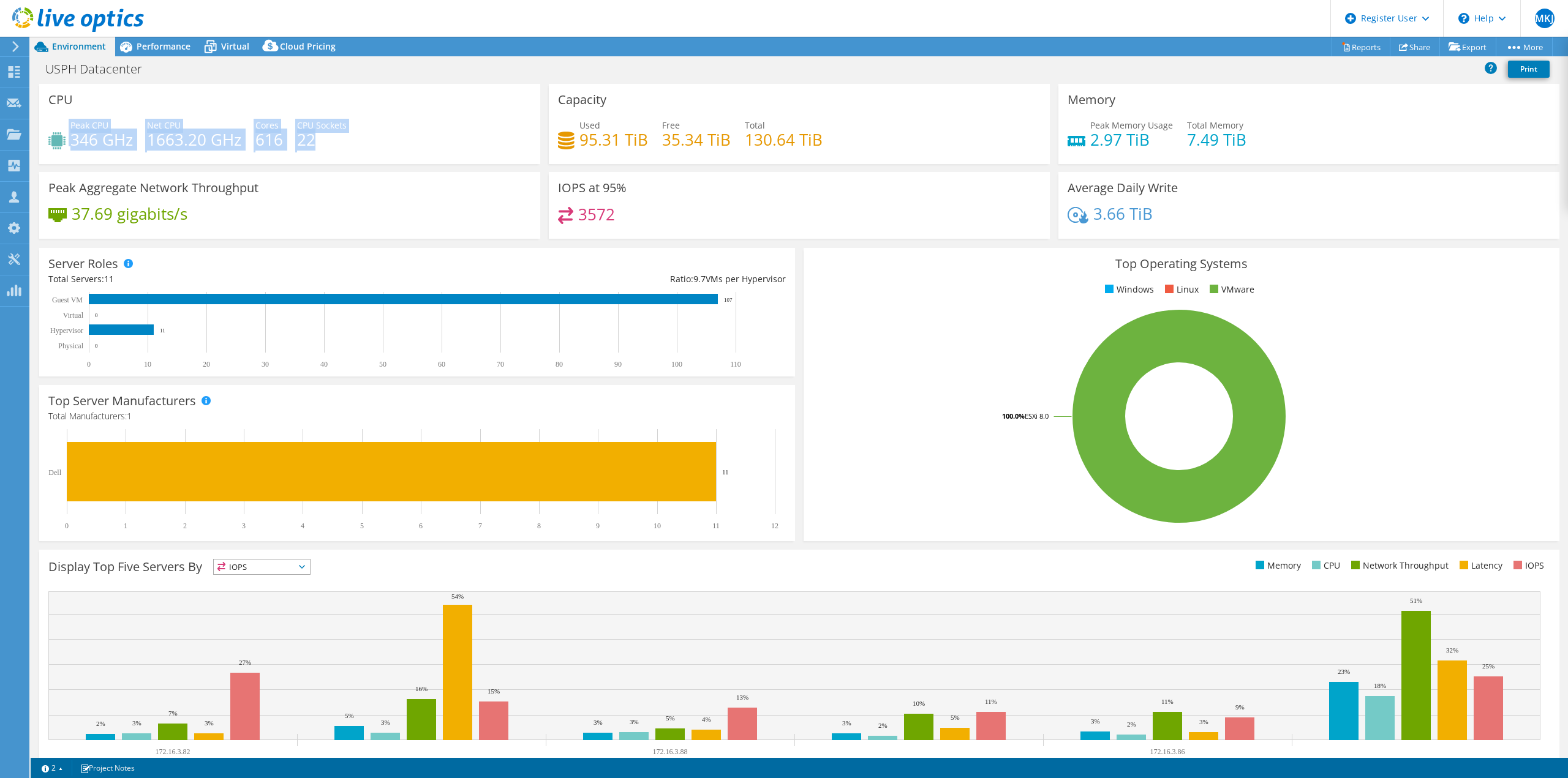 drag, startPoint x: 69, startPoint y: 121, endPoint x: 324, endPoint y: 135, distance: 255.38402 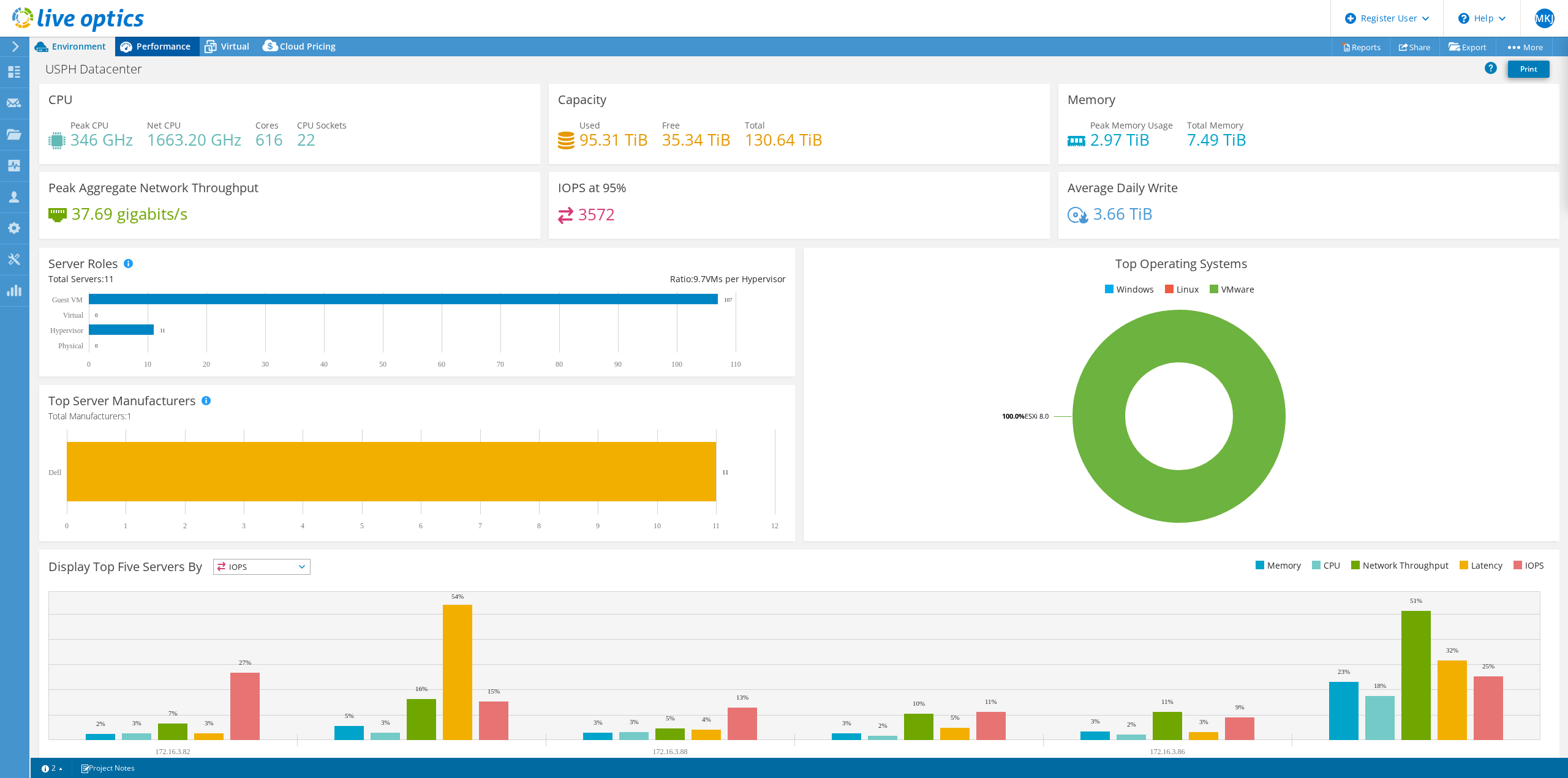 click on "Performance" at bounding box center [164, 46] 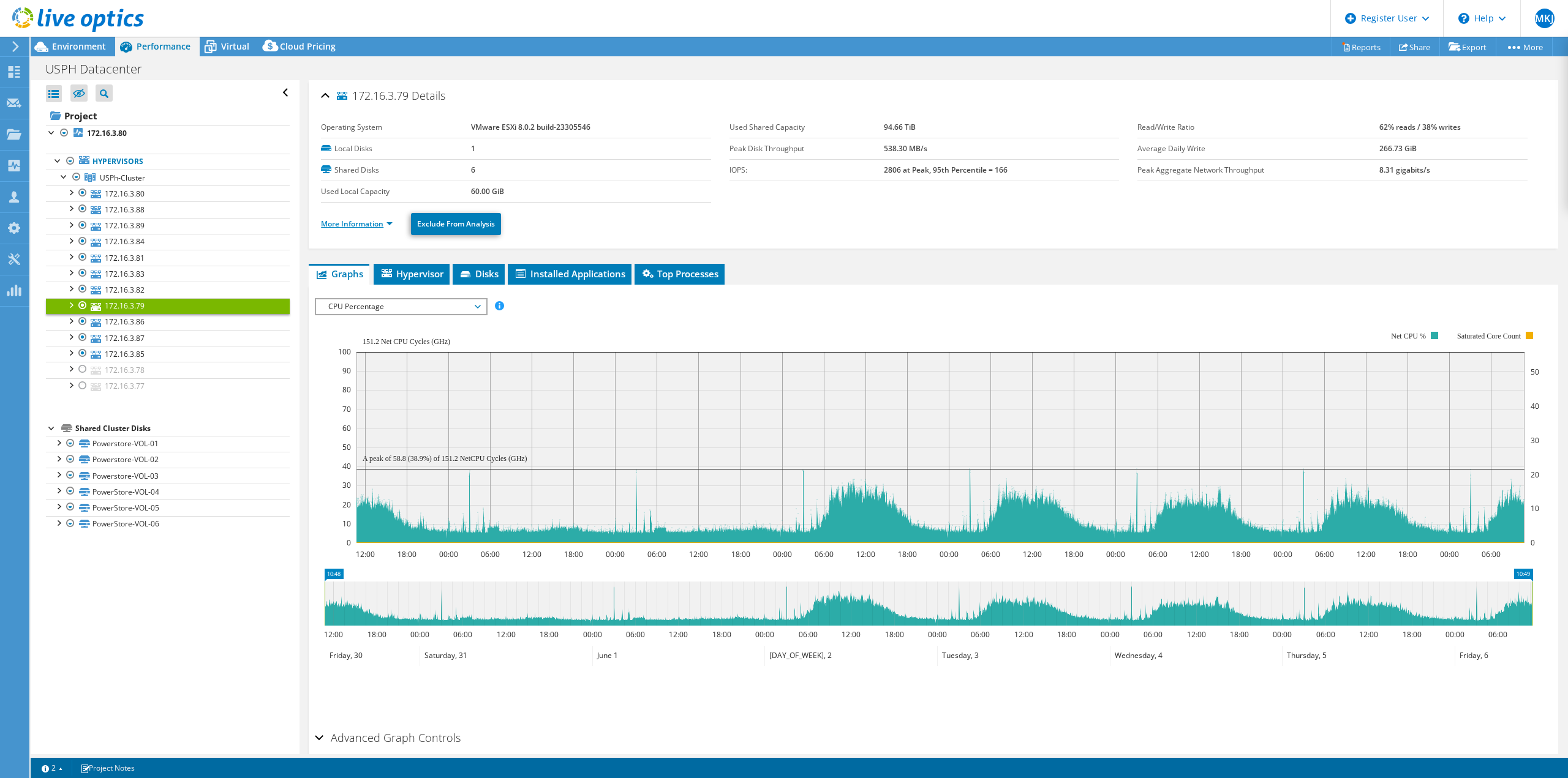 click on "More Information" at bounding box center [356, 223] 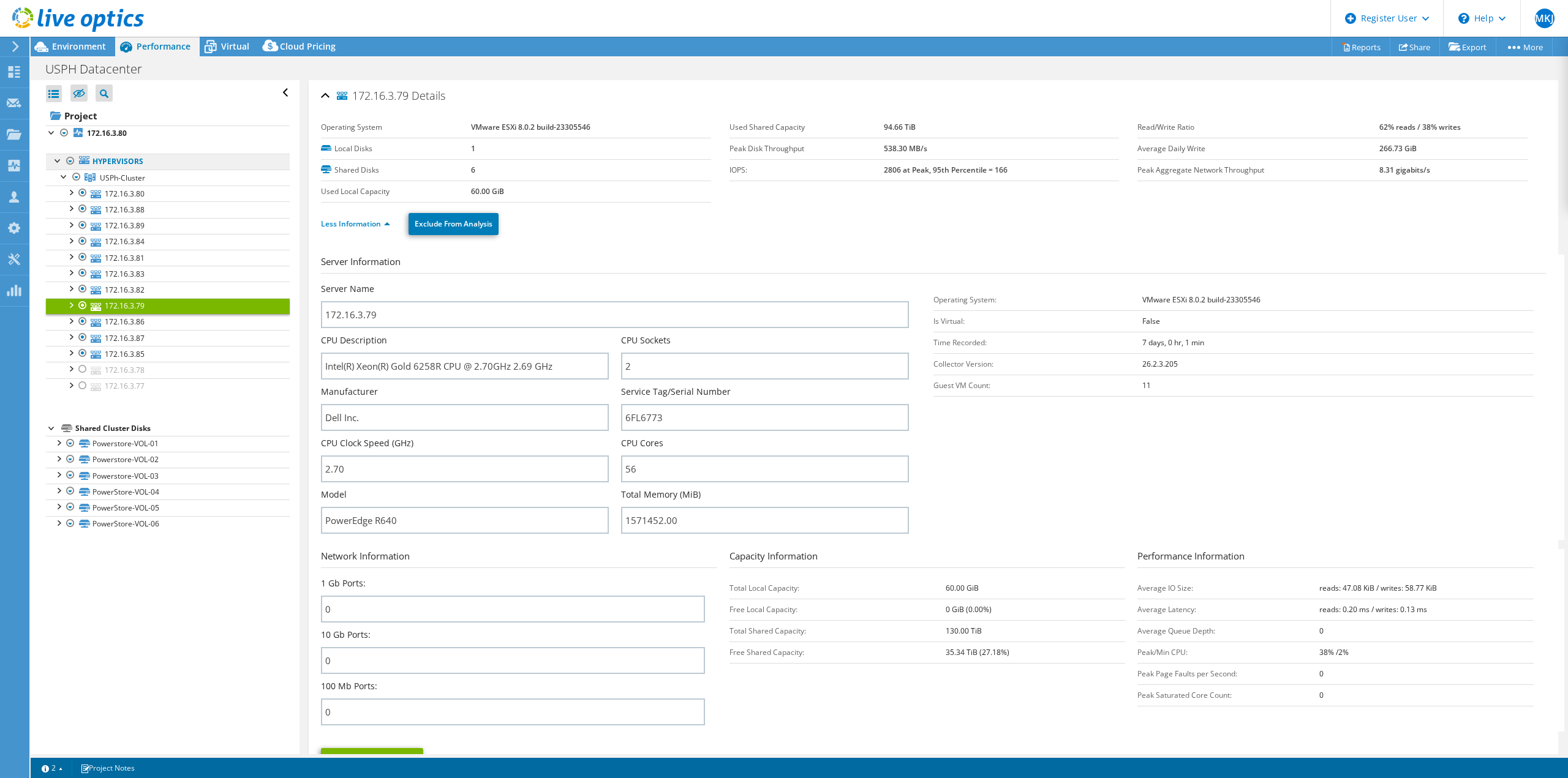 click on "Hypervisors" at bounding box center [168, 162] 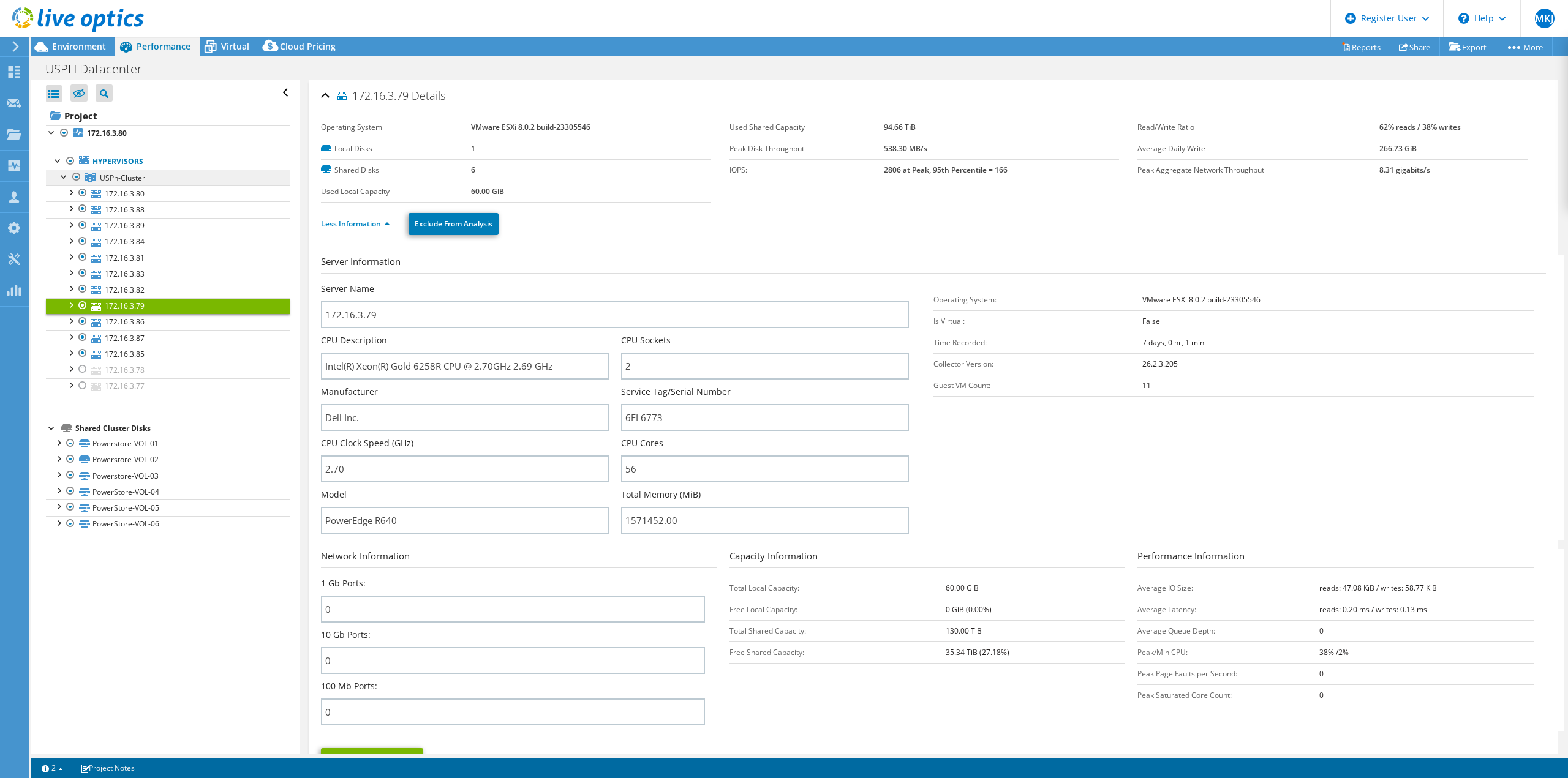 click on "USPh-Cluster" at bounding box center (123, 178) 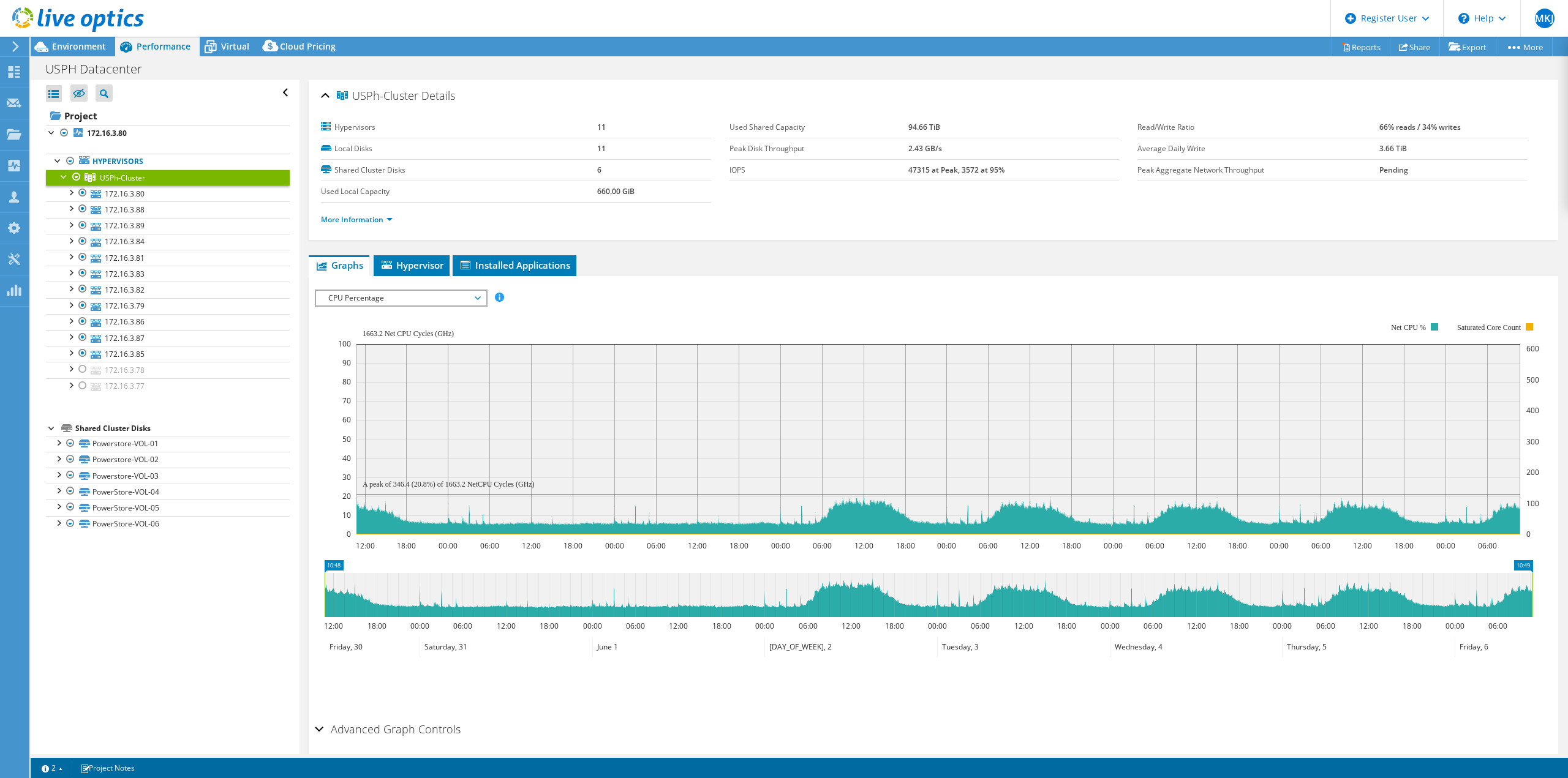 click at bounding box center [72, 20] 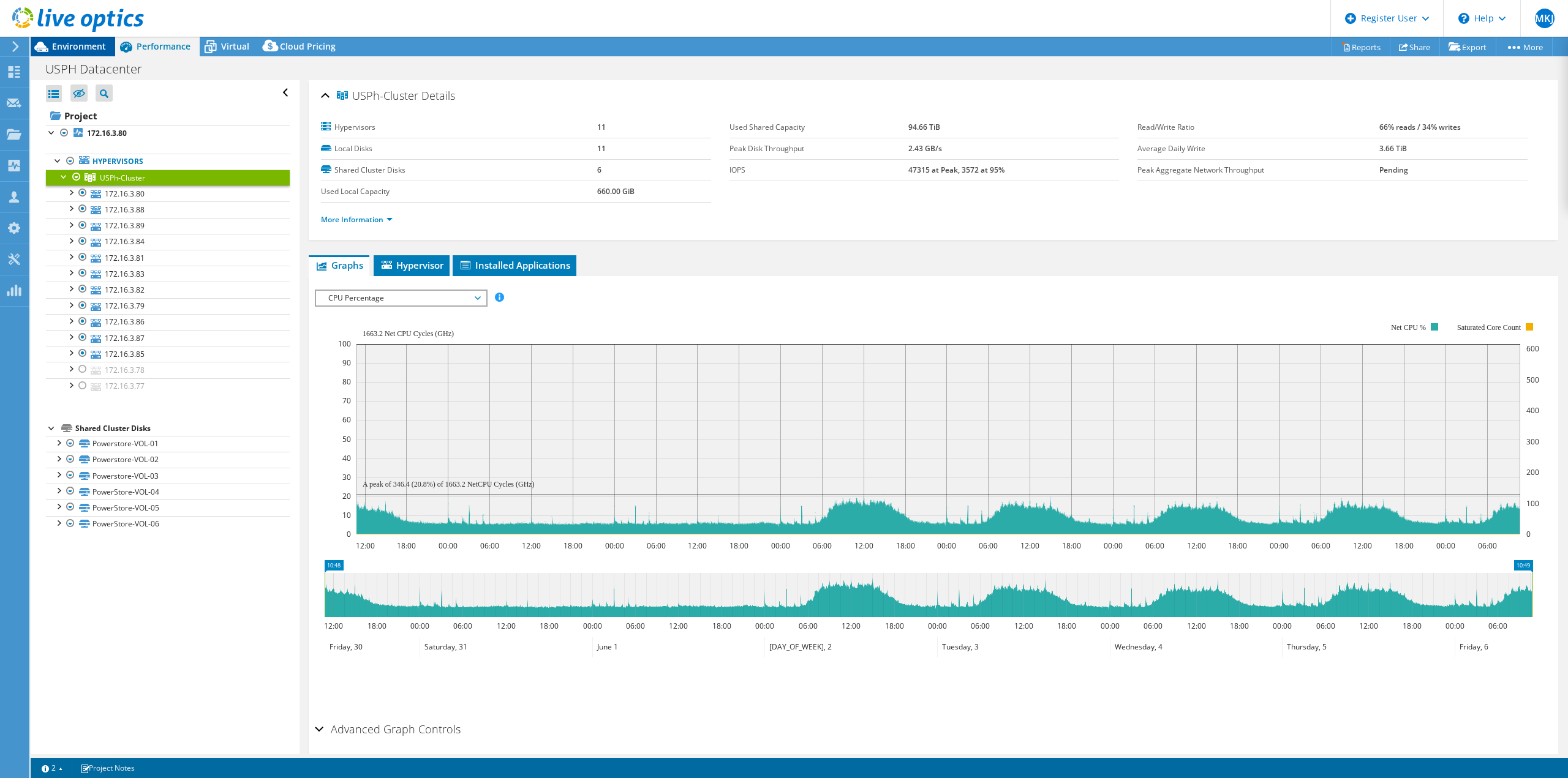click on "Environment" at bounding box center [79, 46] 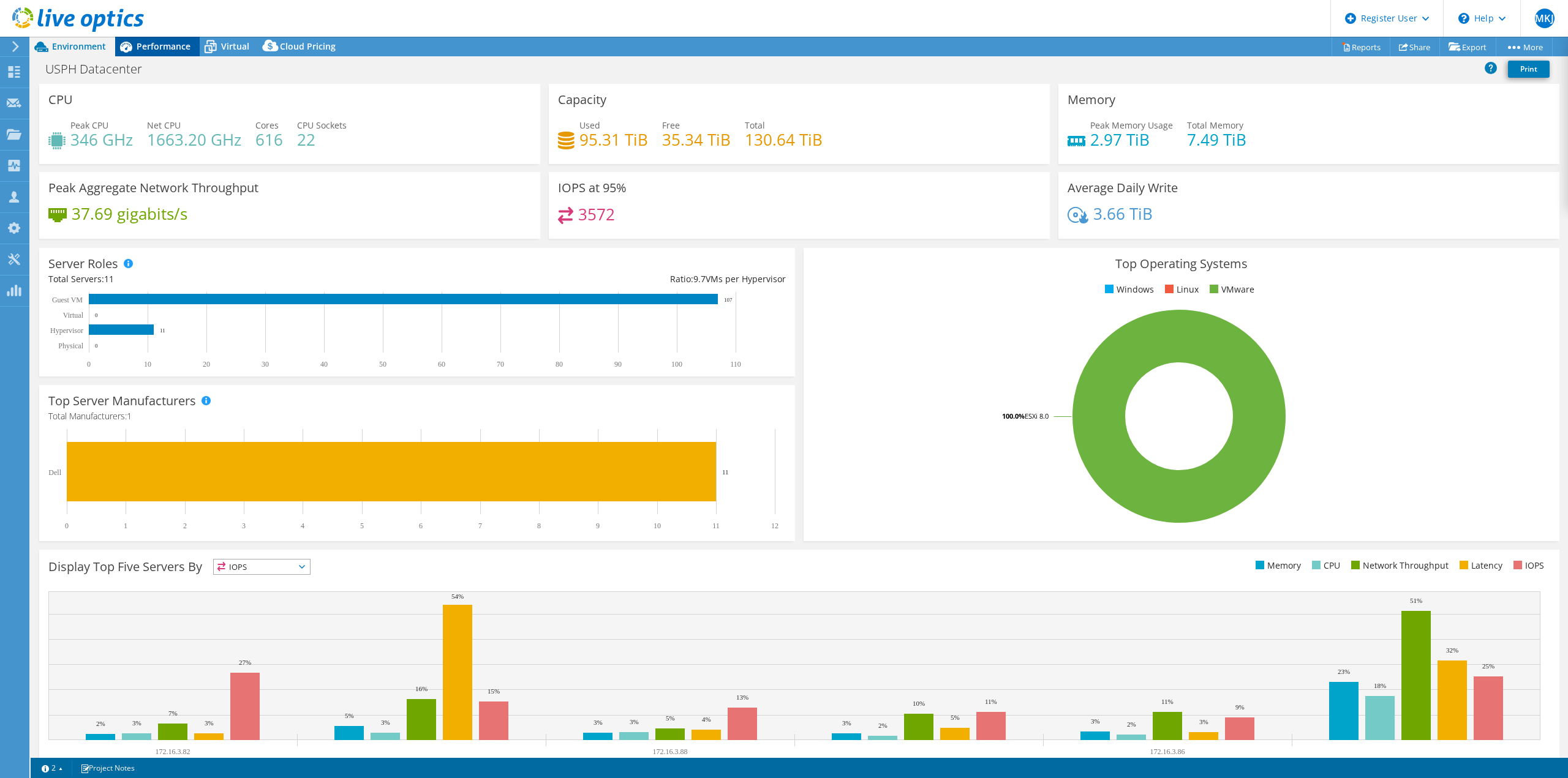 click on "Performance" at bounding box center [164, 46] 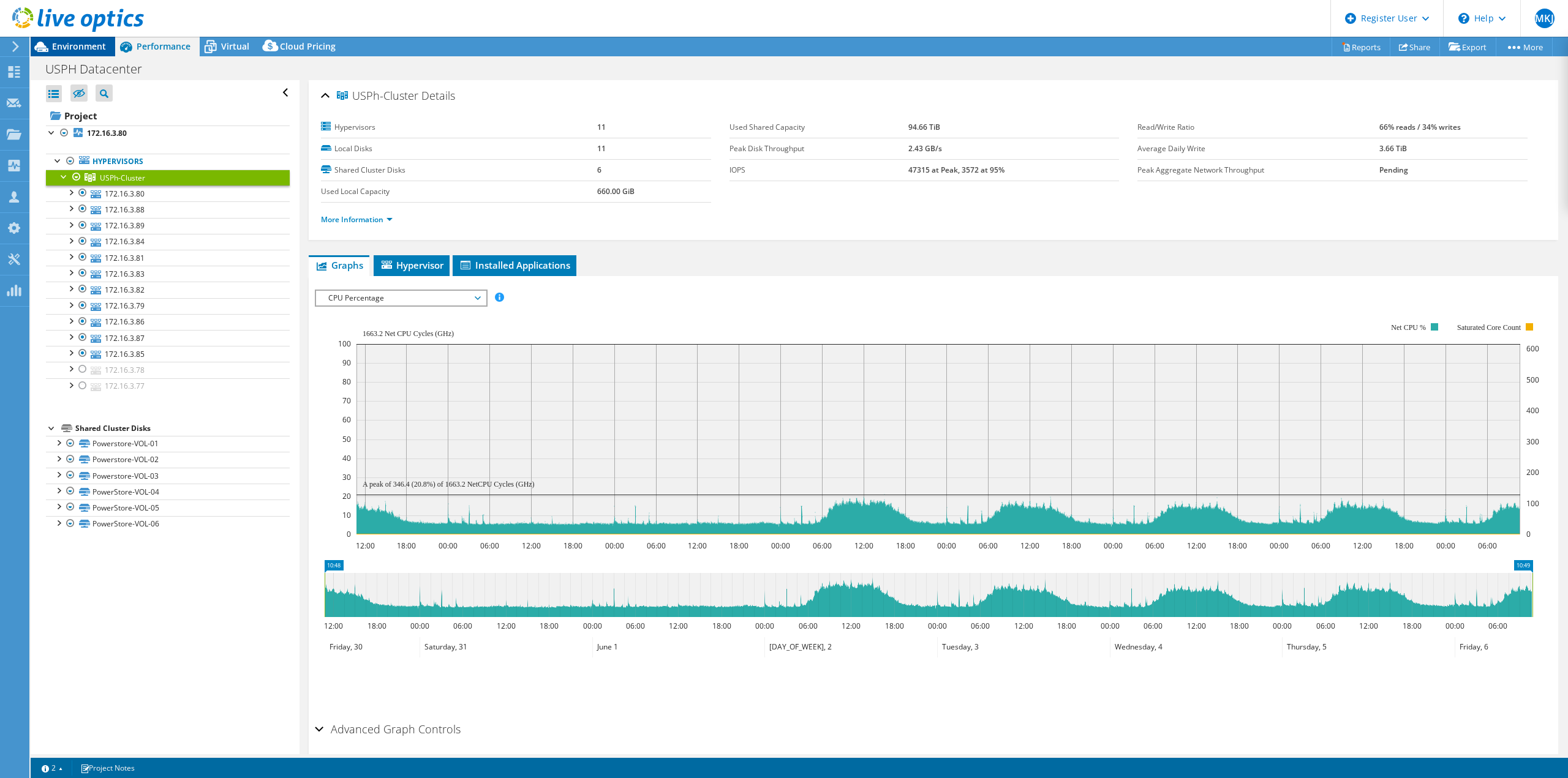 click on "Environment" at bounding box center [79, 46] 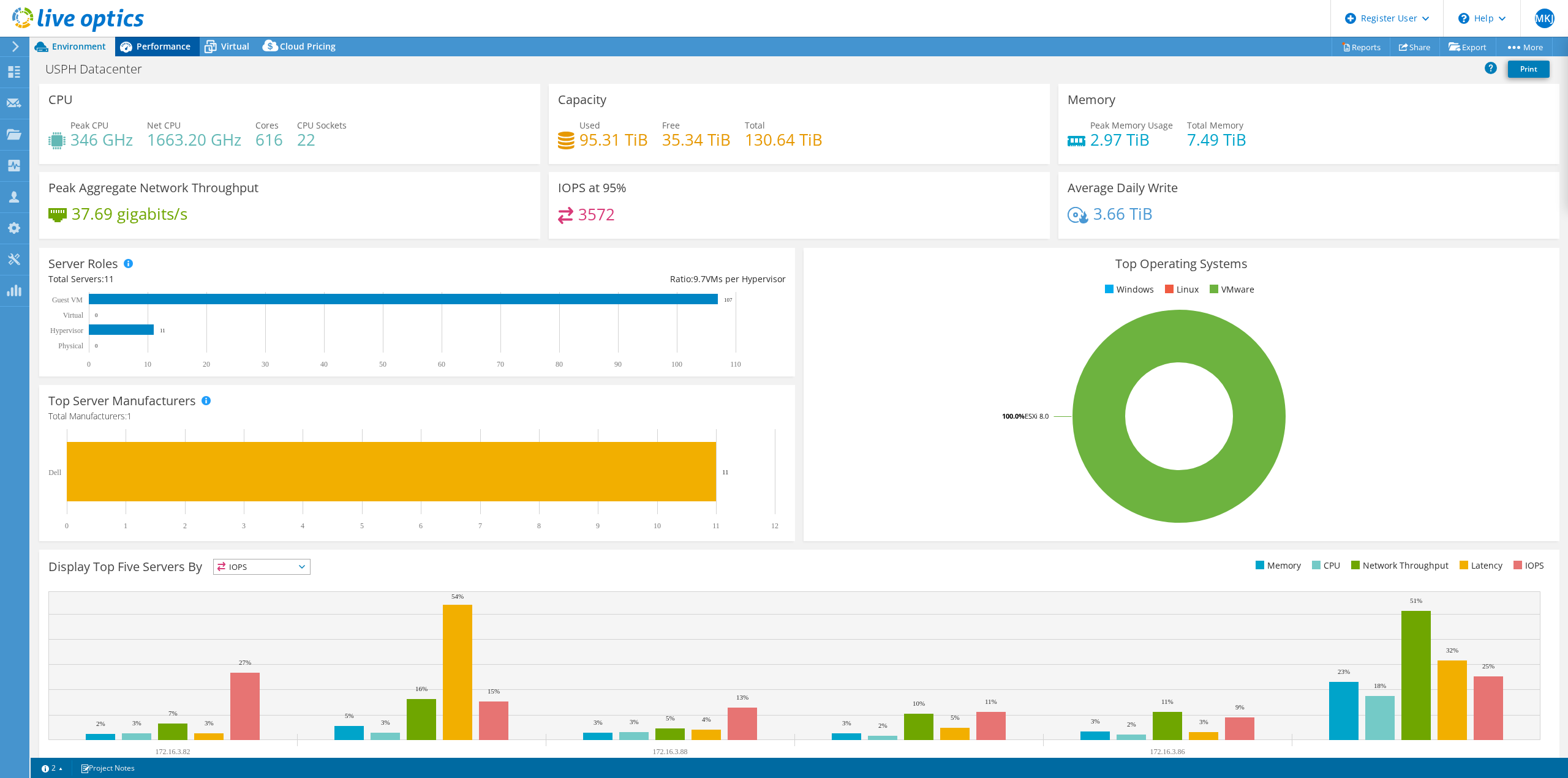 click on "Performance" at bounding box center (157, 47) 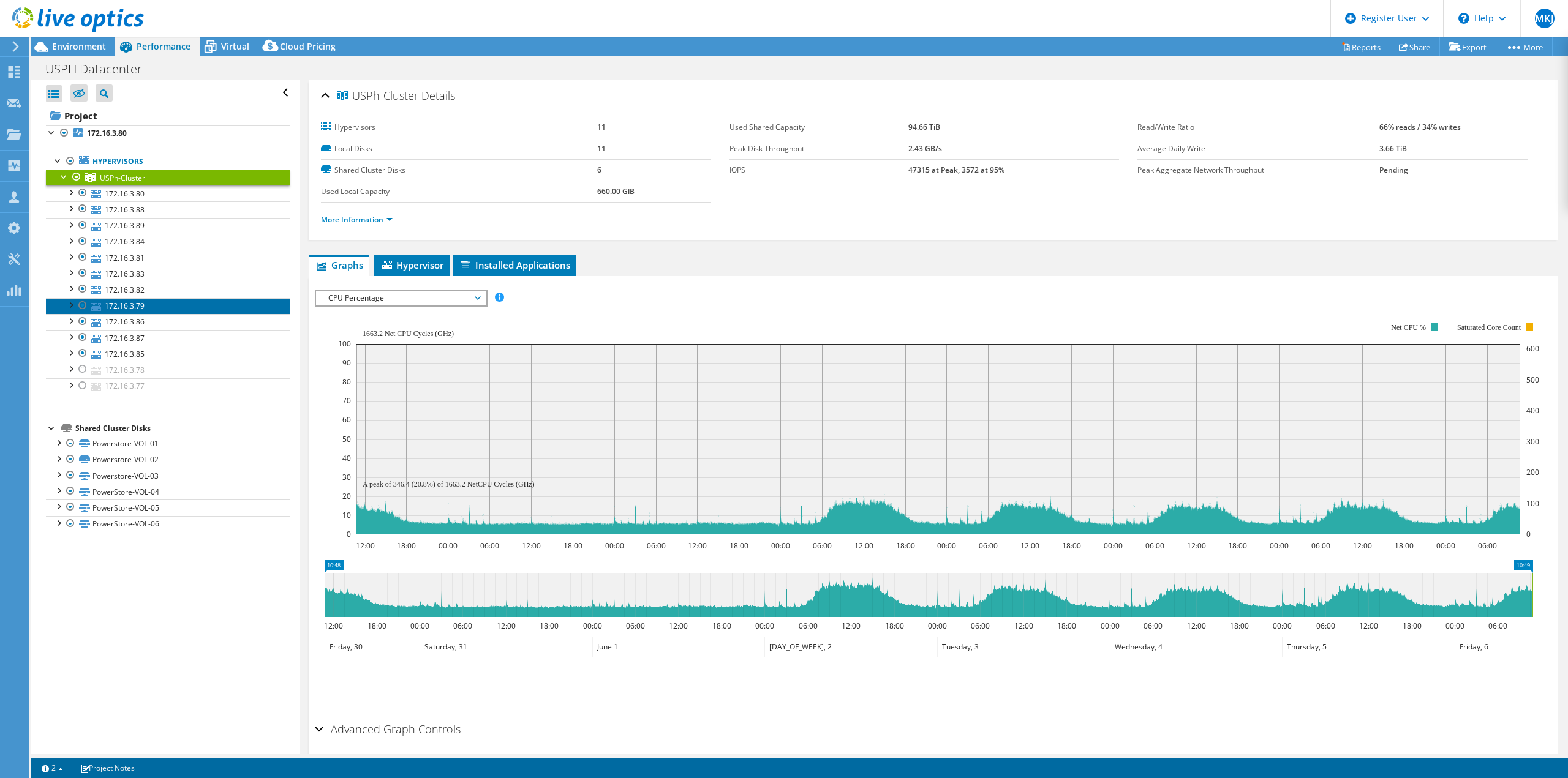 click on "172.16.3.79" at bounding box center [168, 306] 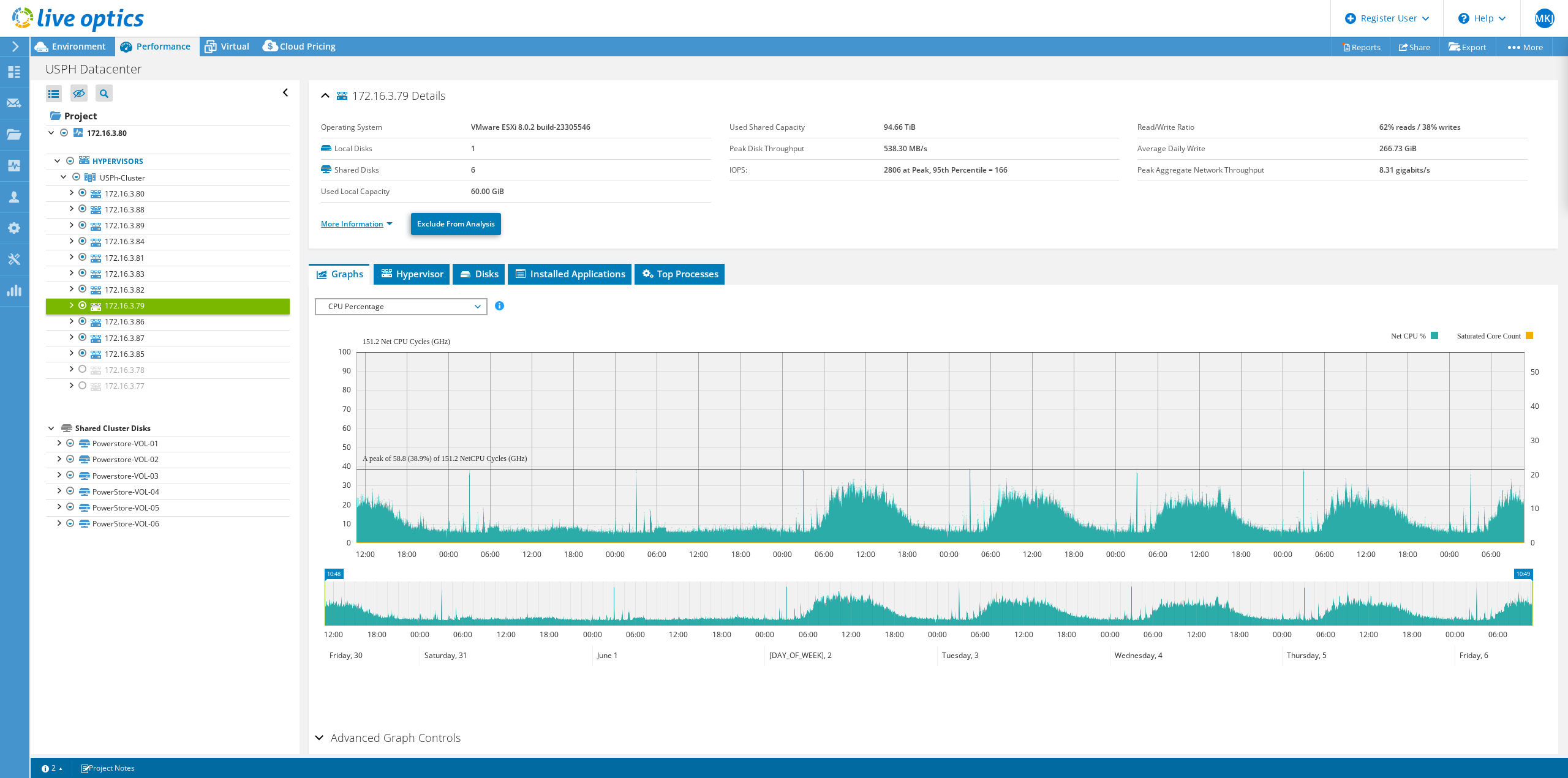 click on "More Information" at bounding box center (356, 223) 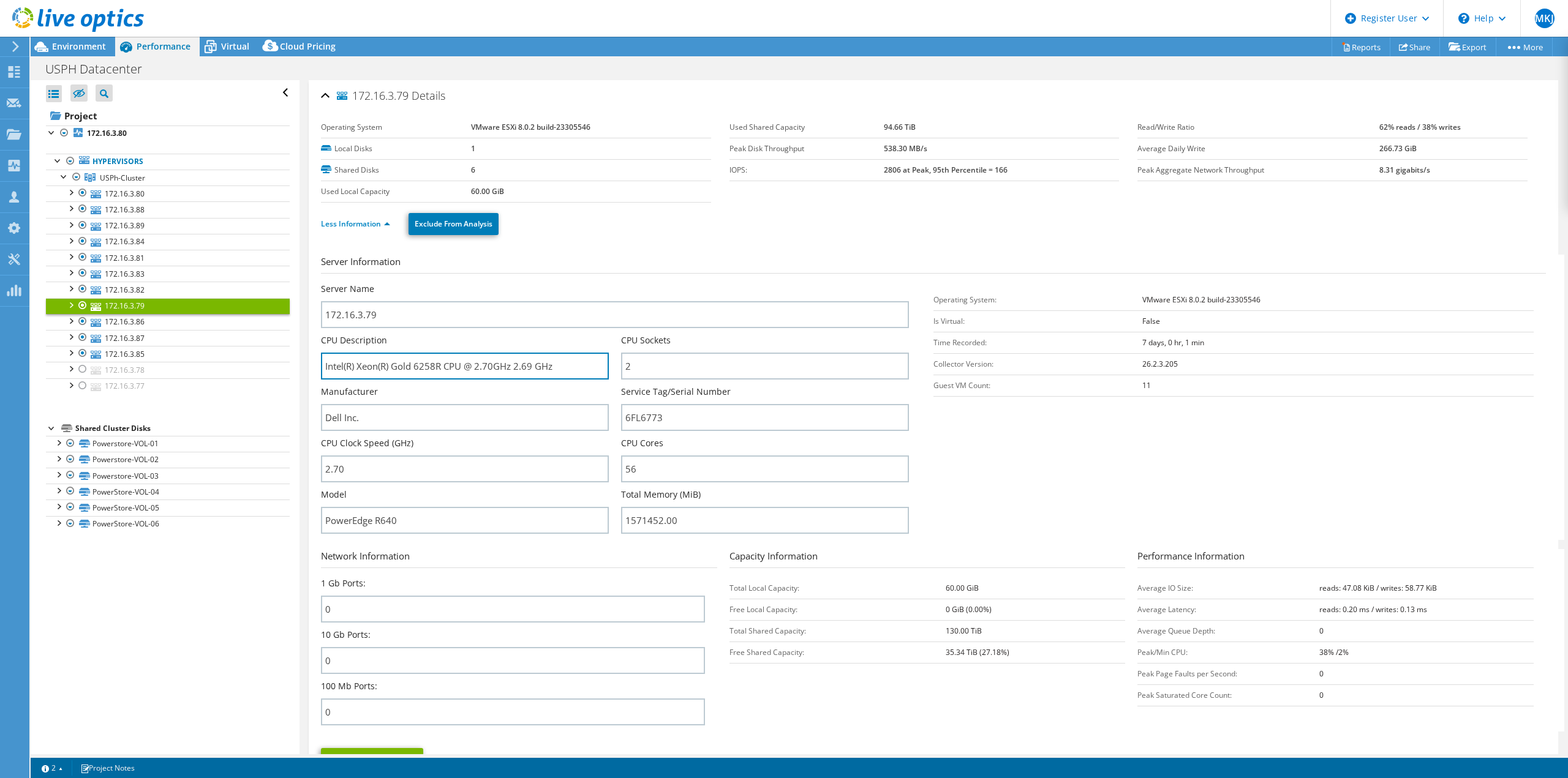 drag, startPoint x: 387, startPoint y: 367, endPoint x: 610, endPoint y: 380, distance: 223.3786 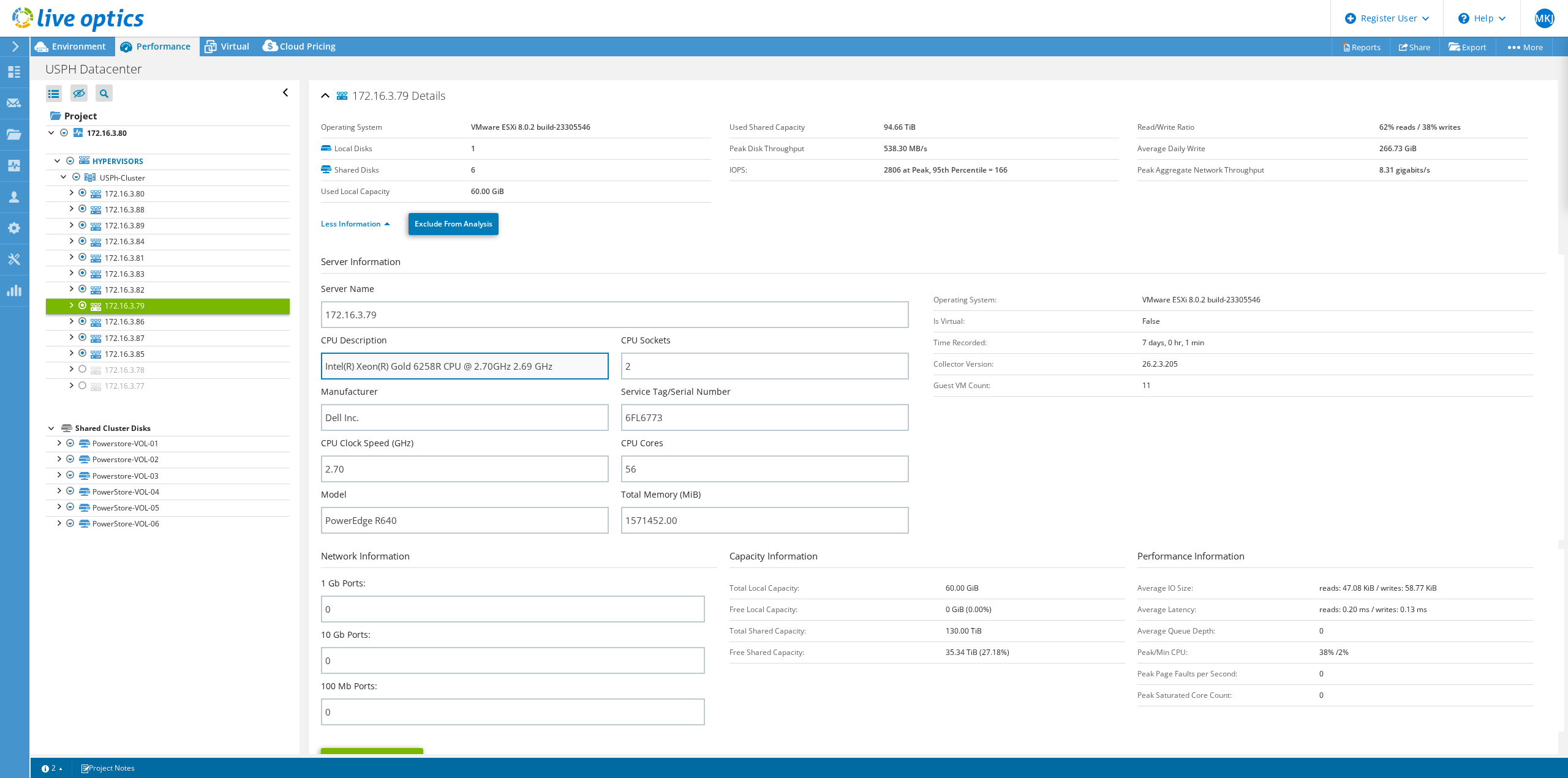 click on "Intel(R) Xeon(R) Gold 6258R CPU @ 2.70GHz 2.69 GHz" at bounding box center (465, 366) 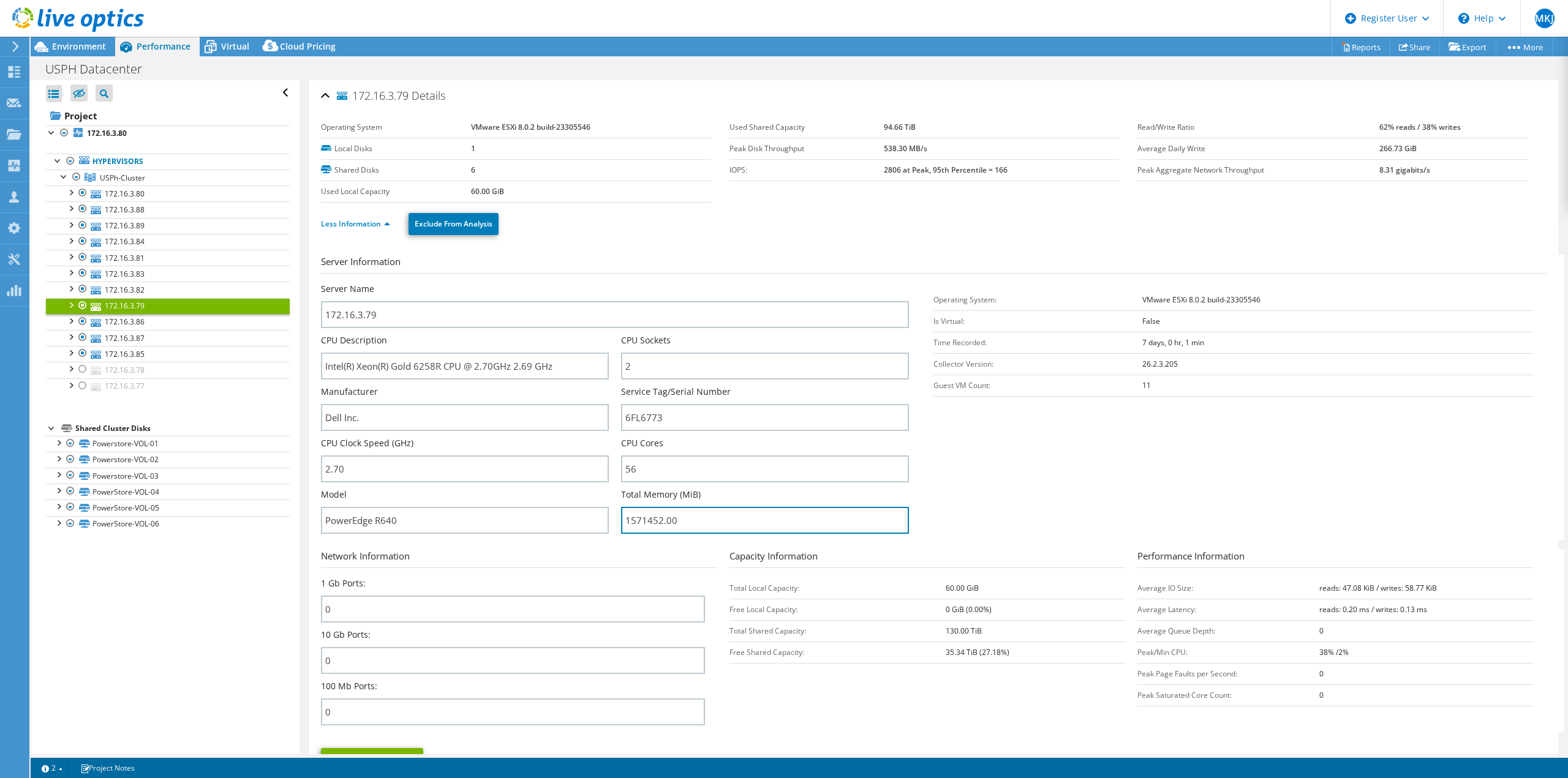 drag, startPoint x: 641, startPoint y: 524, endPoint x: 618, endPoint y: 525, distance: 23.021729 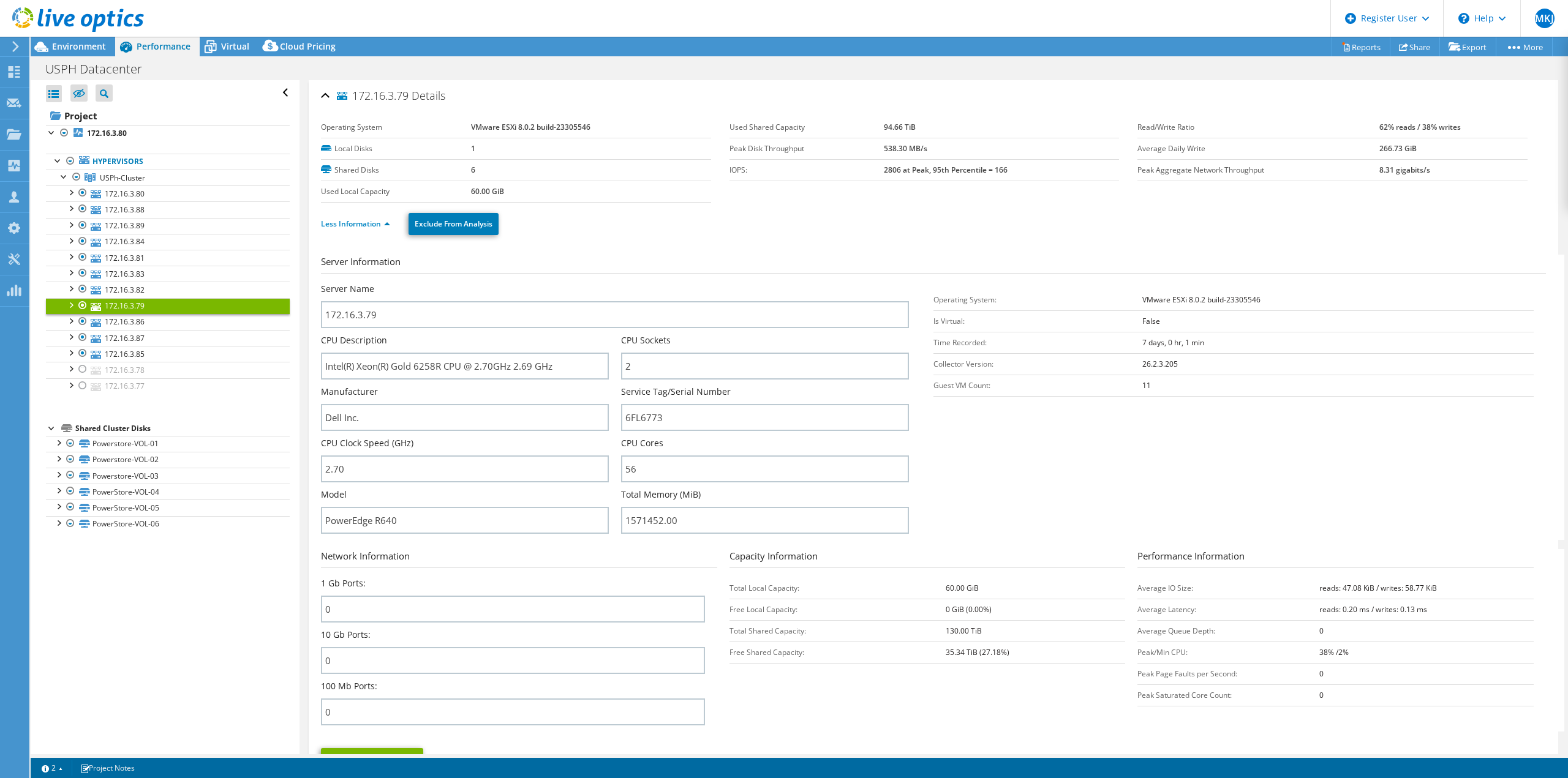 click on "Model
PowerEdge R640" at bounding box center (471, 511) 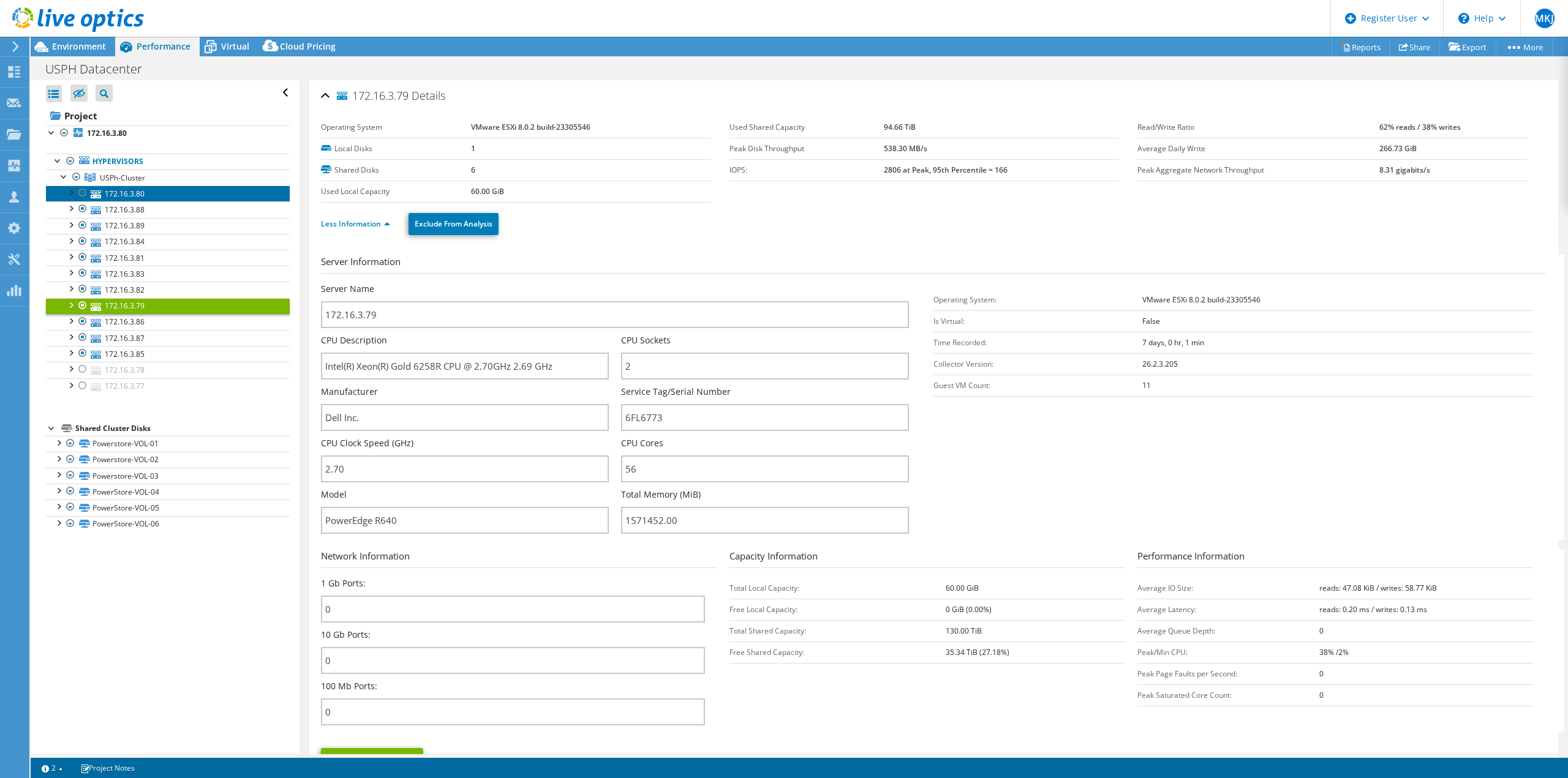 click on "172.16.3.80" at bounding box center (168, 193) 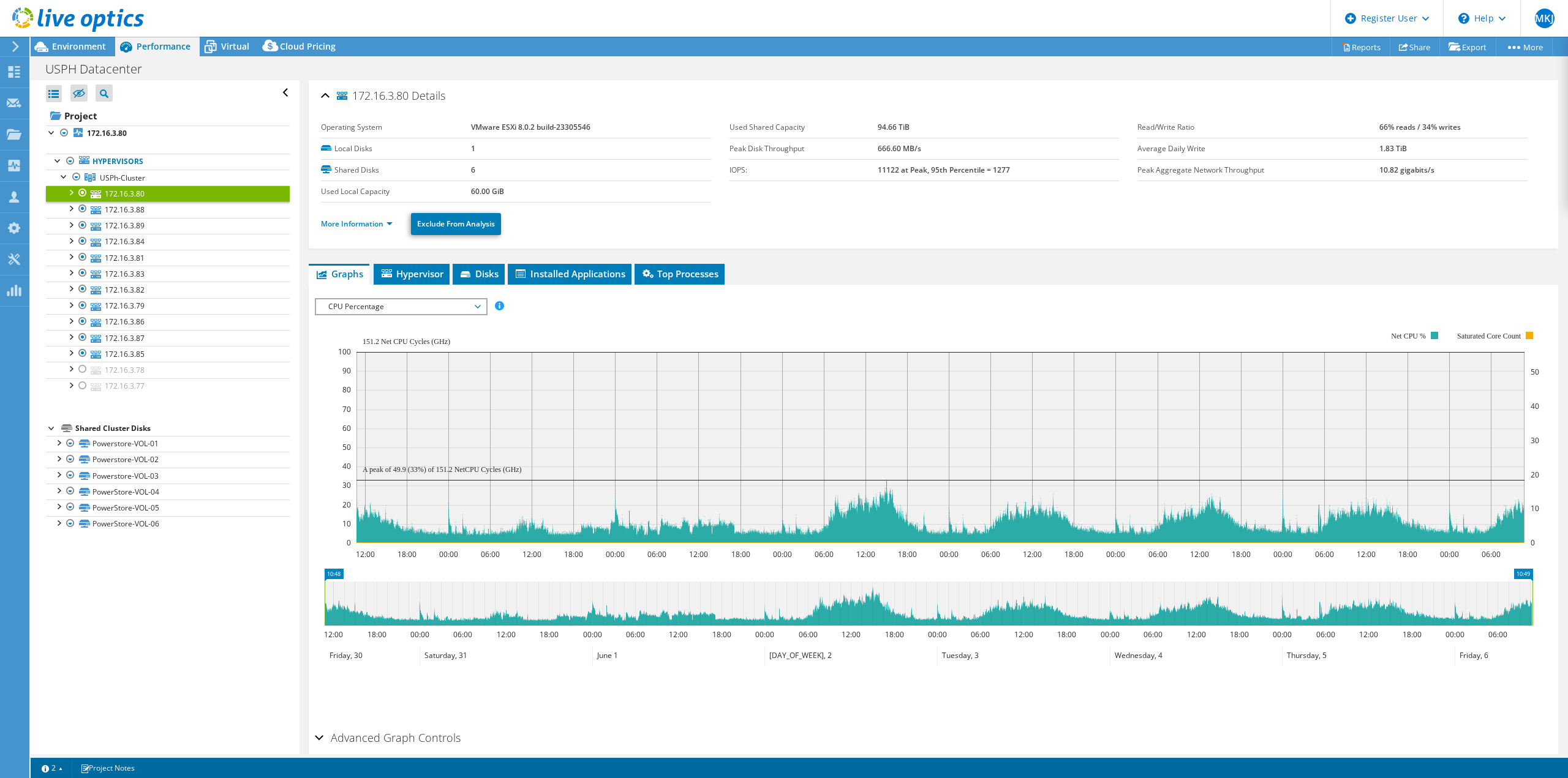 click on "More Information" at bounding box center [356, 223] 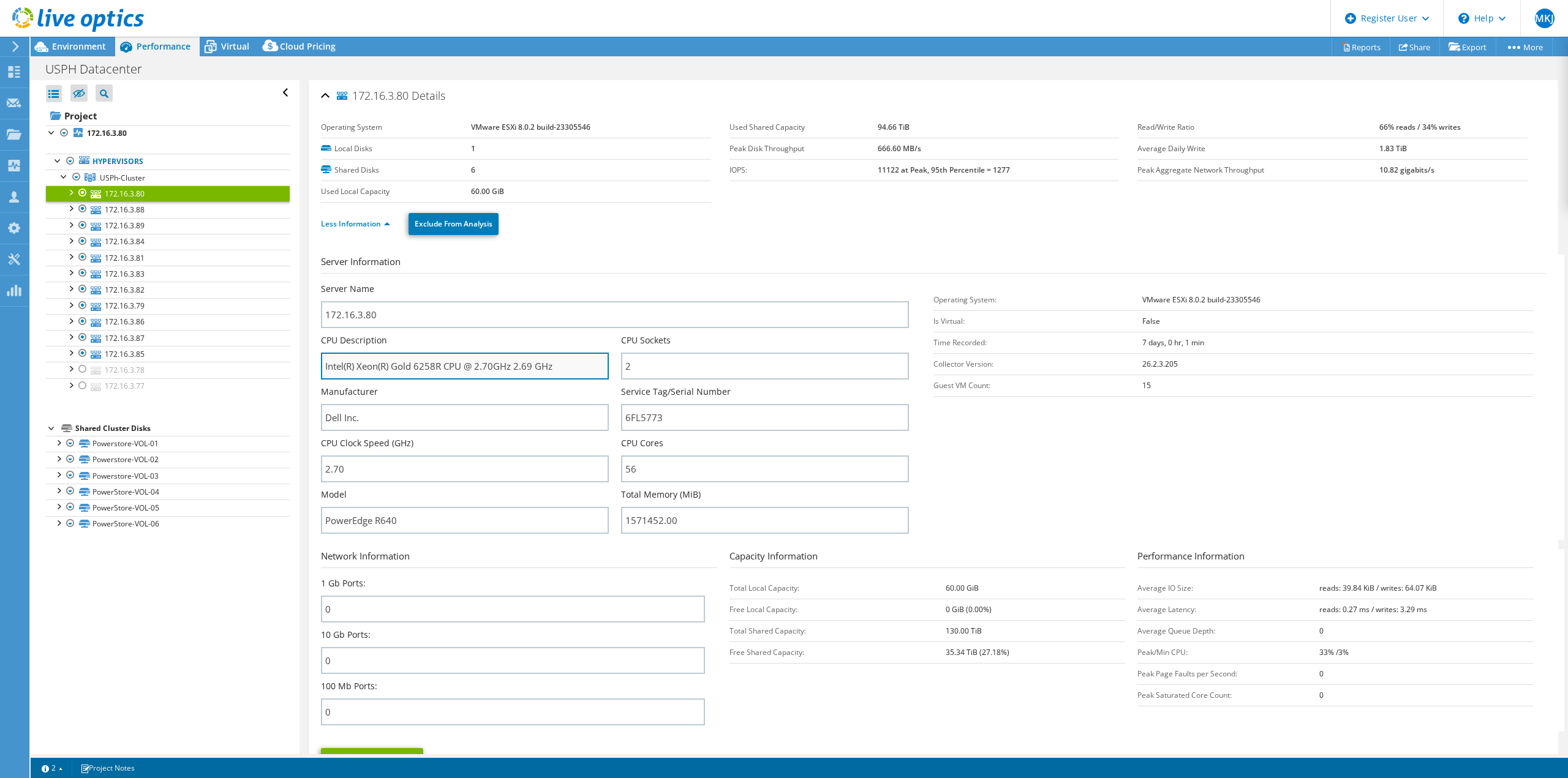 drag, startPoint x: 409, startPoint y: 371, endPoint x: 381, endPoint y: 372, distance: 28.017851 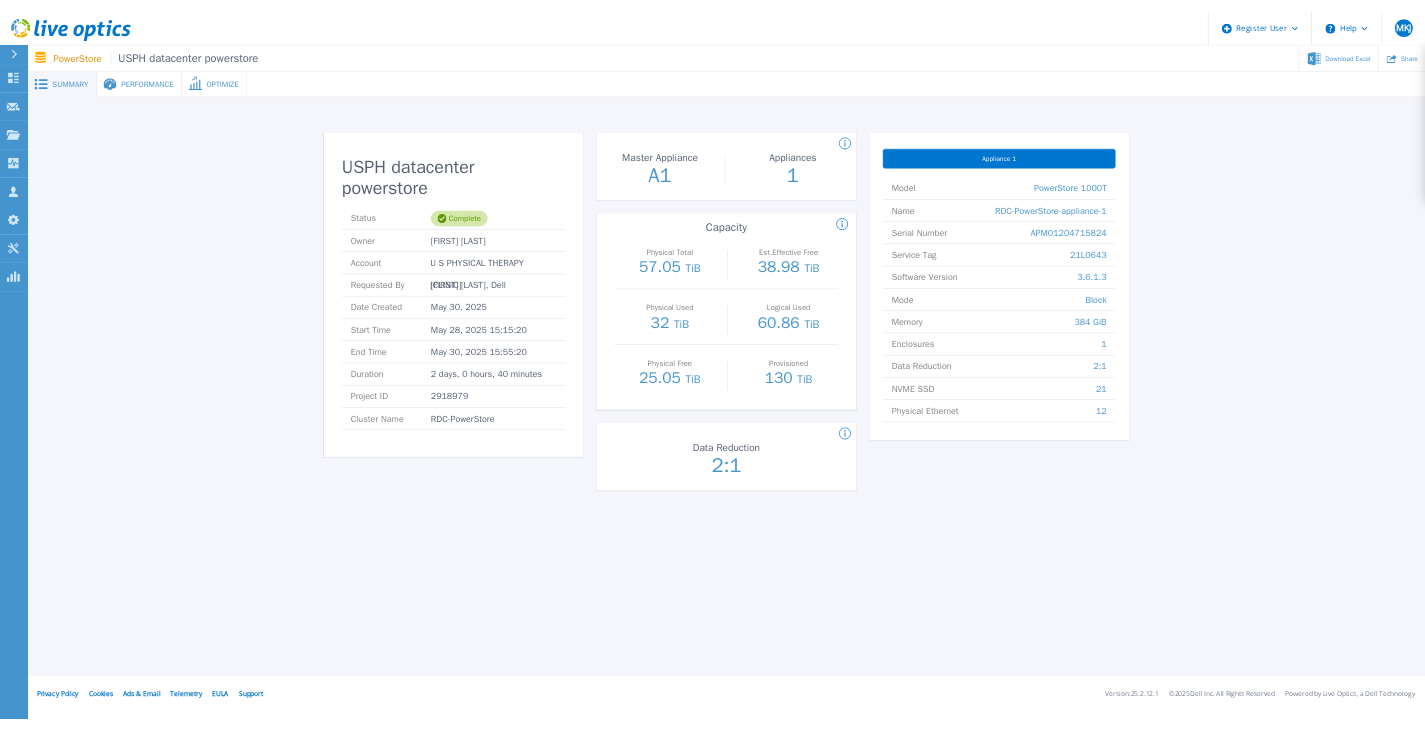 scroll, scrollTop: 0, scrollLeft: 0, axis: both 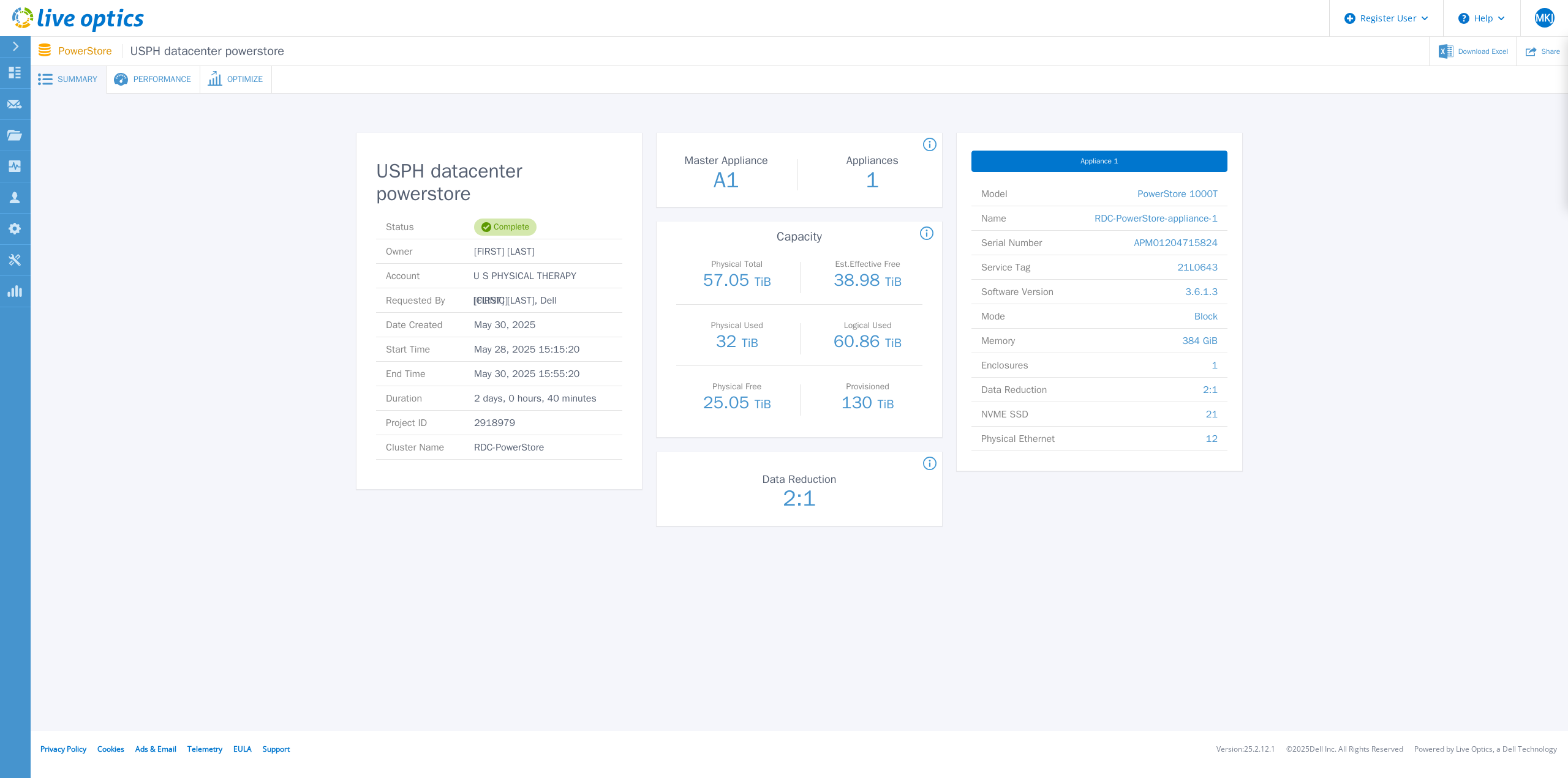 click on "21L0643" at bounding box center (1197, 267) 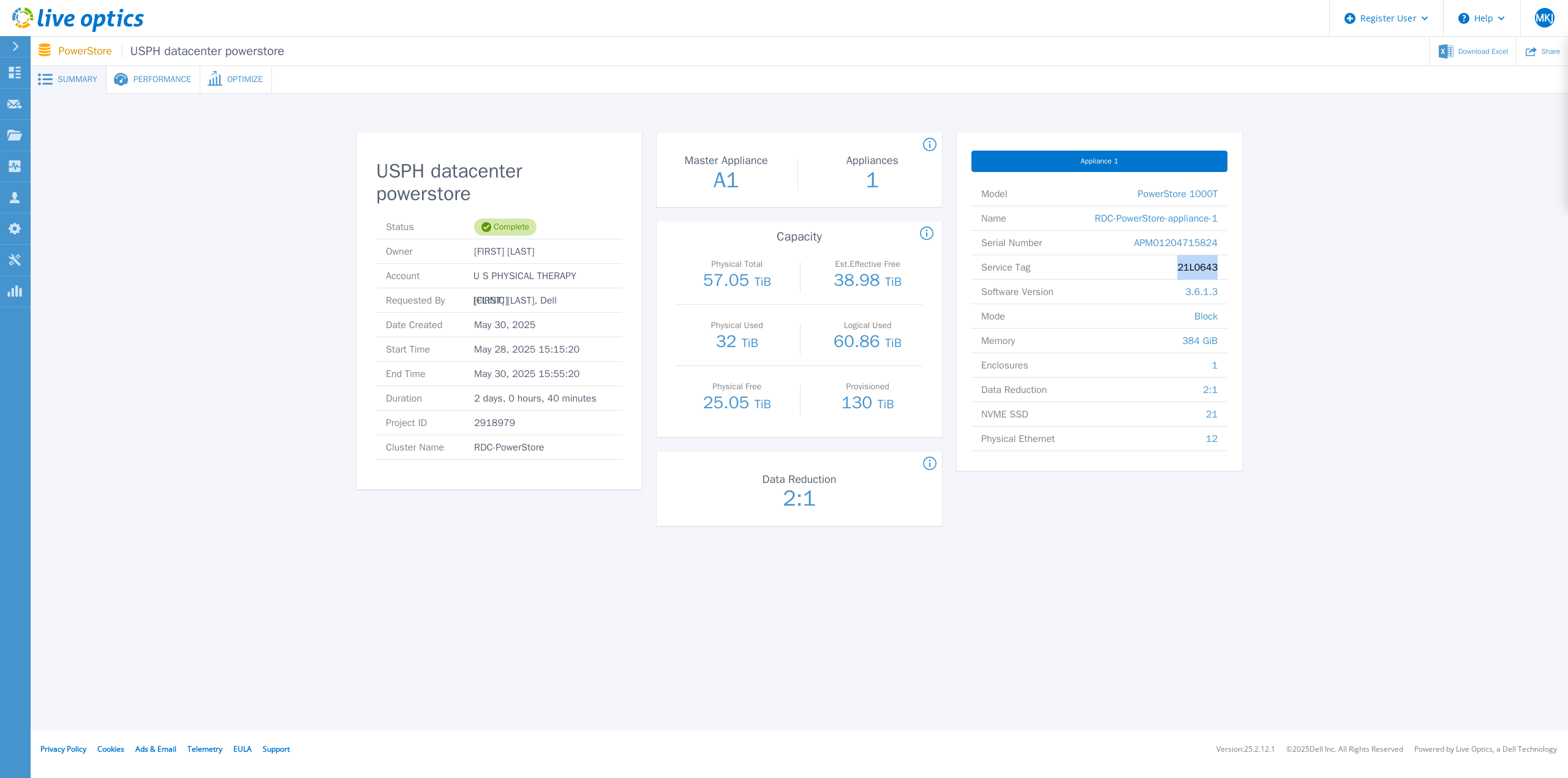 click on "21L0643" at bounding box center [1197, 267] 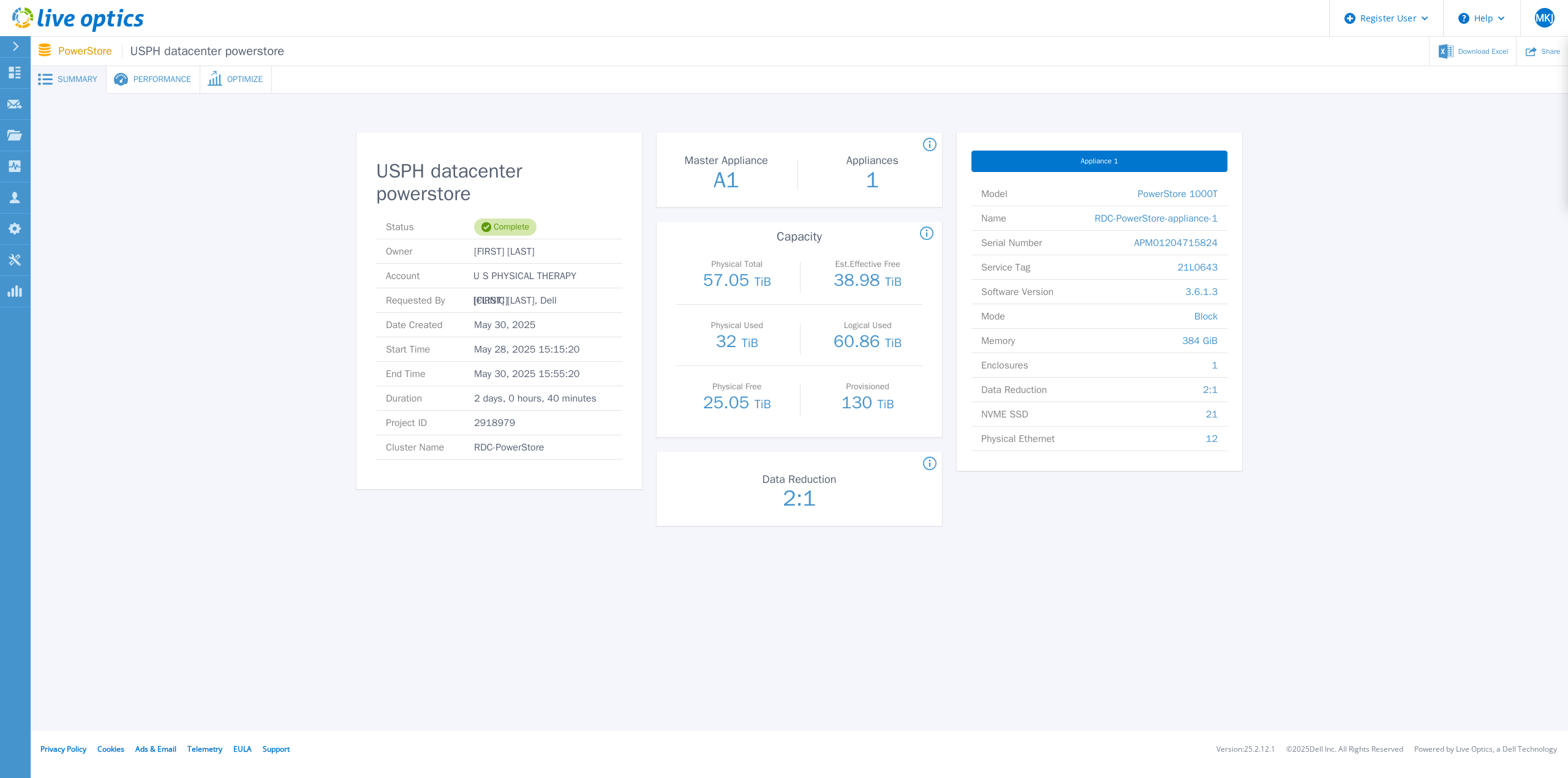 click on "Block" at bounding box center (1206, 316) 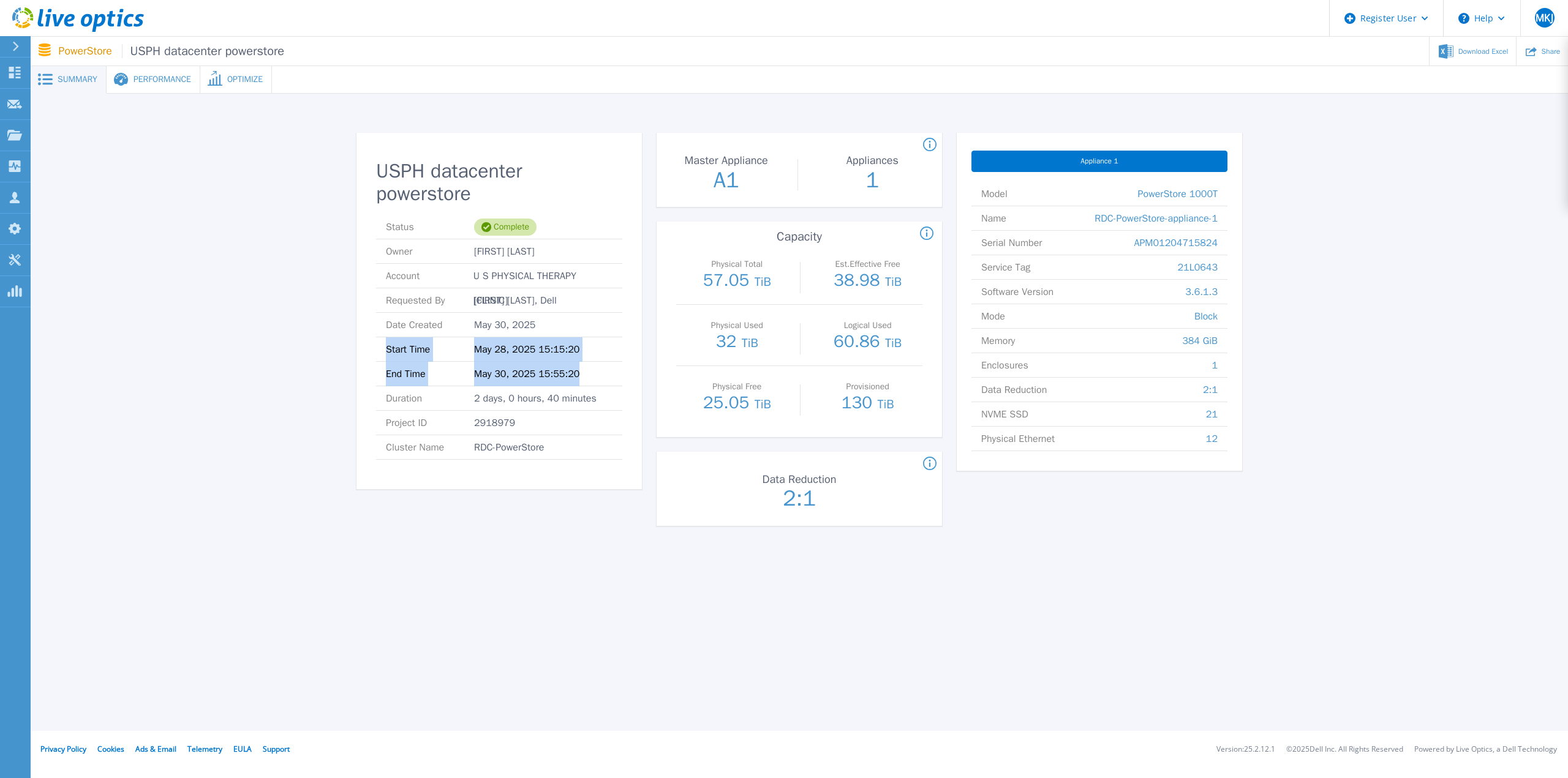 drag, startPoint x: 578, startPoint y: 353, endPoint x: 370, endPoint y: 318, distance: 210.92416 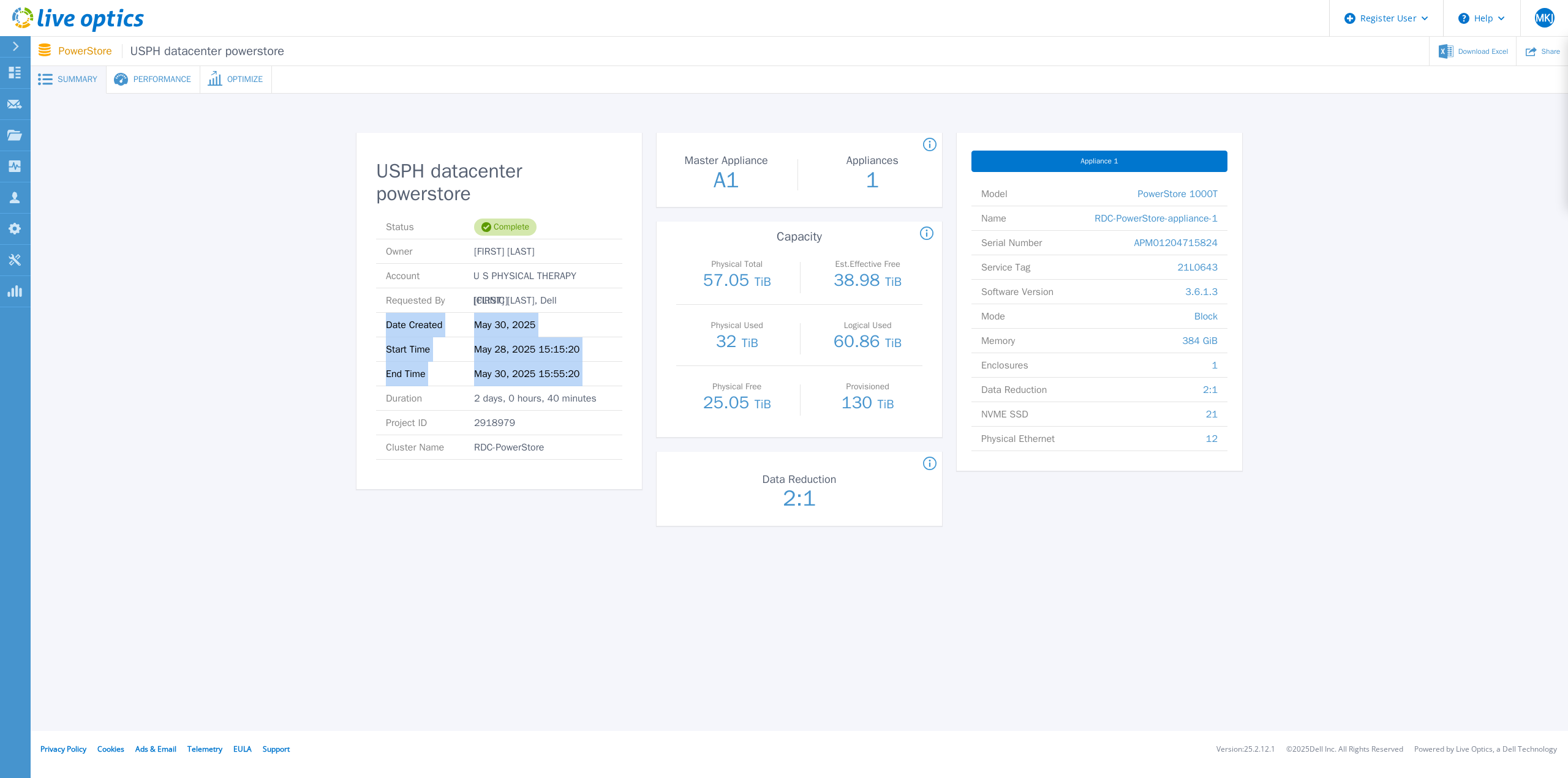 drag, startPoint x: 596, startPoint y: 350, endPoint x: 351, endPoint y: 294, distance: 251 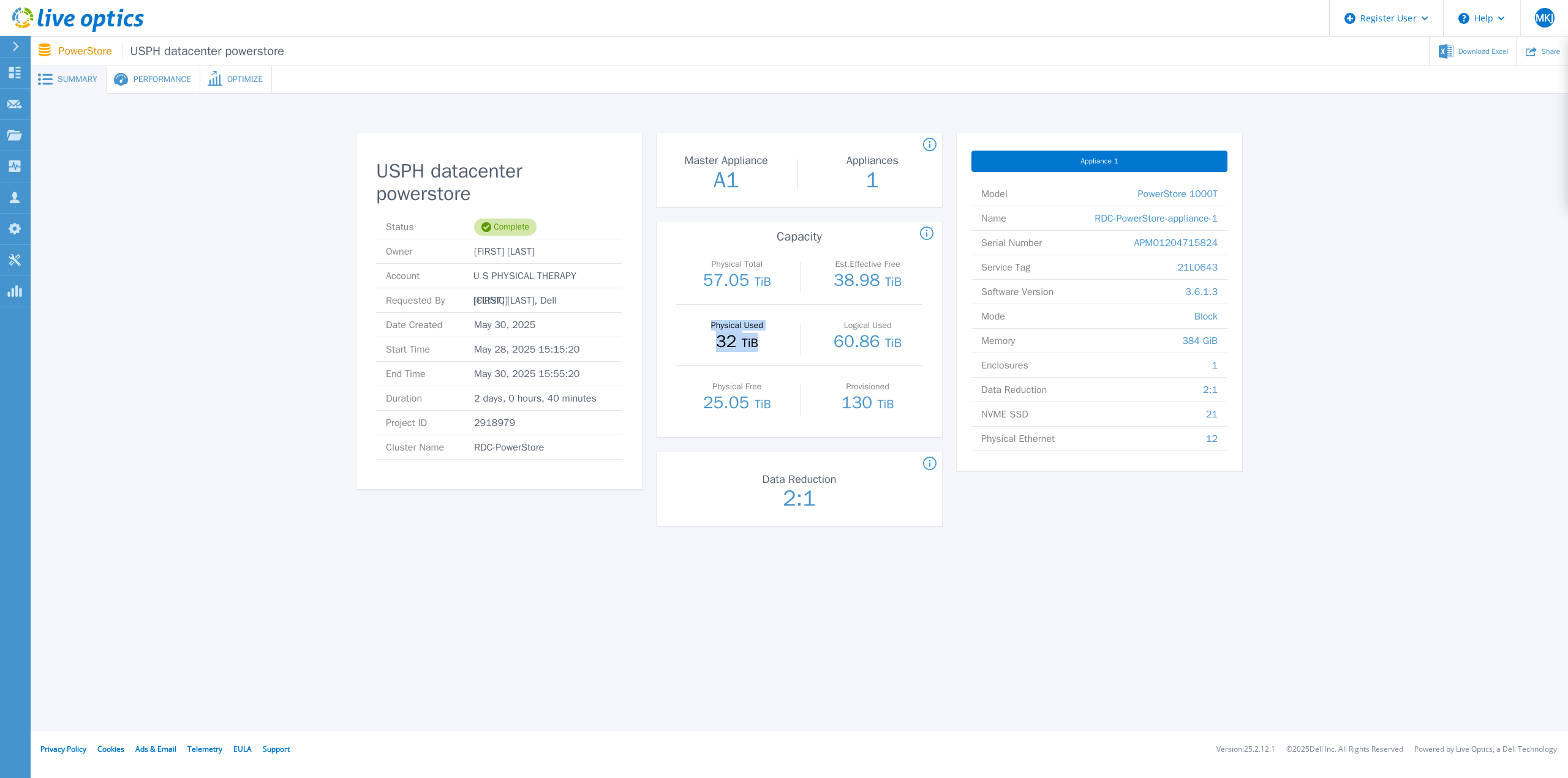 drag, startPoint x: 748, startPoint y: 350, endPoint x: 773, endPoint y: 361, distance: 27.313001 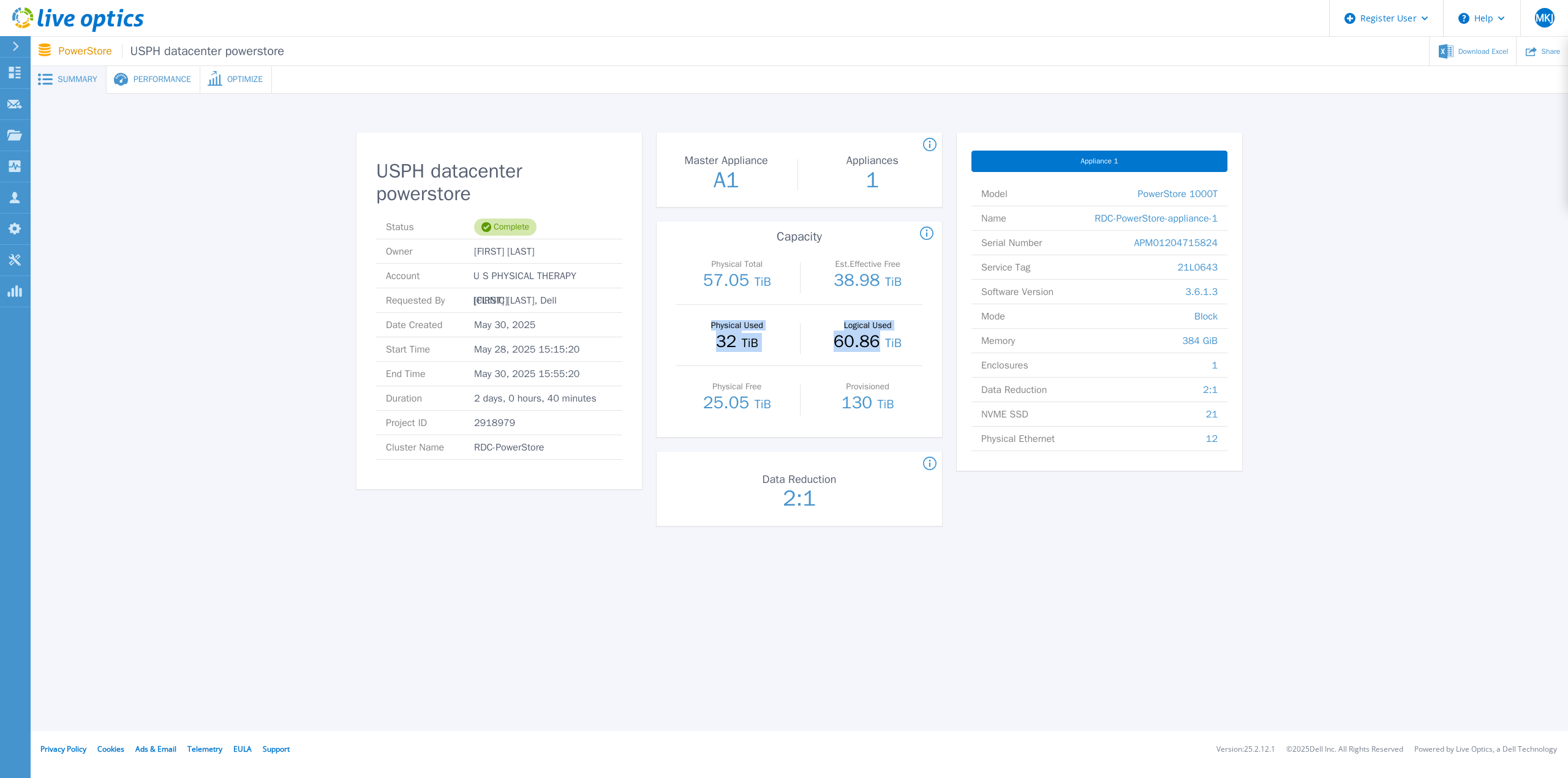 drag, startPoint x: 684, startPoint y: 321, endPoint x: 816, endPoint y: 362, distance: 138.2208 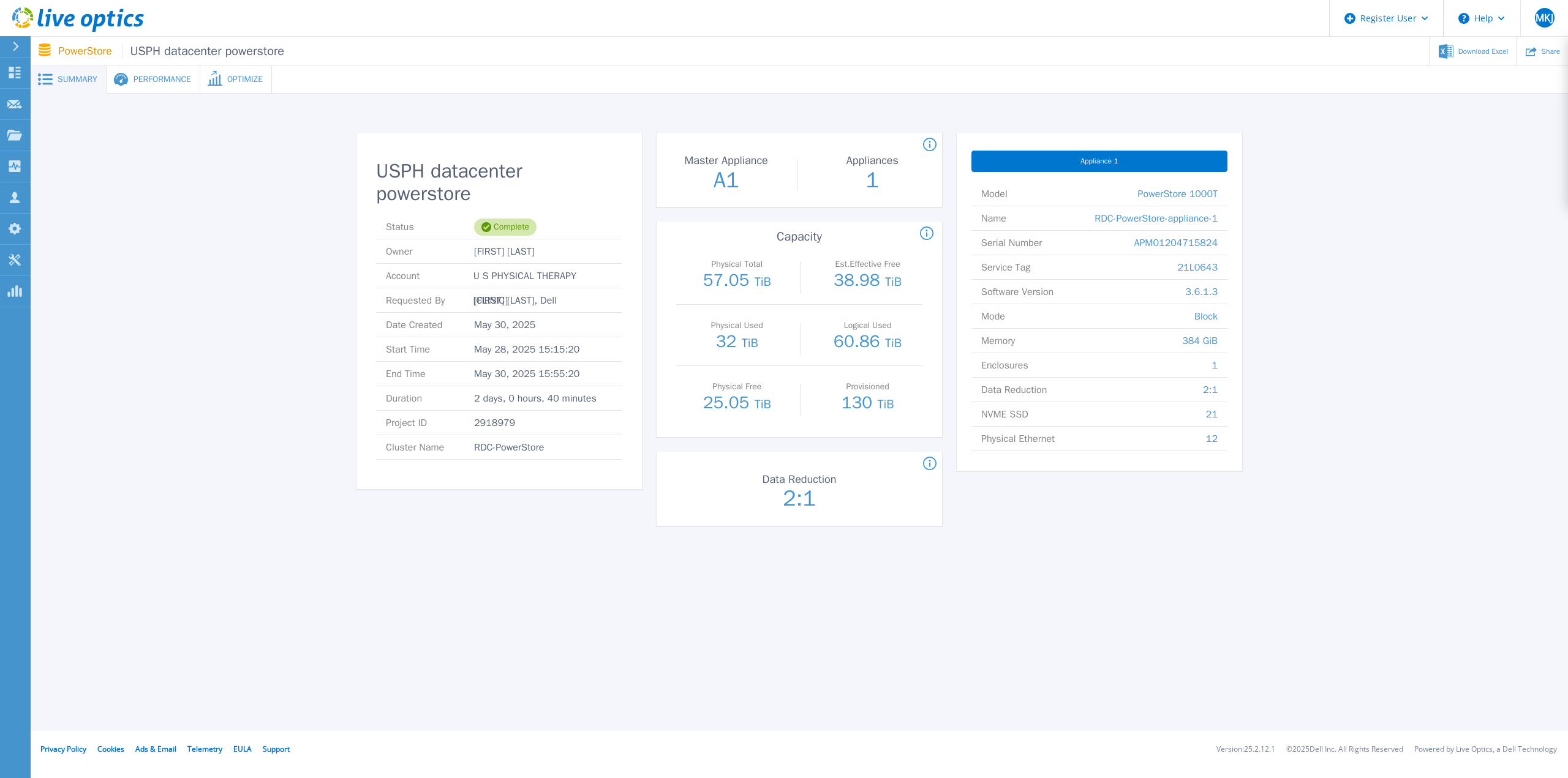 click on "Performance" at bounding box center [153, 80] 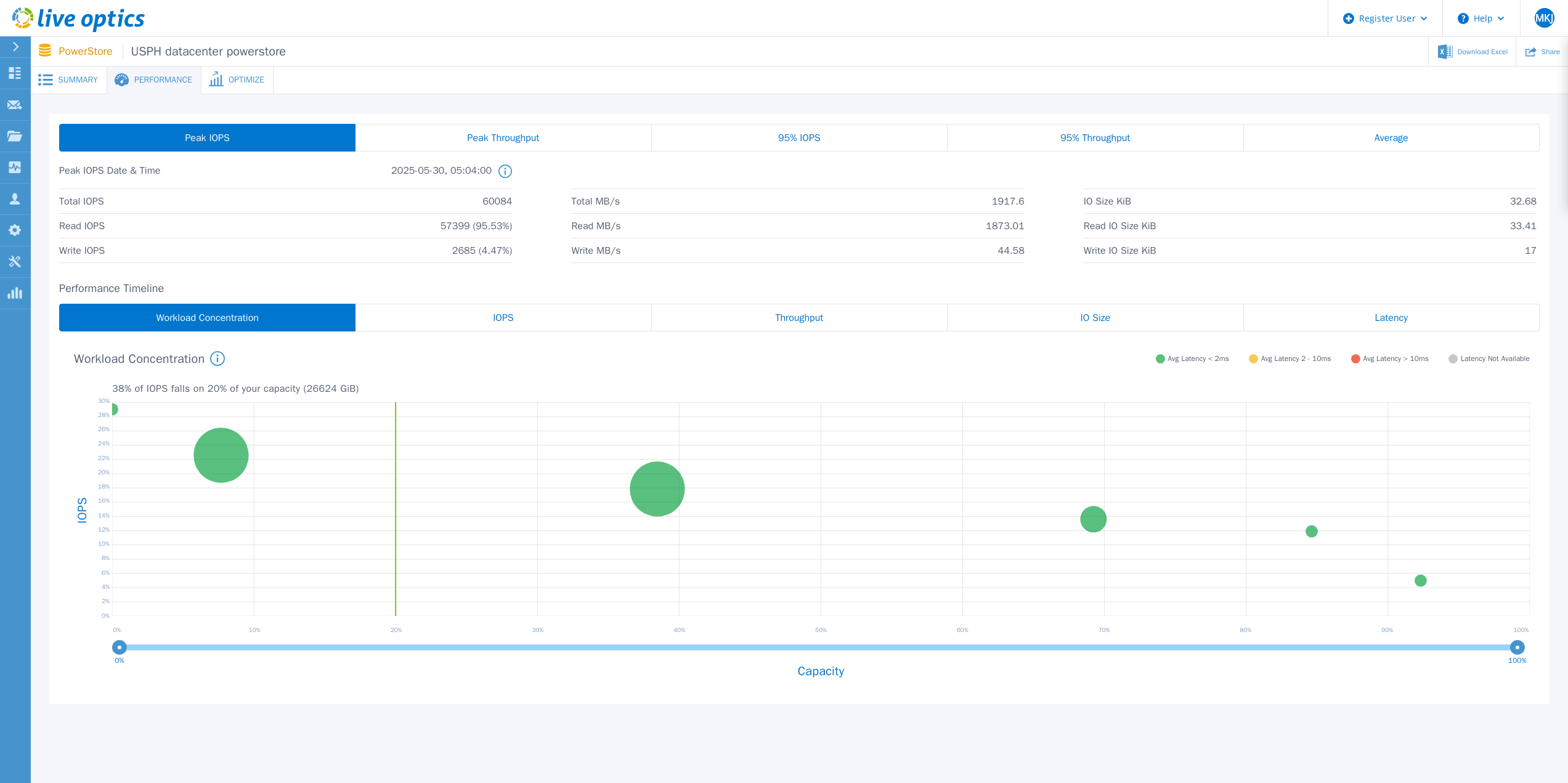 click on "Peak IOPS Peak Throughput 95% IOPS 95% Throughput Average Peak IOPS Date & Time 2025-05-30, 05:04:00 This shows the performance stats for when front-end IOPS for the storage system were at their peak based on IOPS.  The IOPS, read and write mix, the MB/s throughput, and the average IO sizes are from this exact point in time. Total IOPS 60084 Total MB/s 1917.6 IO Size KiB 32.68 Read IOPS 57399 (95.53%) Read MB/s 1873.01 Read IO Size KiB 33.41 Write IOPS 2685 (4.47%) Write MB/s 44.58 Write IO Size KiB 17" at bounding box center [799, 193] 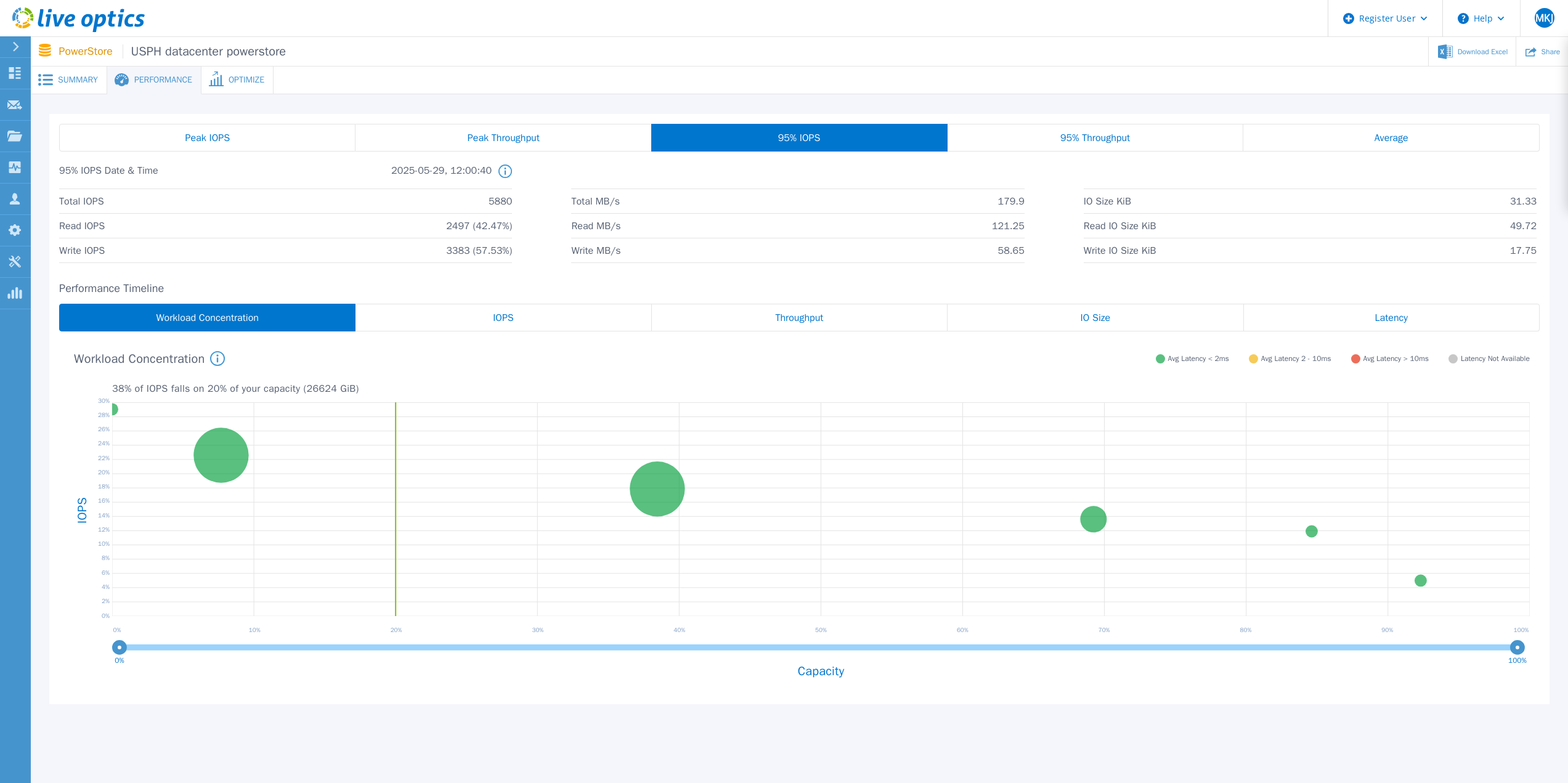 click on "Throughput" at bounding box center [800, 317] 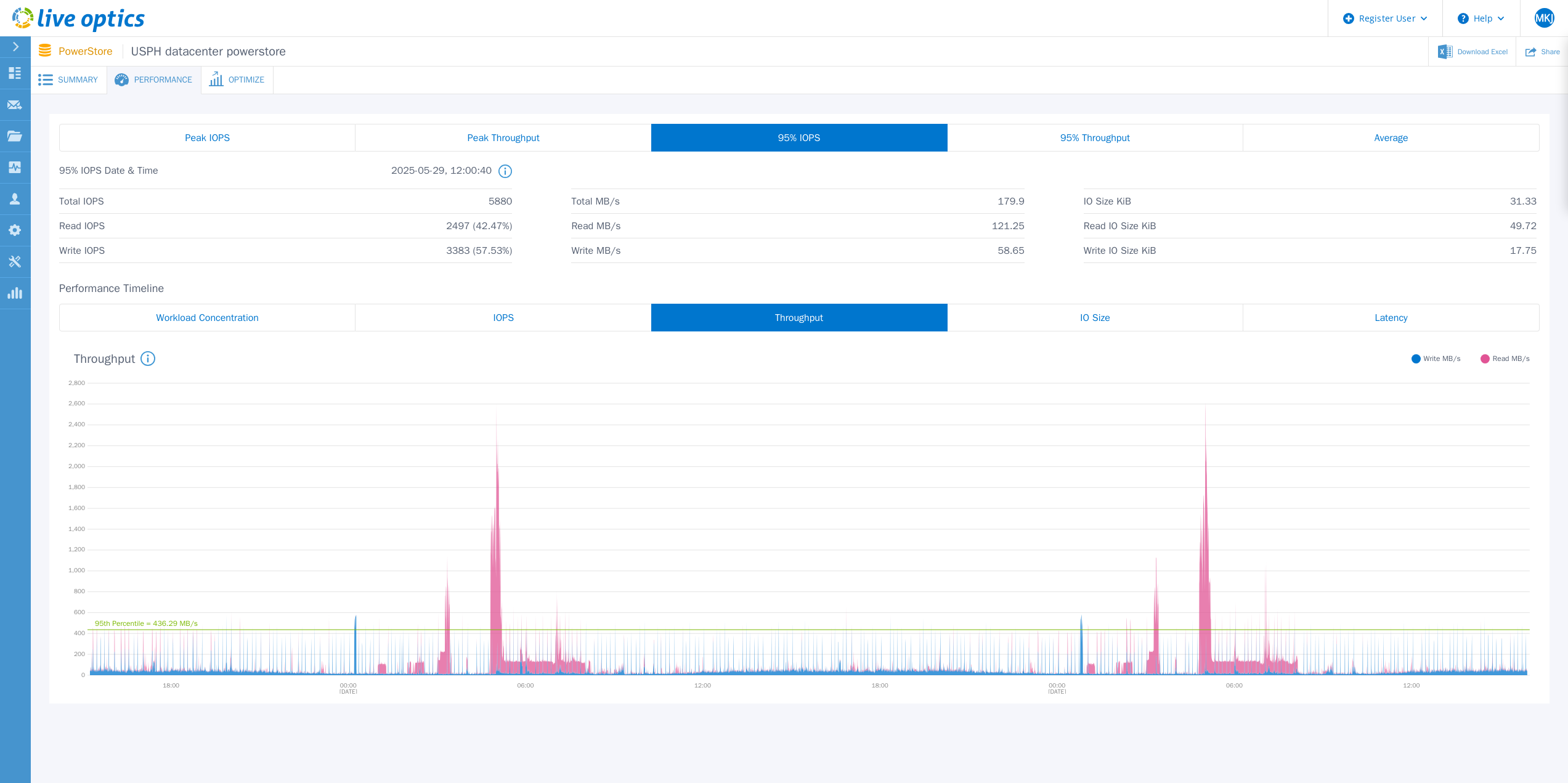 click on "Summary" at bounding box center [69, 80] 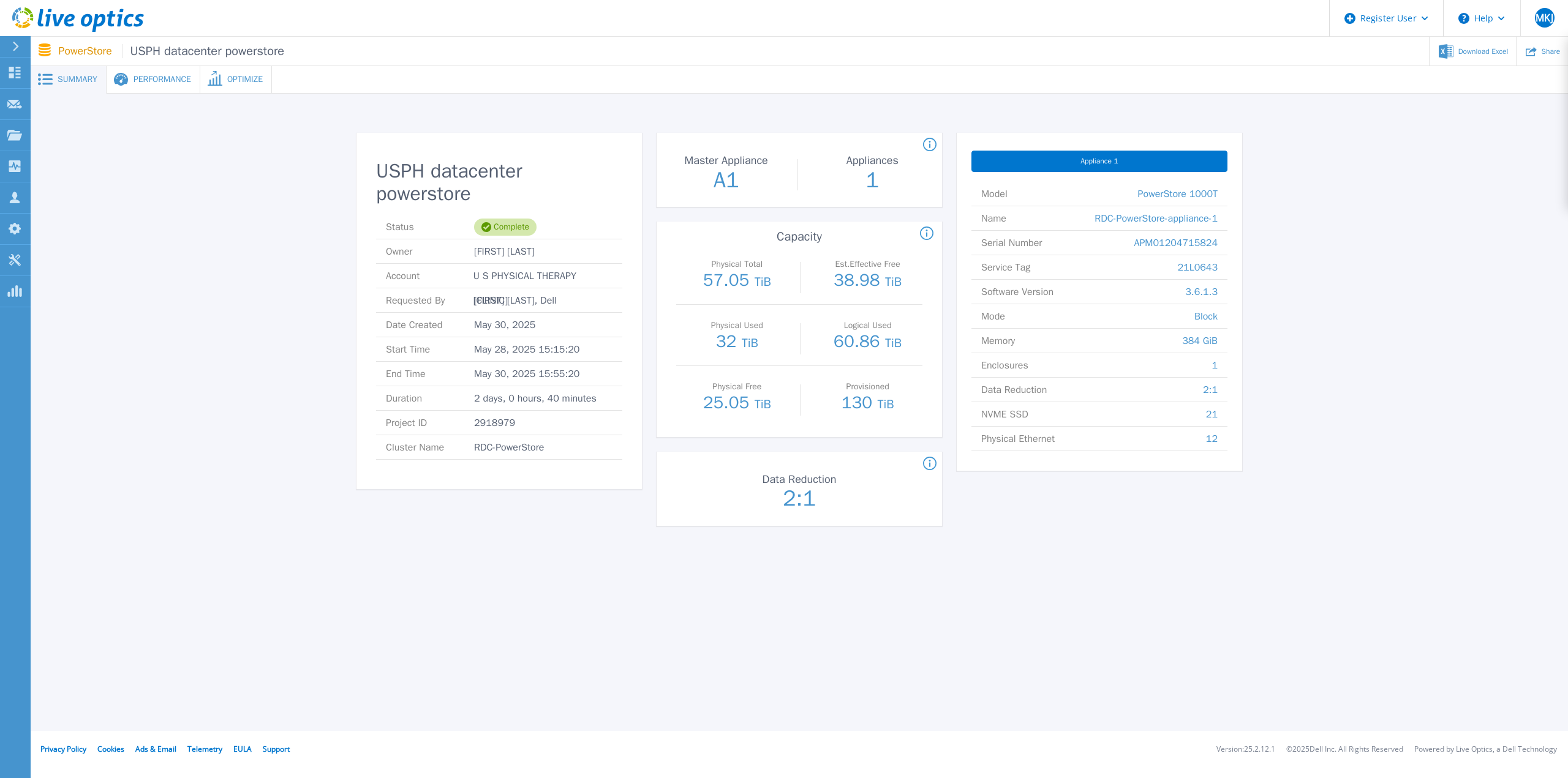 click at bounding box center (120, 80) 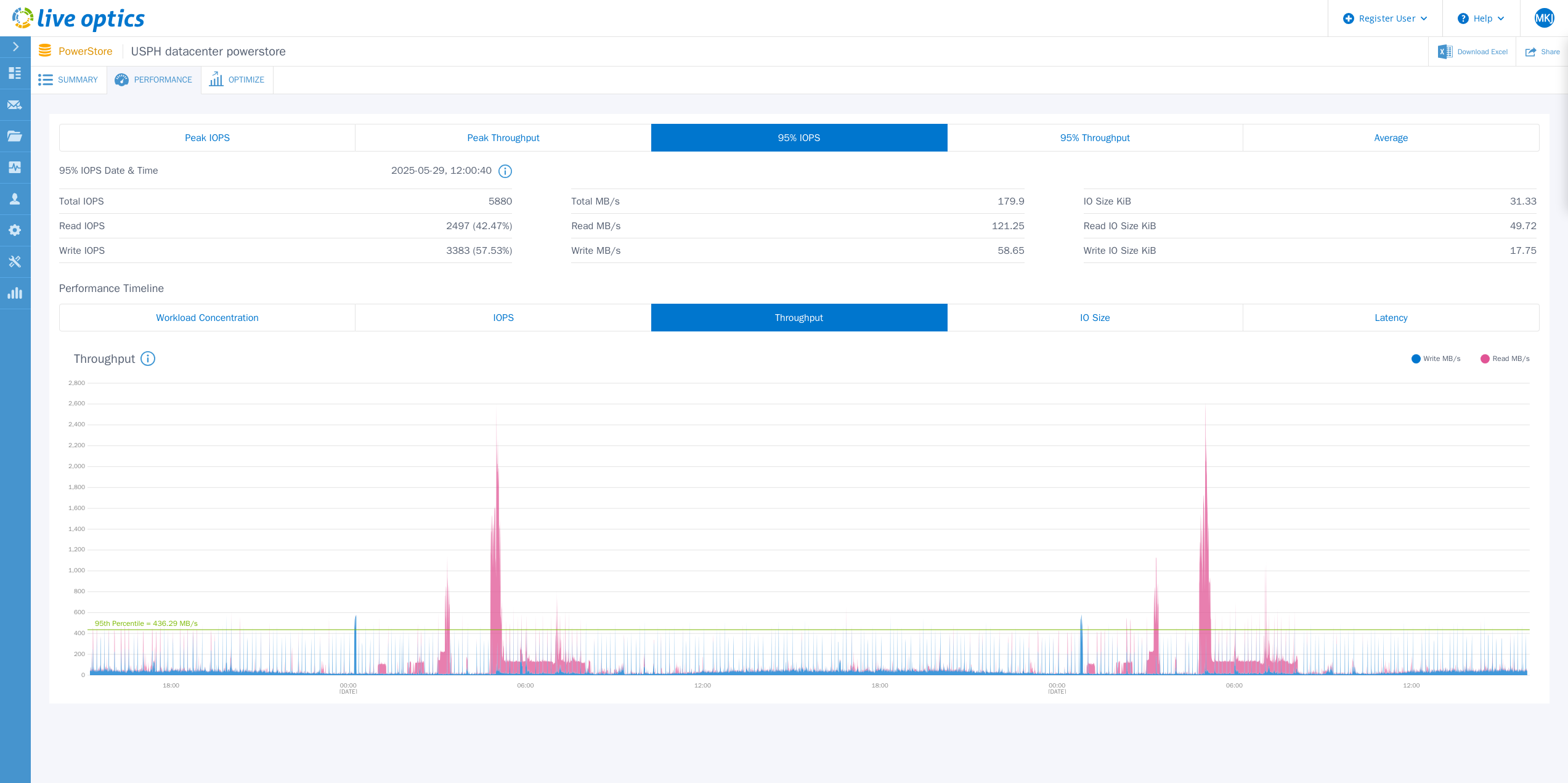 click on "Summary" at bounding box center [69, 80] 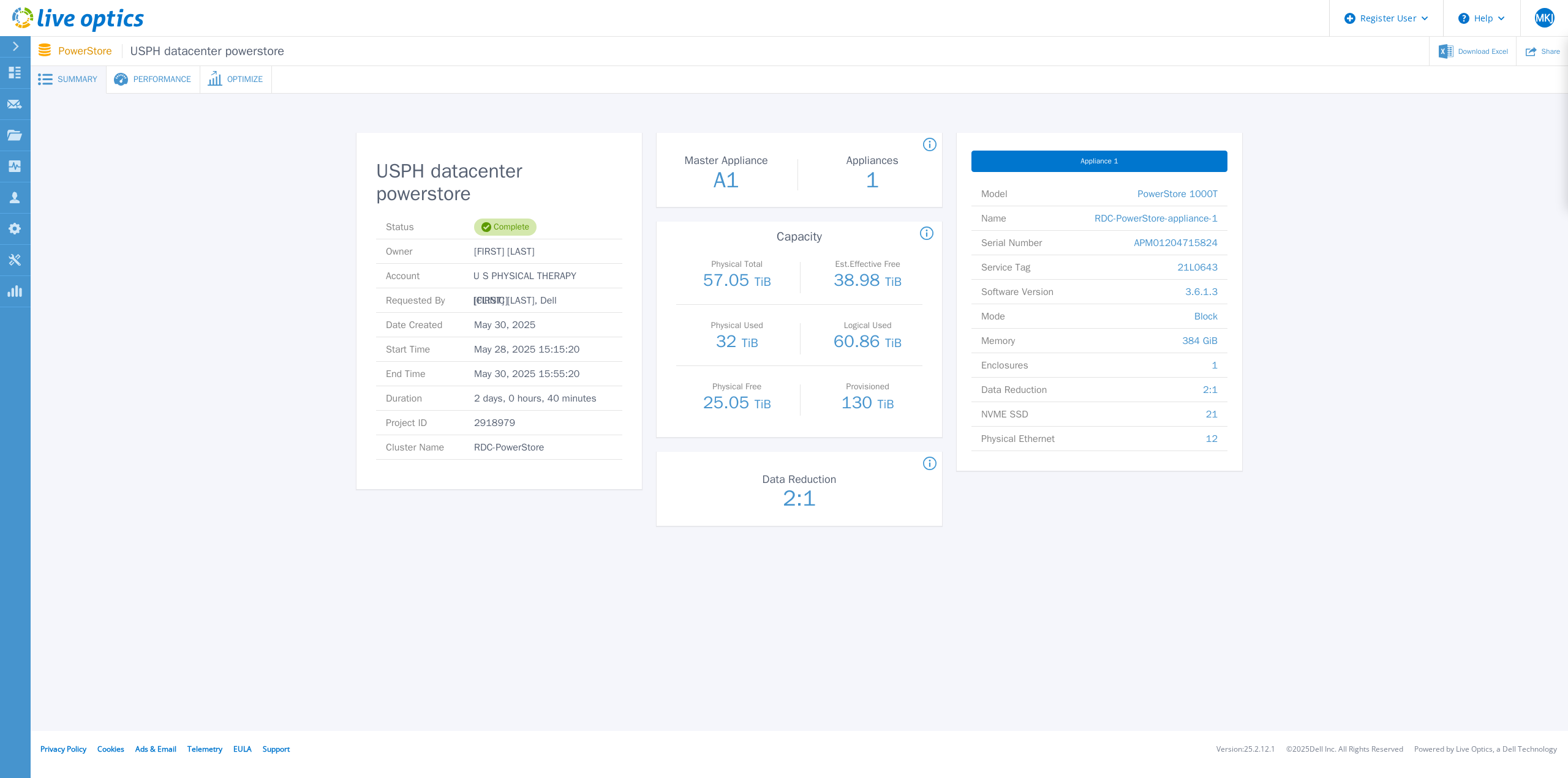 click on "Performance" at bounding box center (162, 80) 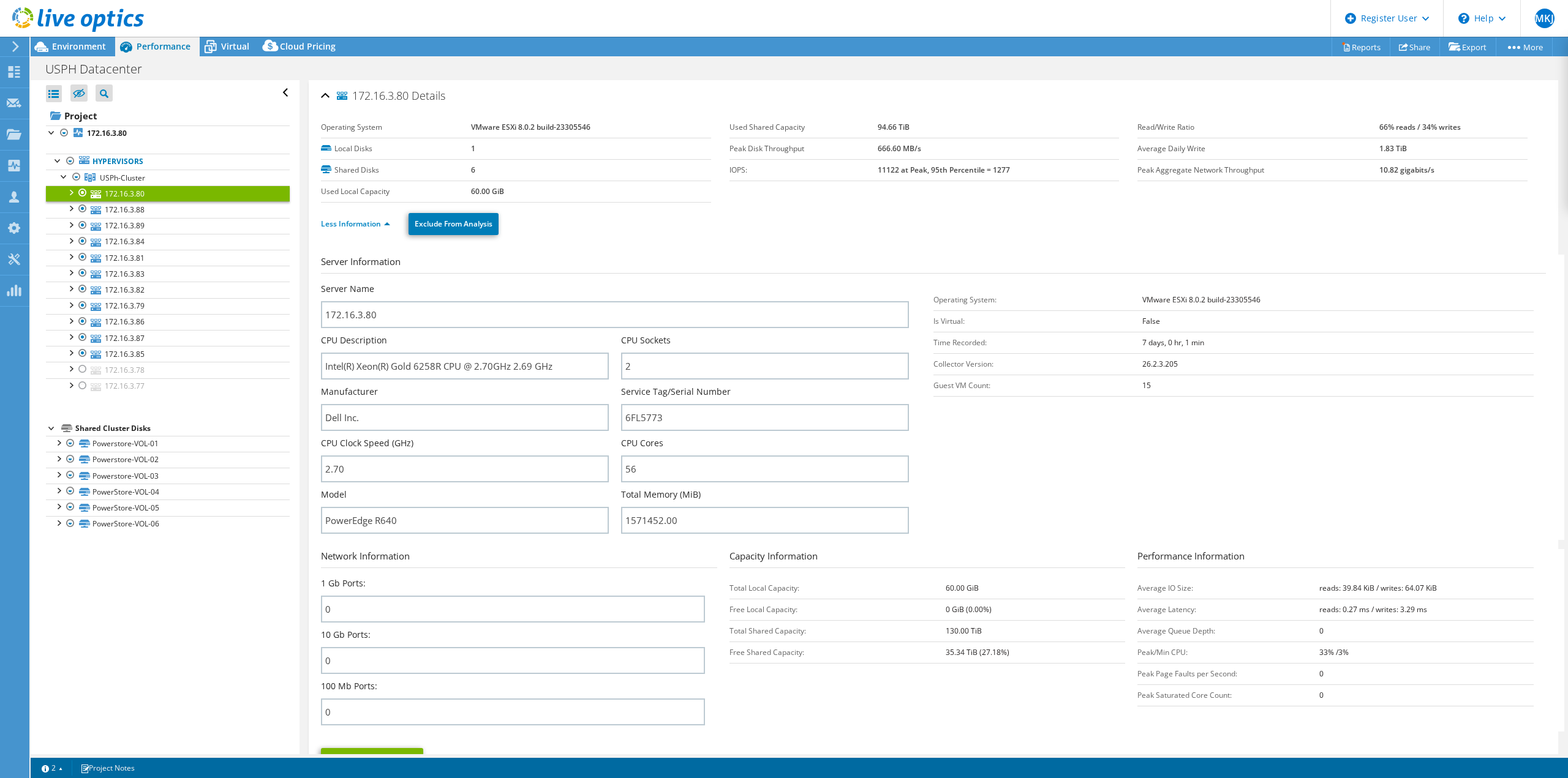 select on "USD" 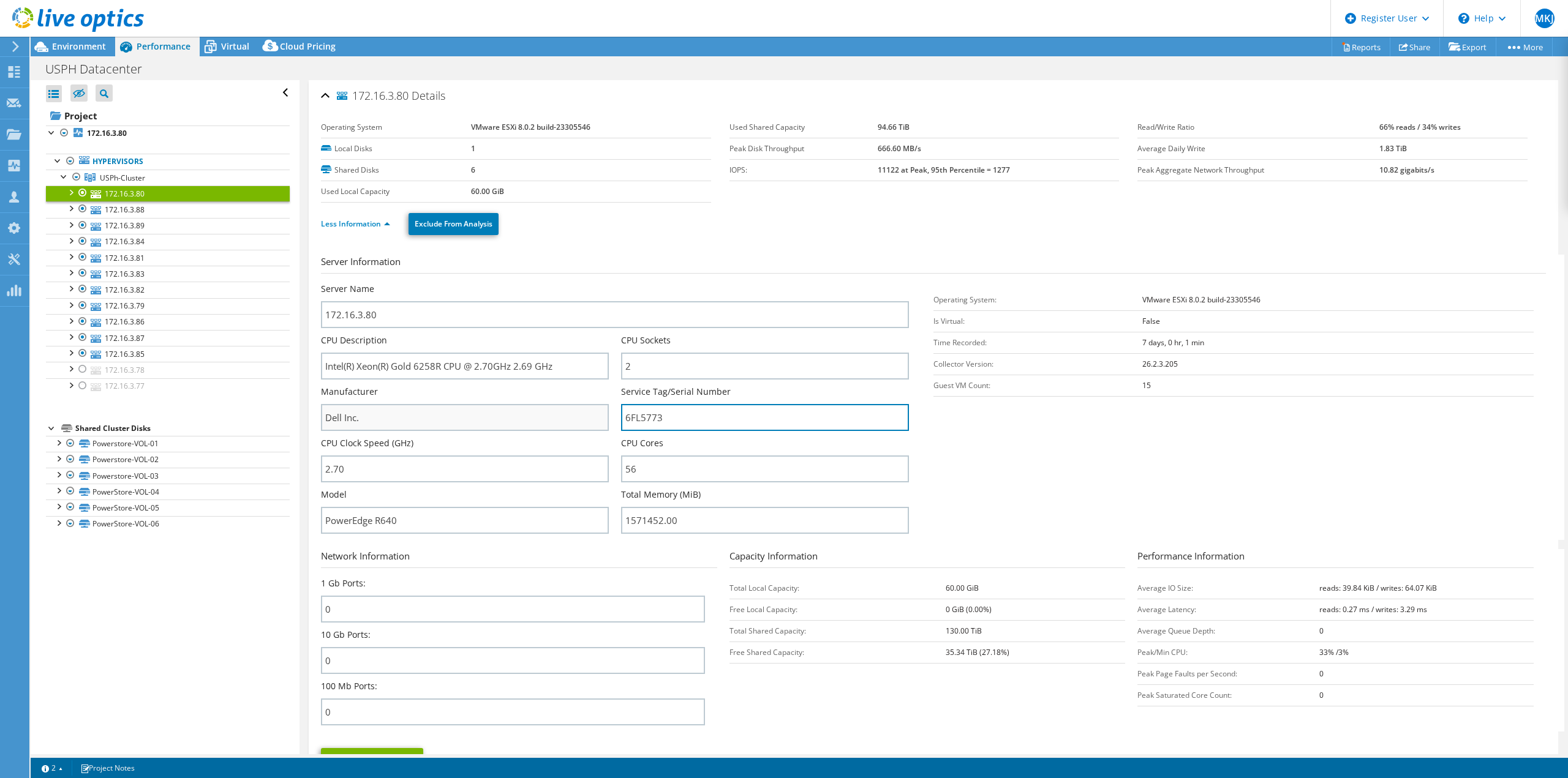 drag, startPoint x: 680, startPoint y: 421, endPoint x: 544, endPoint y: 415, distance: 136.13229 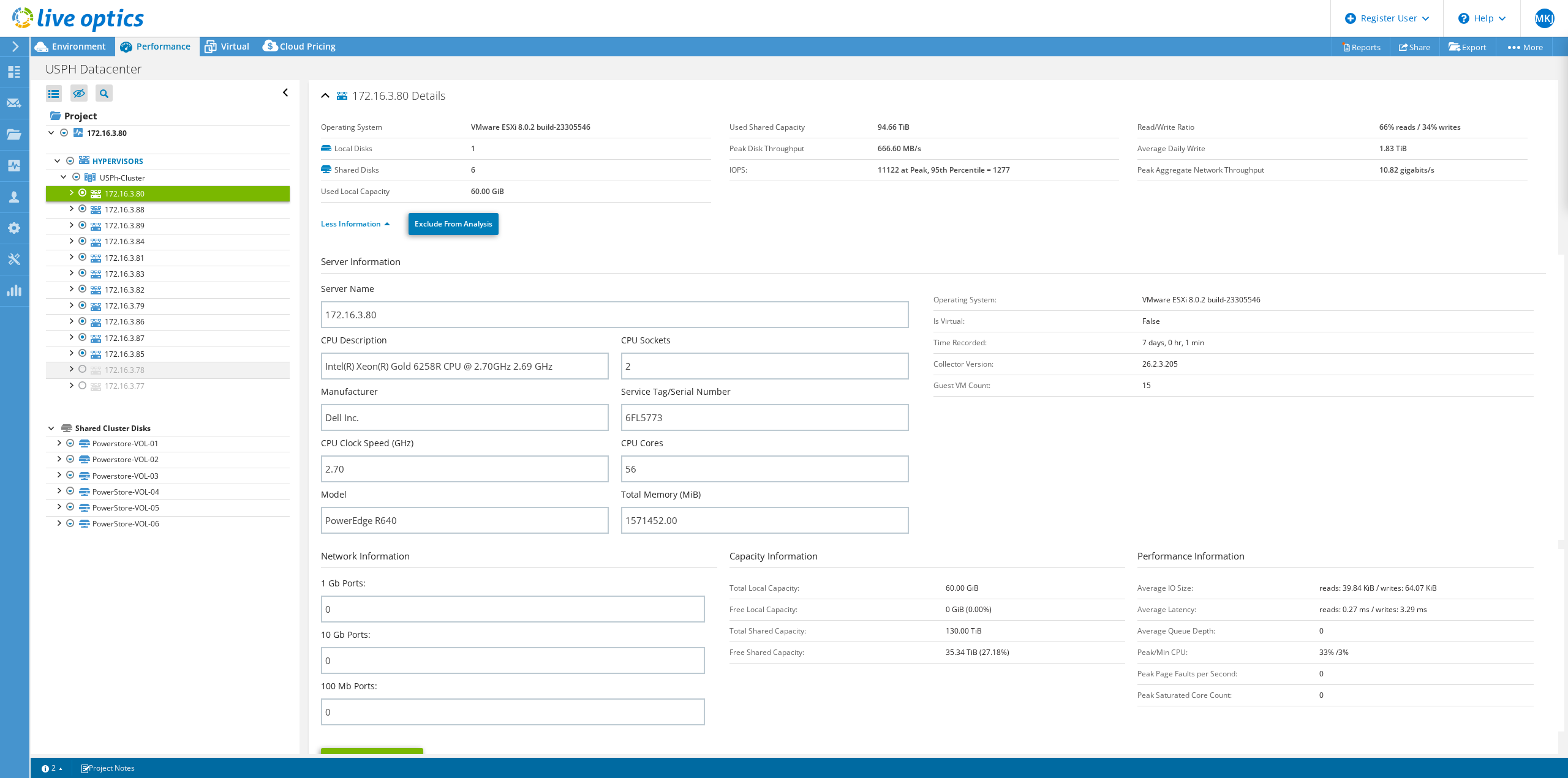 click at bounding box center (83, 369) 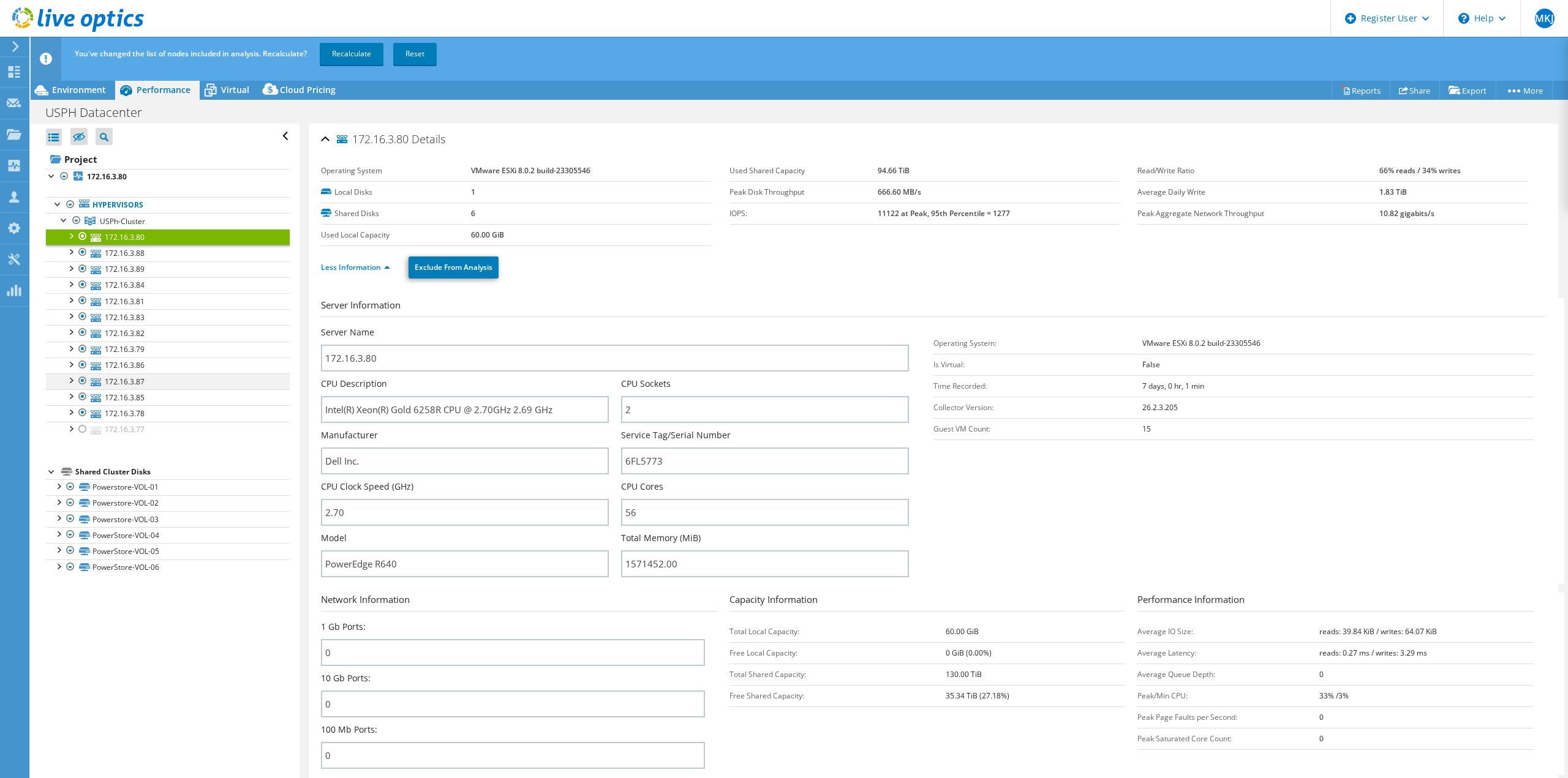 click on "172.16.3.80
Powerstore-VOL-01
Powerstore-VOL-02" at bounding box center [168, 333] 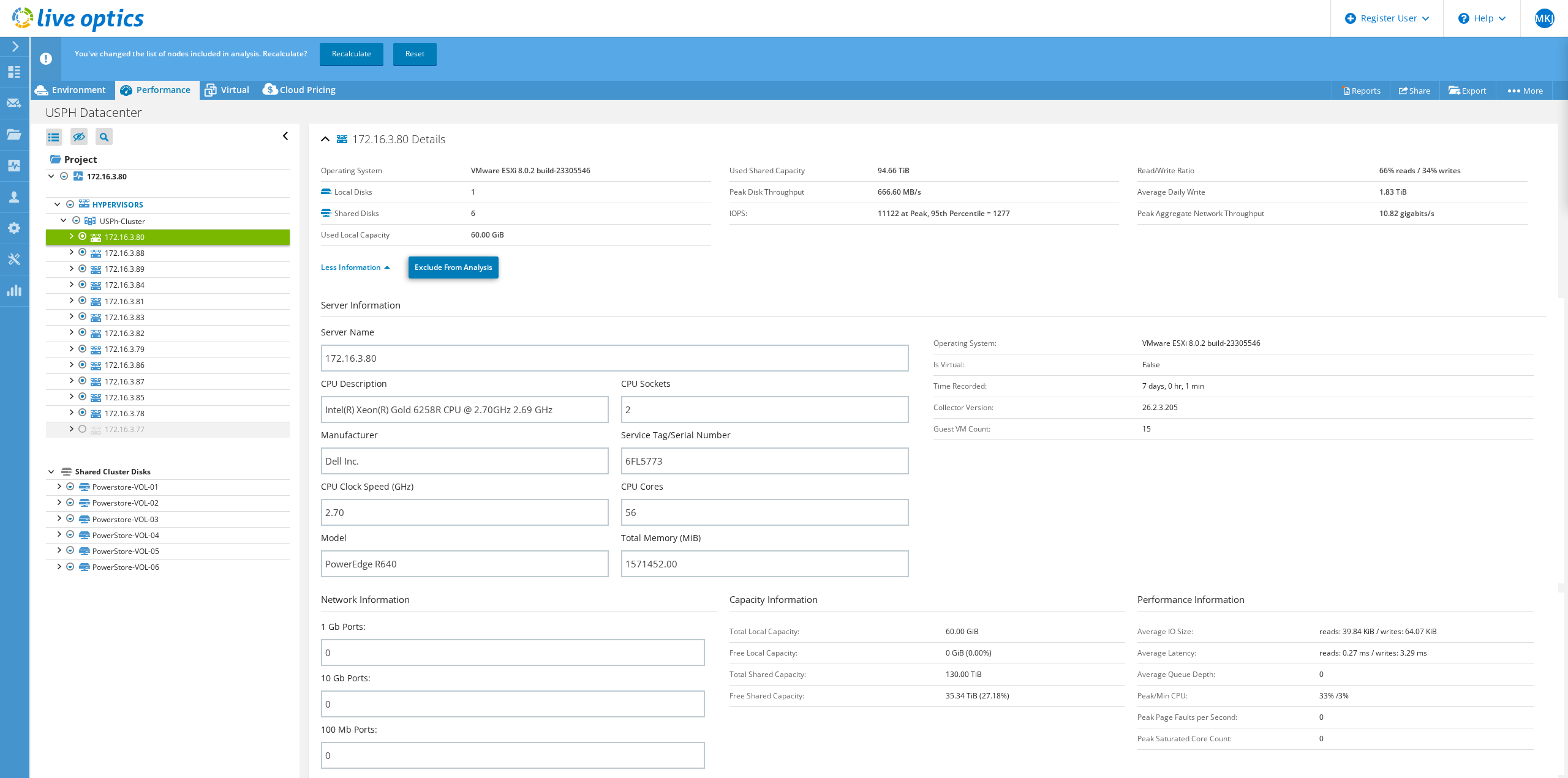 click at bounding box center (83, 429) 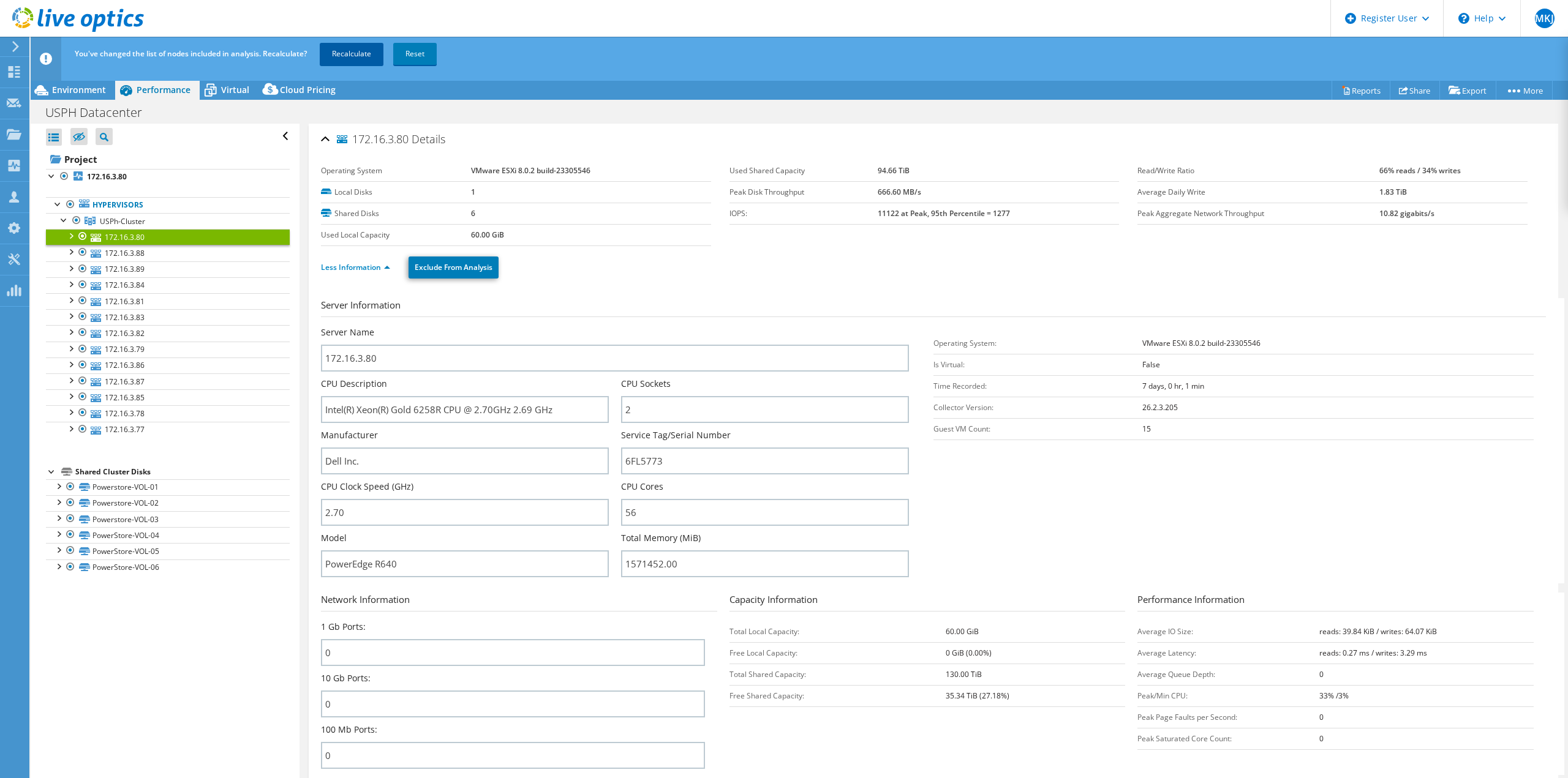click on "Recalculate" at bounding box center (352, 54) 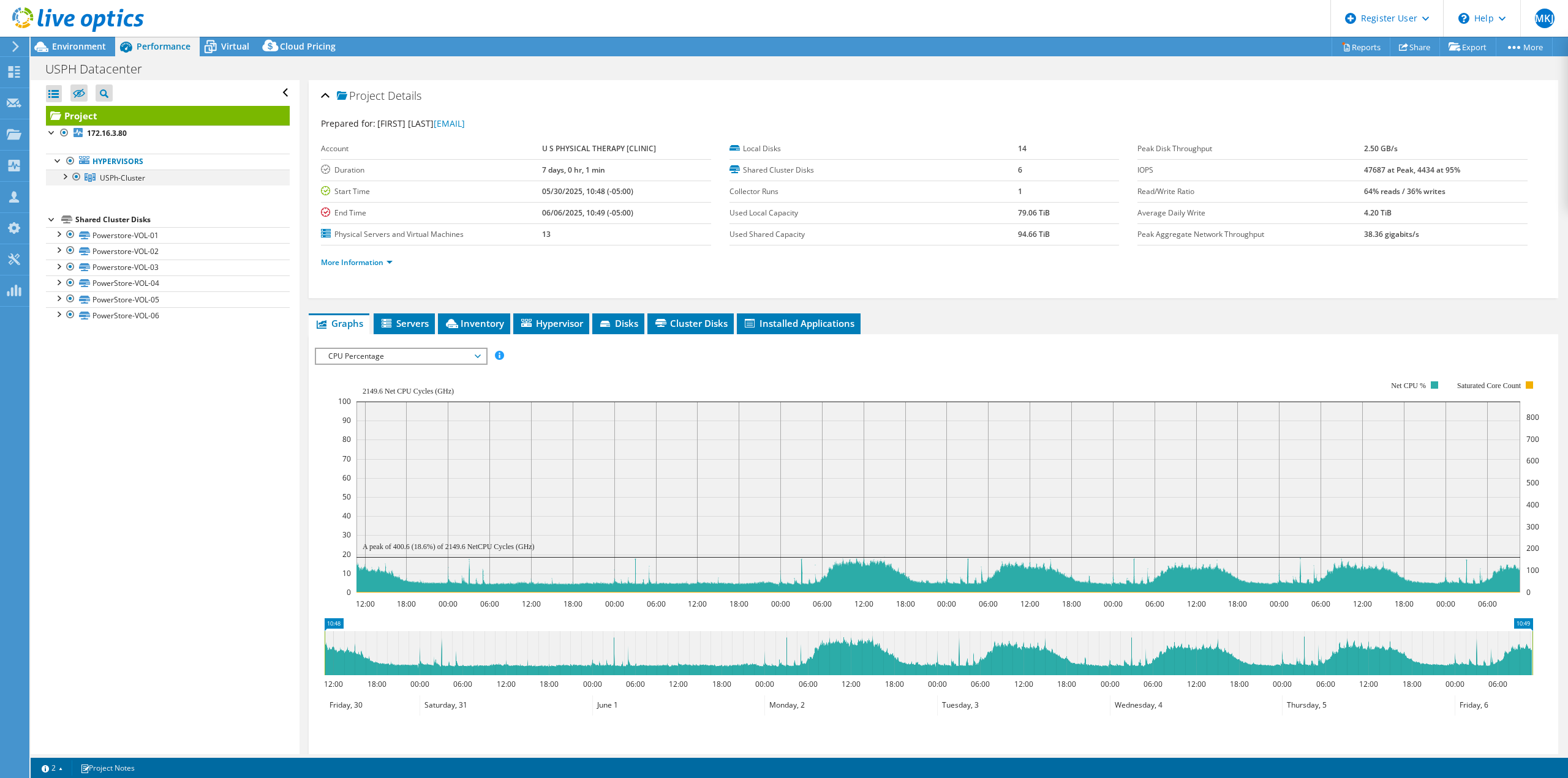 click at bounding box center [64, 176] 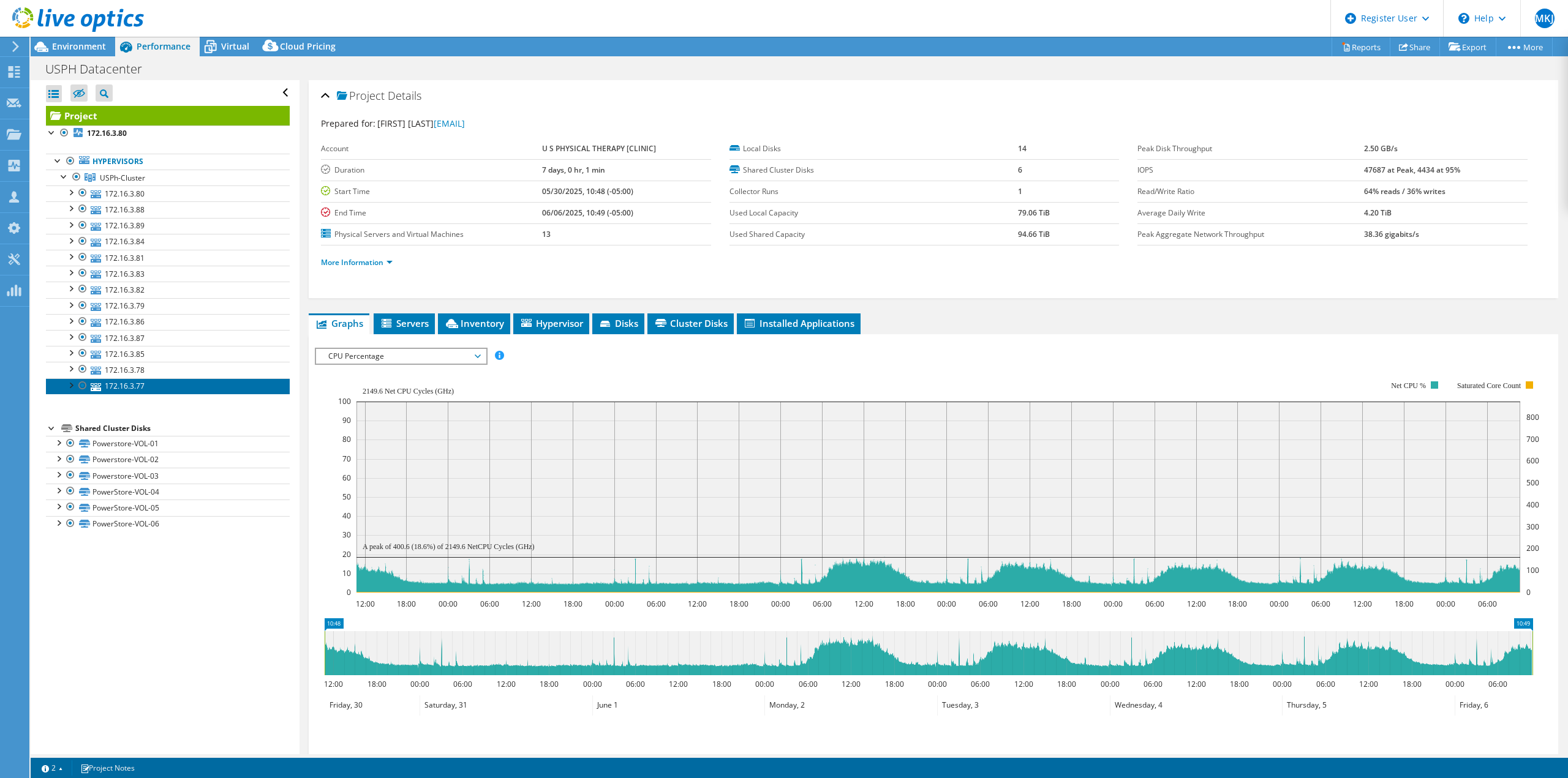 click on "172.16.3.77" at bounding box center (168, 386) 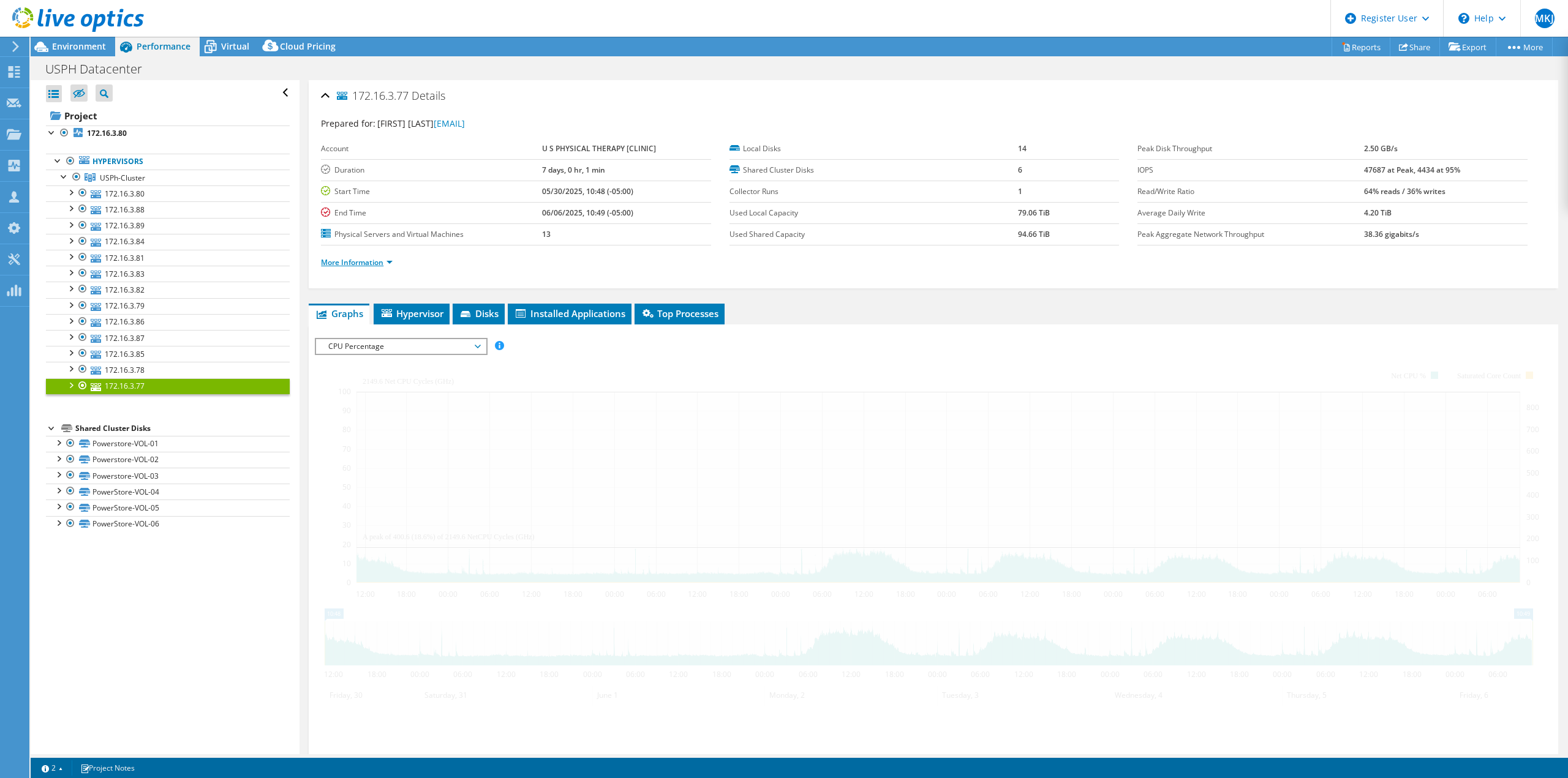 click on "More Information" at bounding box center [356, 262] 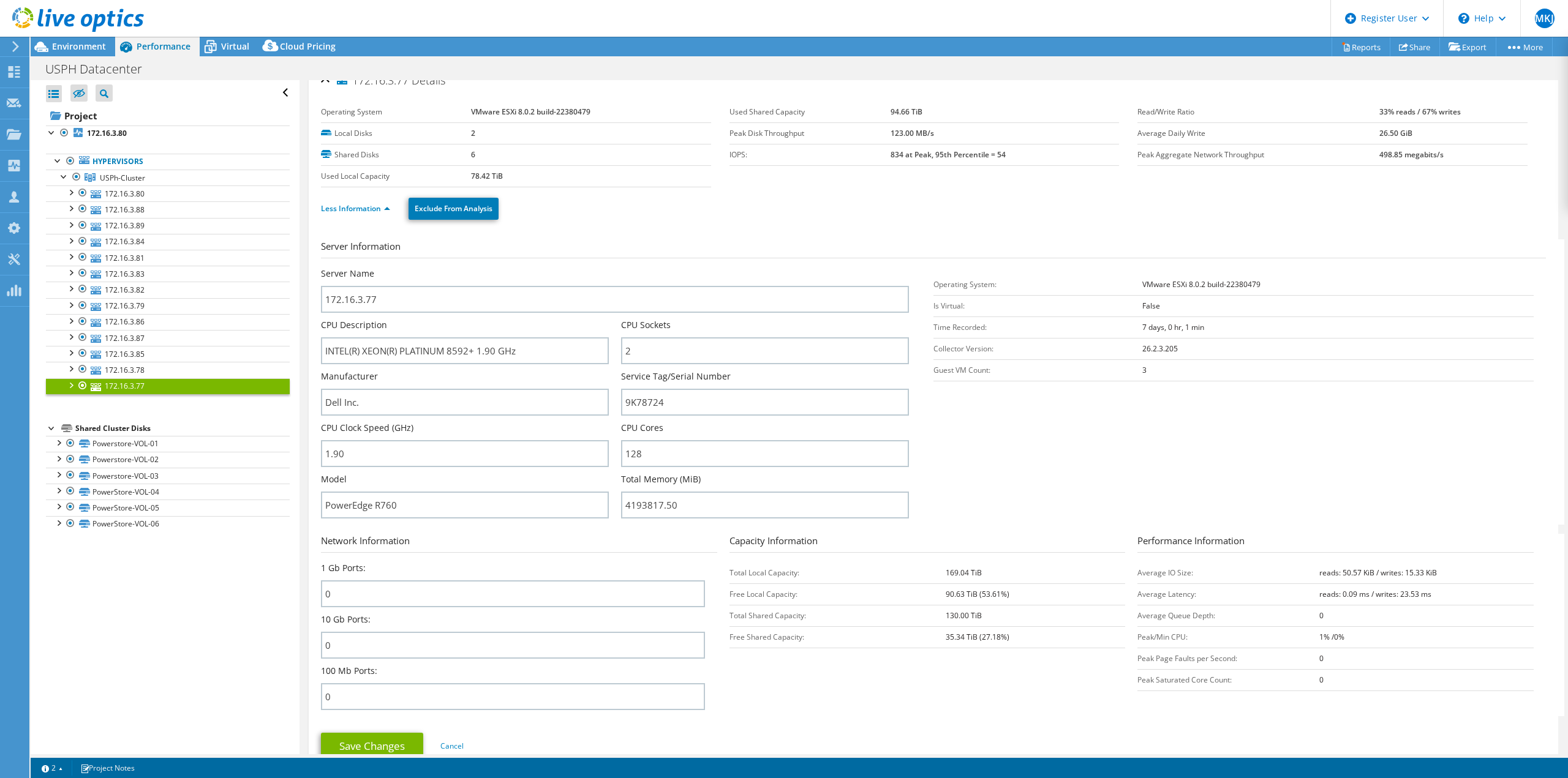 drag, startPoint x: 923, startPoint y: 464, endPoint x: 908, endPoint y: 483, distance: 24.207437 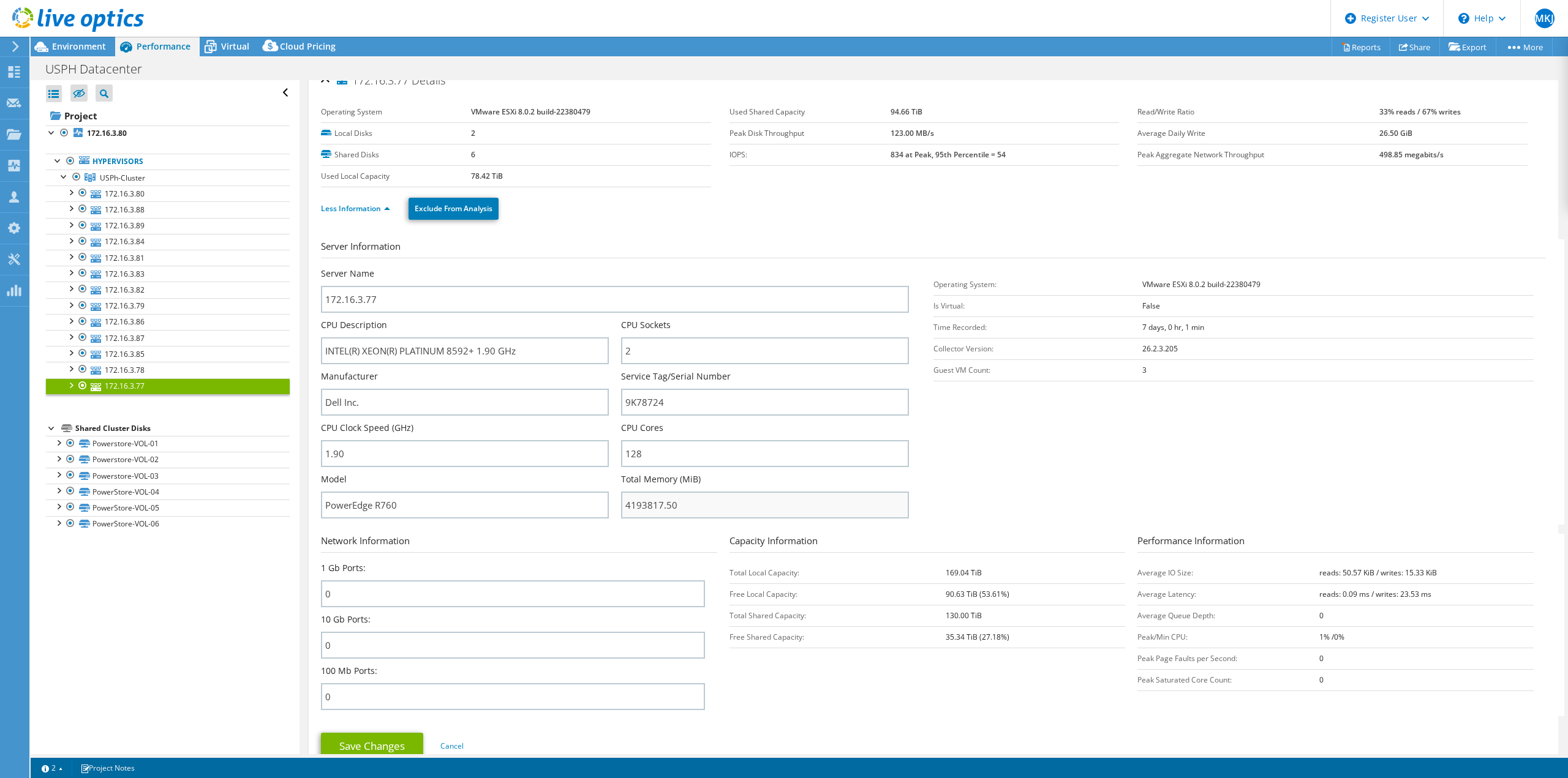 scroll, scrollTop: 19, scrollLeft: 0, axis: vertical 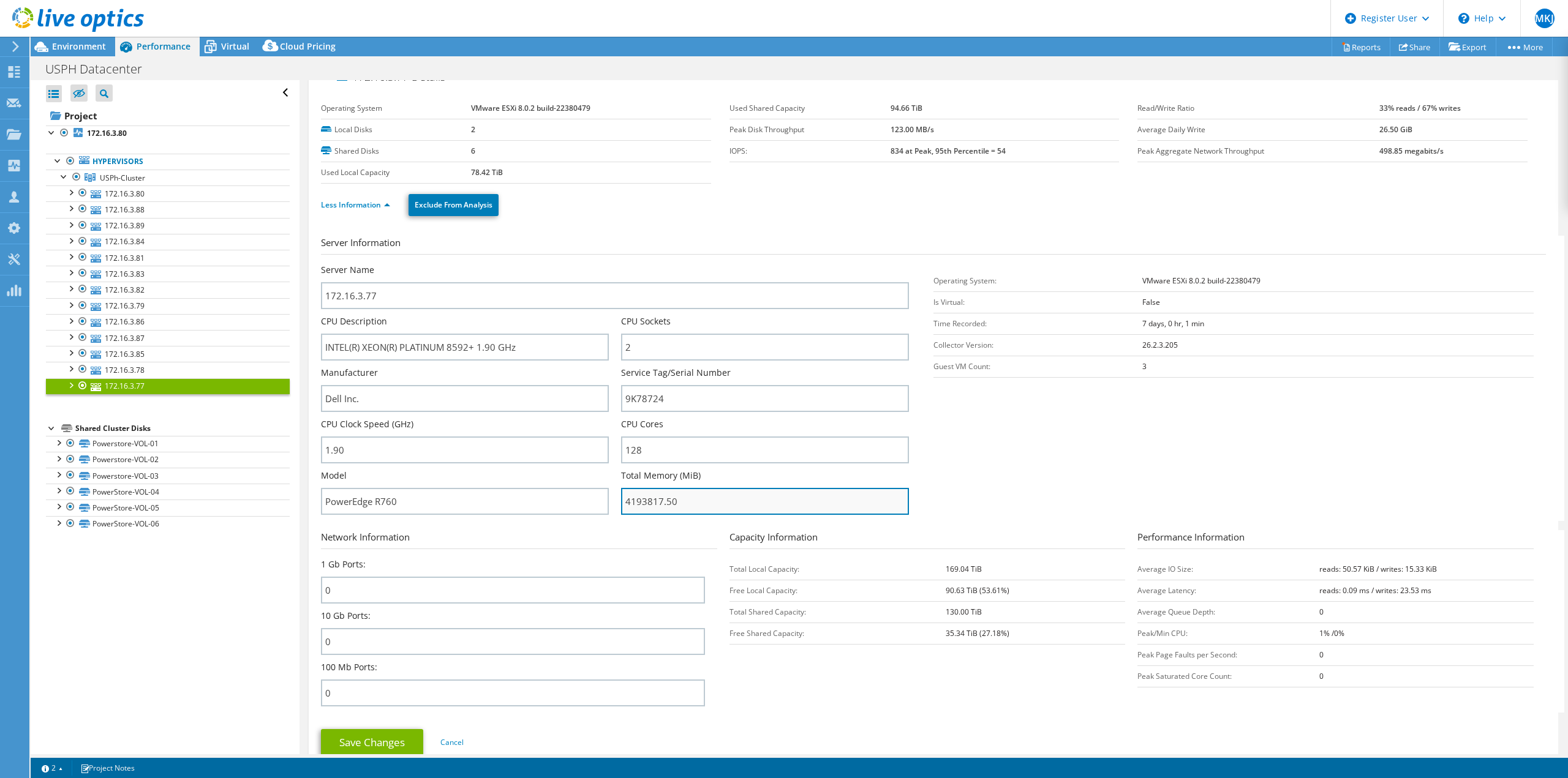 drag, startPoint x: 647, startPoint y: 504, endPoint x: 631, endPoint y: 507, distance: 16.278821 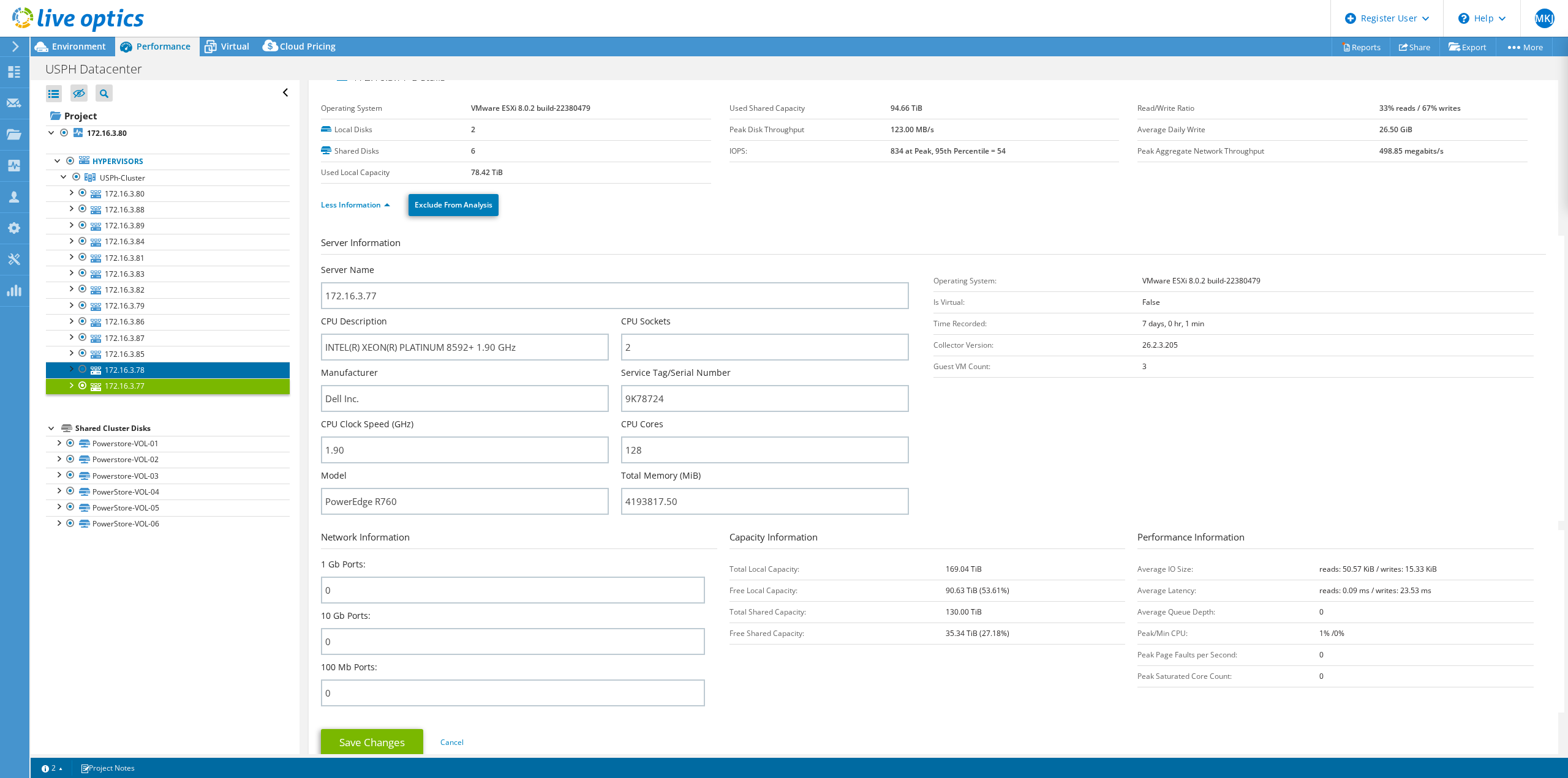 click on "172.16.3.78" at bounding box center [168, 370] 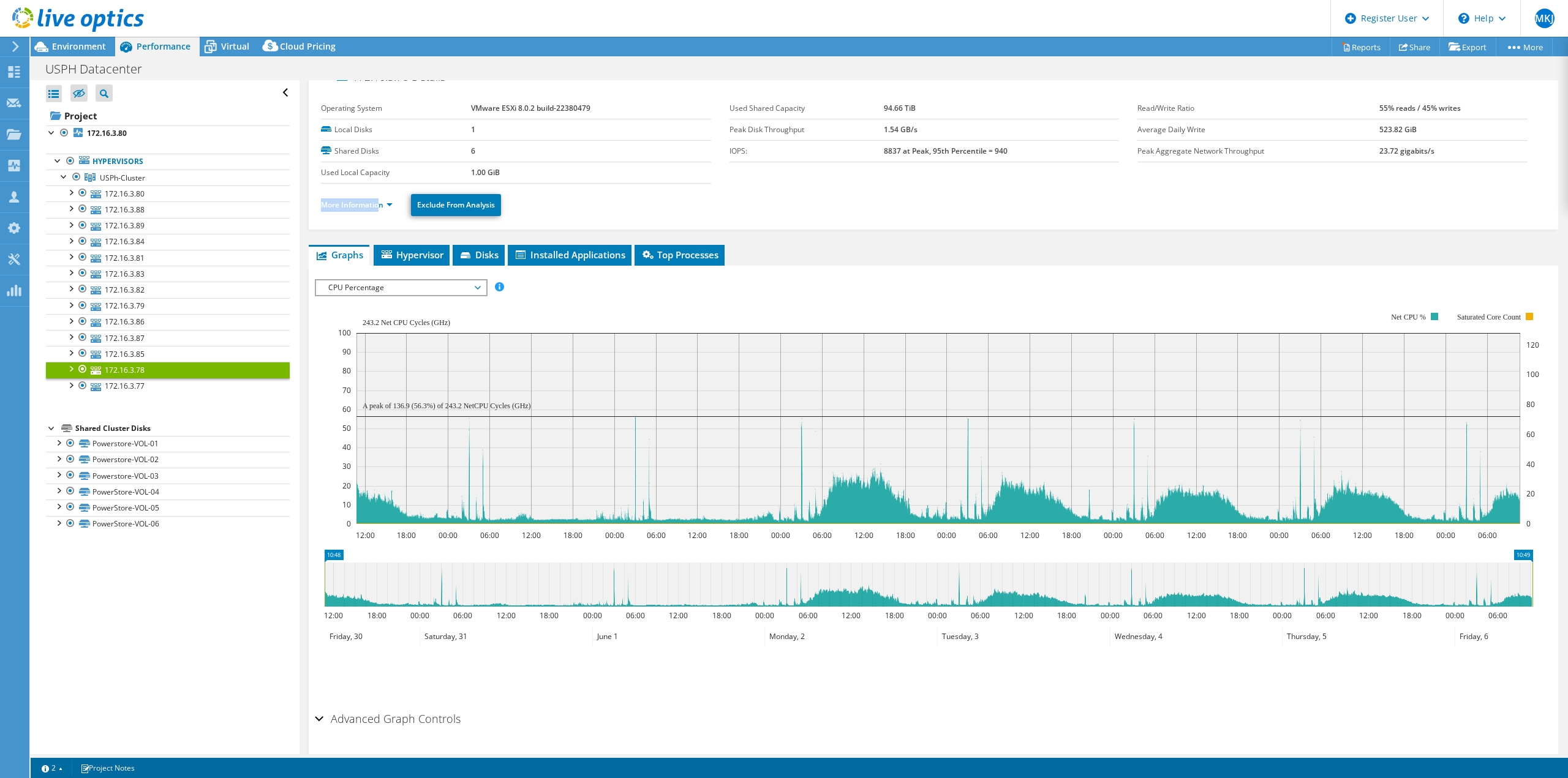 click on "More Information
Exclude From Analysis" at bounding box center [933, 203] 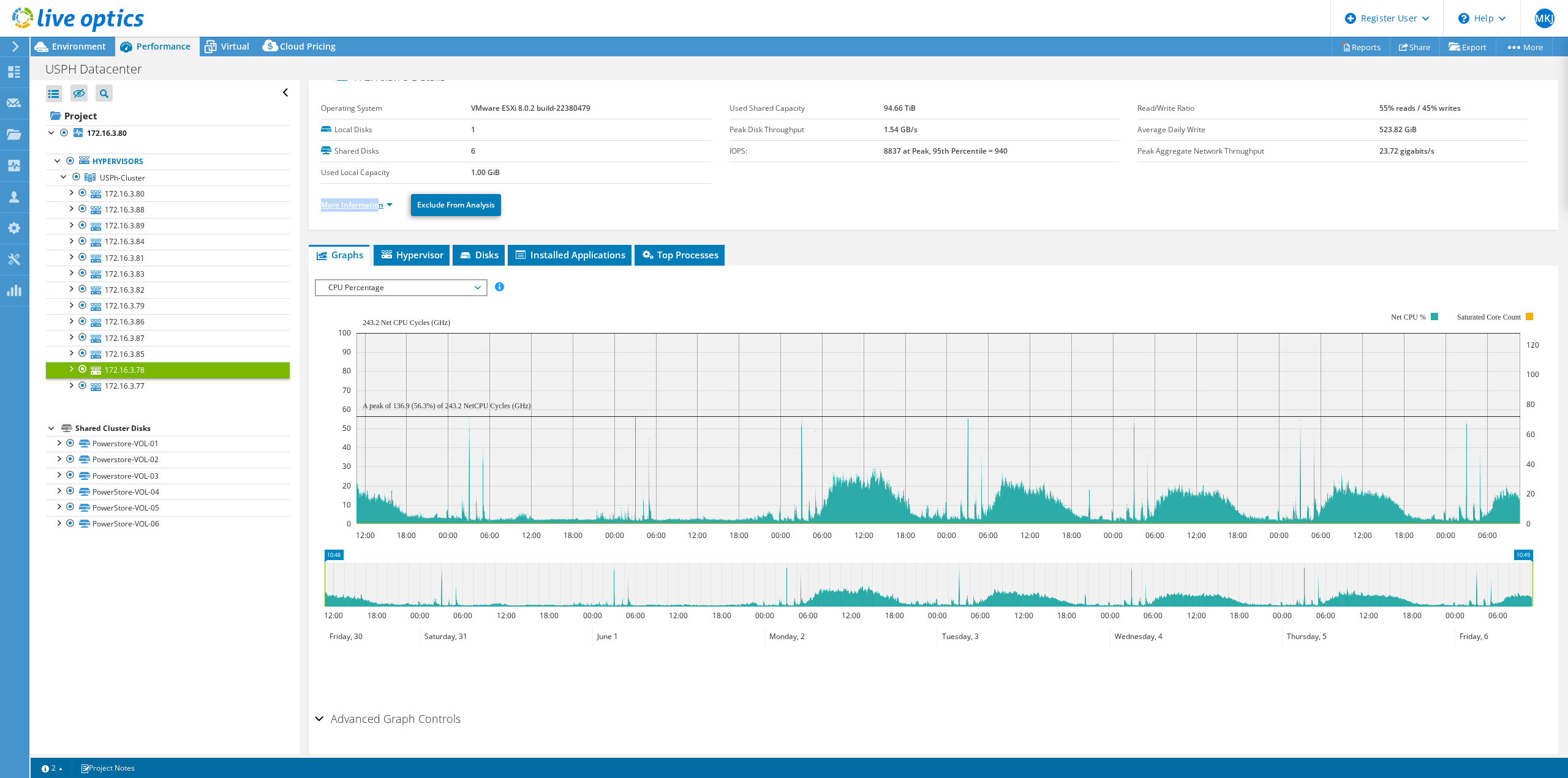 click on "More Information" at bounding box center [356, 204] 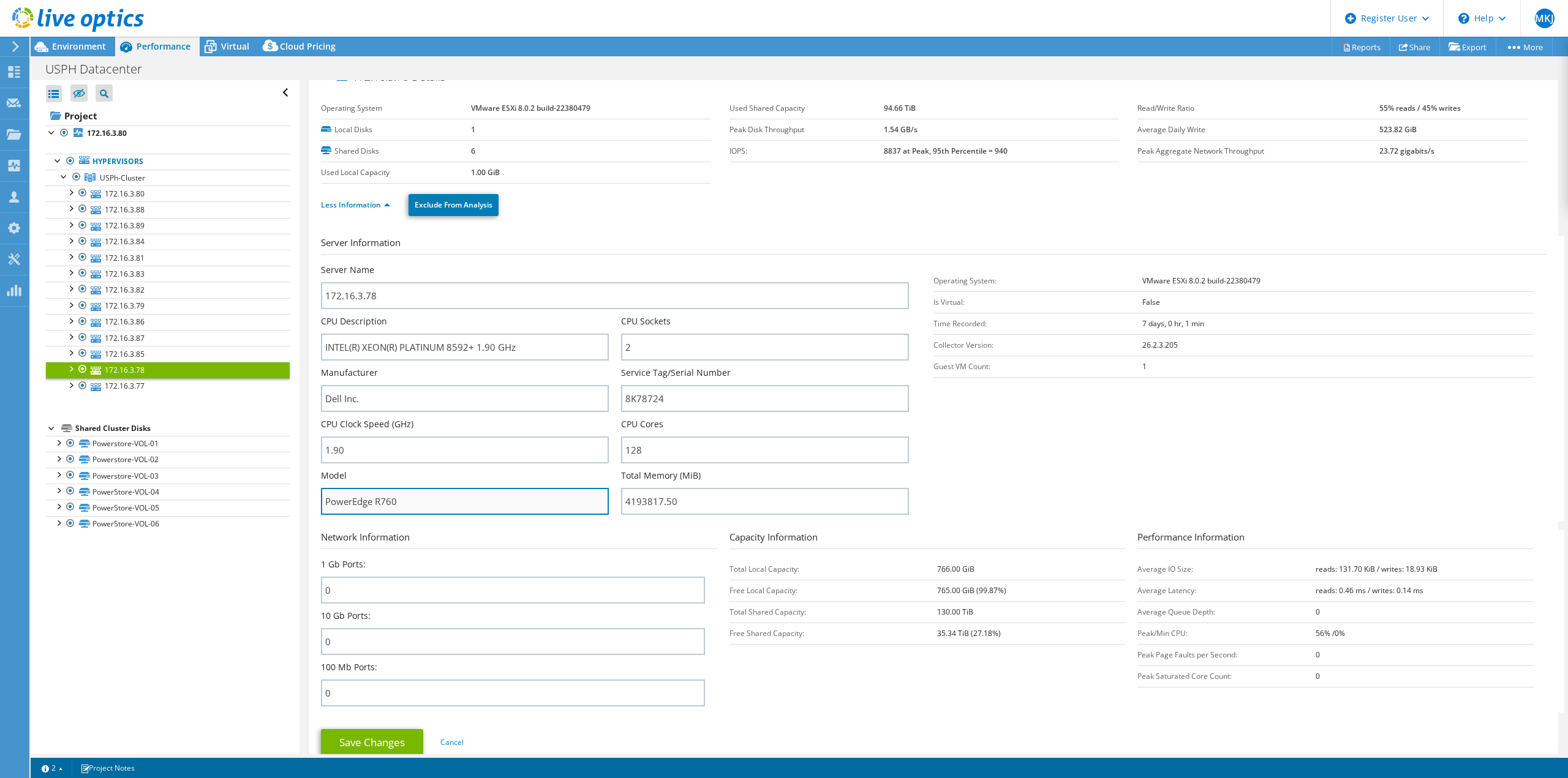 drag, startPoint x: 375, startPoint y: 500, endPoint x: 353, endPoint y: 503, distance: 22.203603 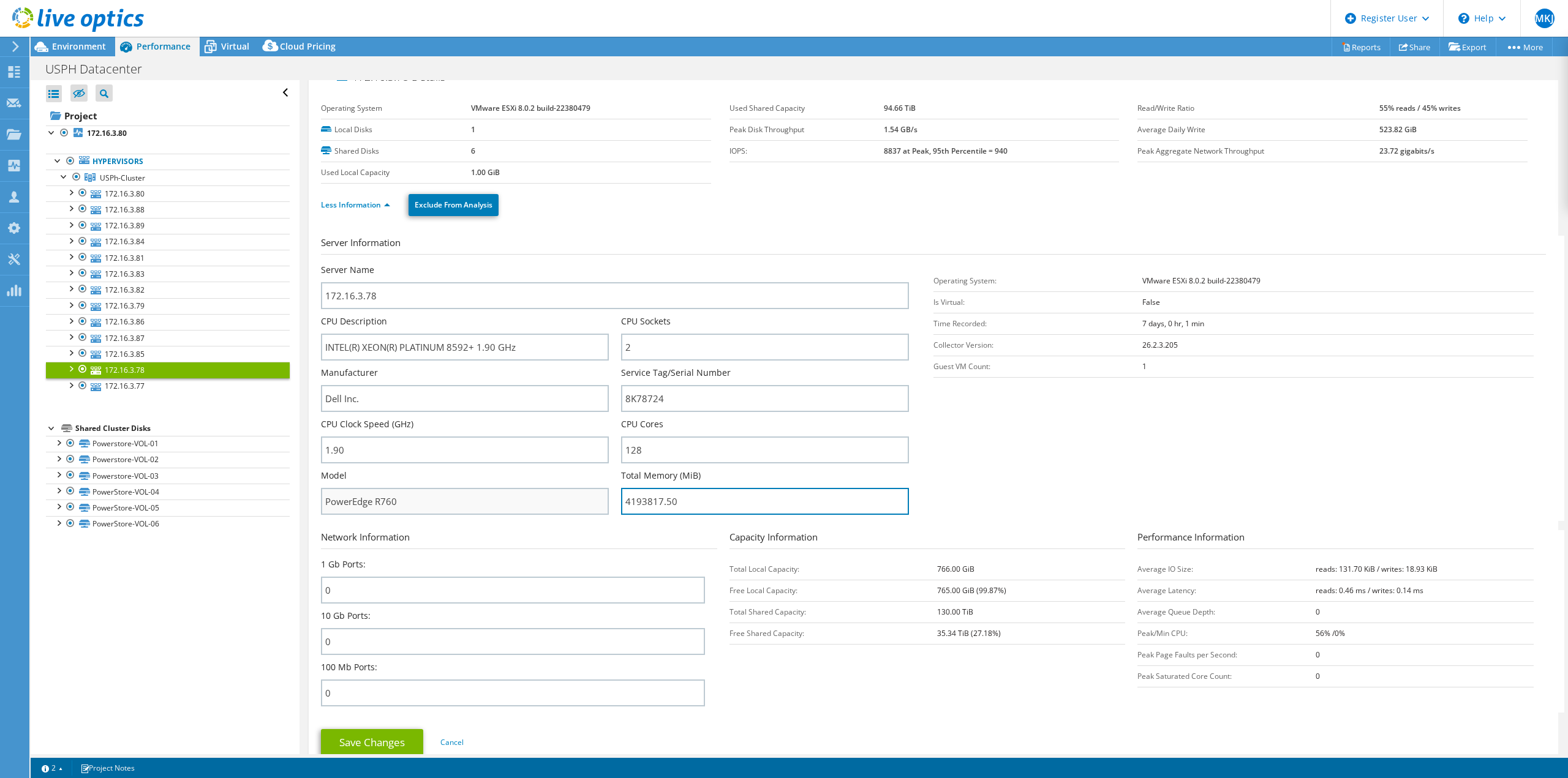 drag, startPoint x: 609, startPoint y: 505, endPoint x: 594, endPoint y: 507, distance: 15.132746 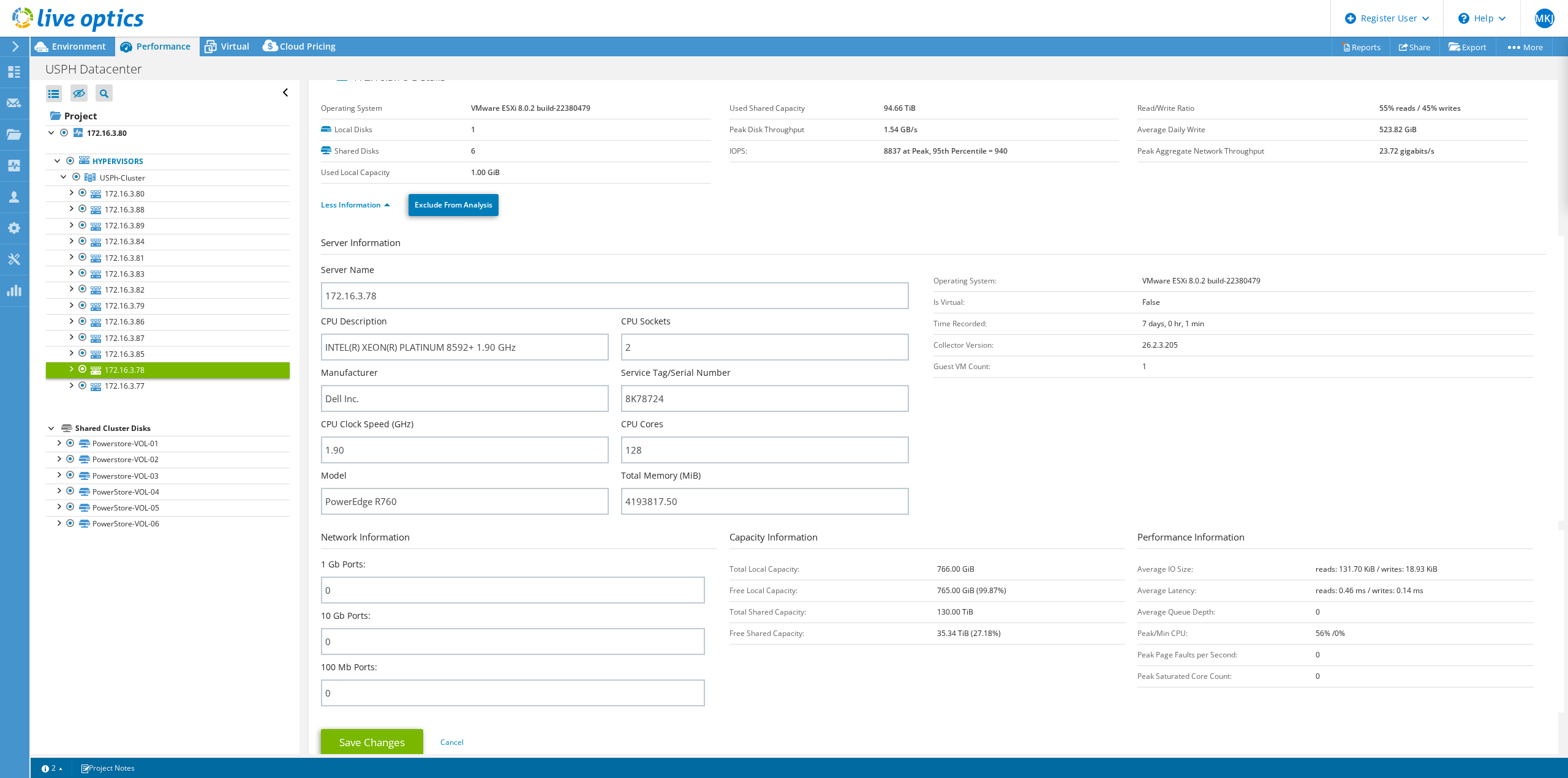 click on "Model
PowerEdge R760" at bounding box center [471, 492] 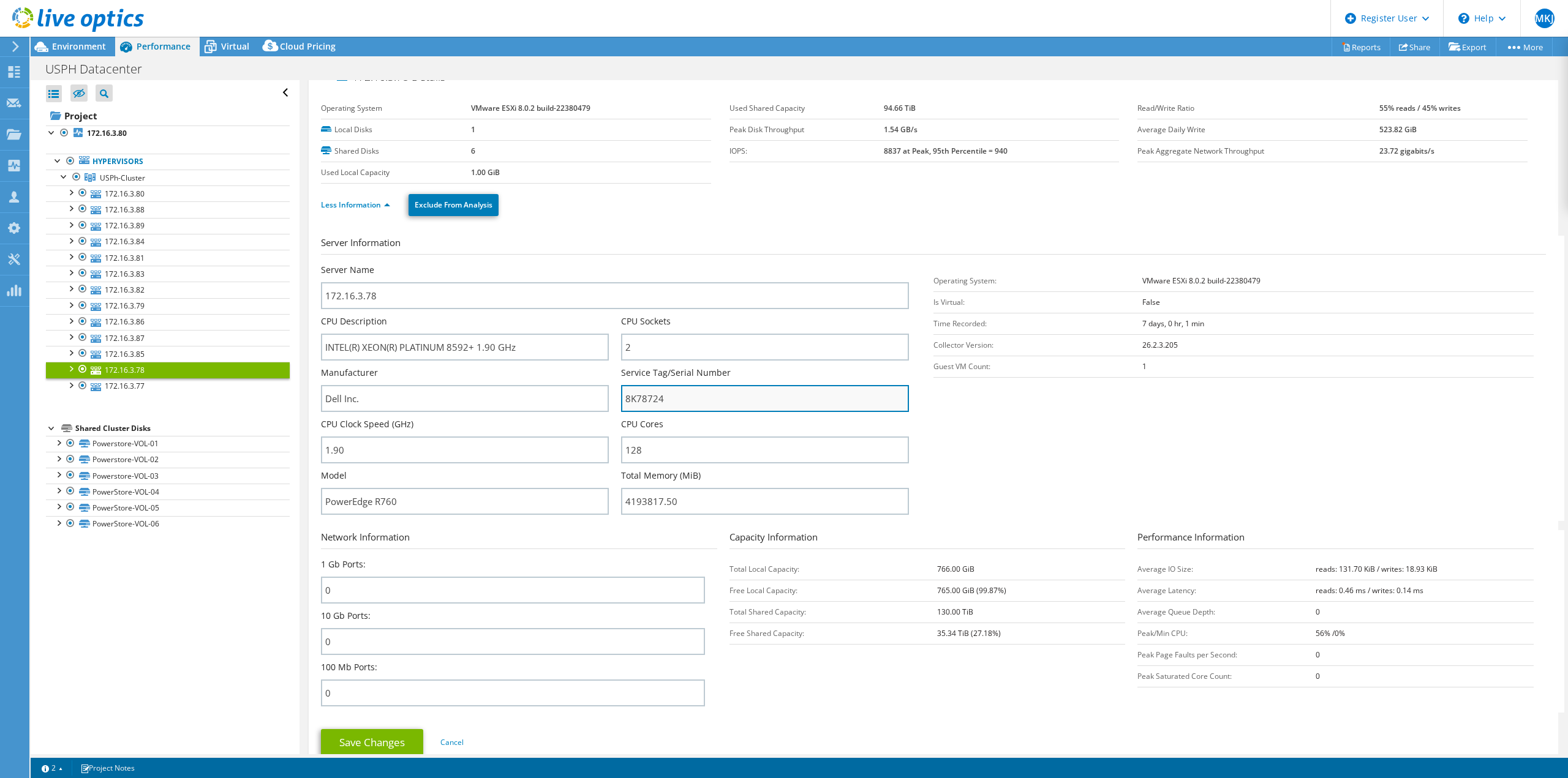 click on "8K78724" at bounding box center (765, 398) 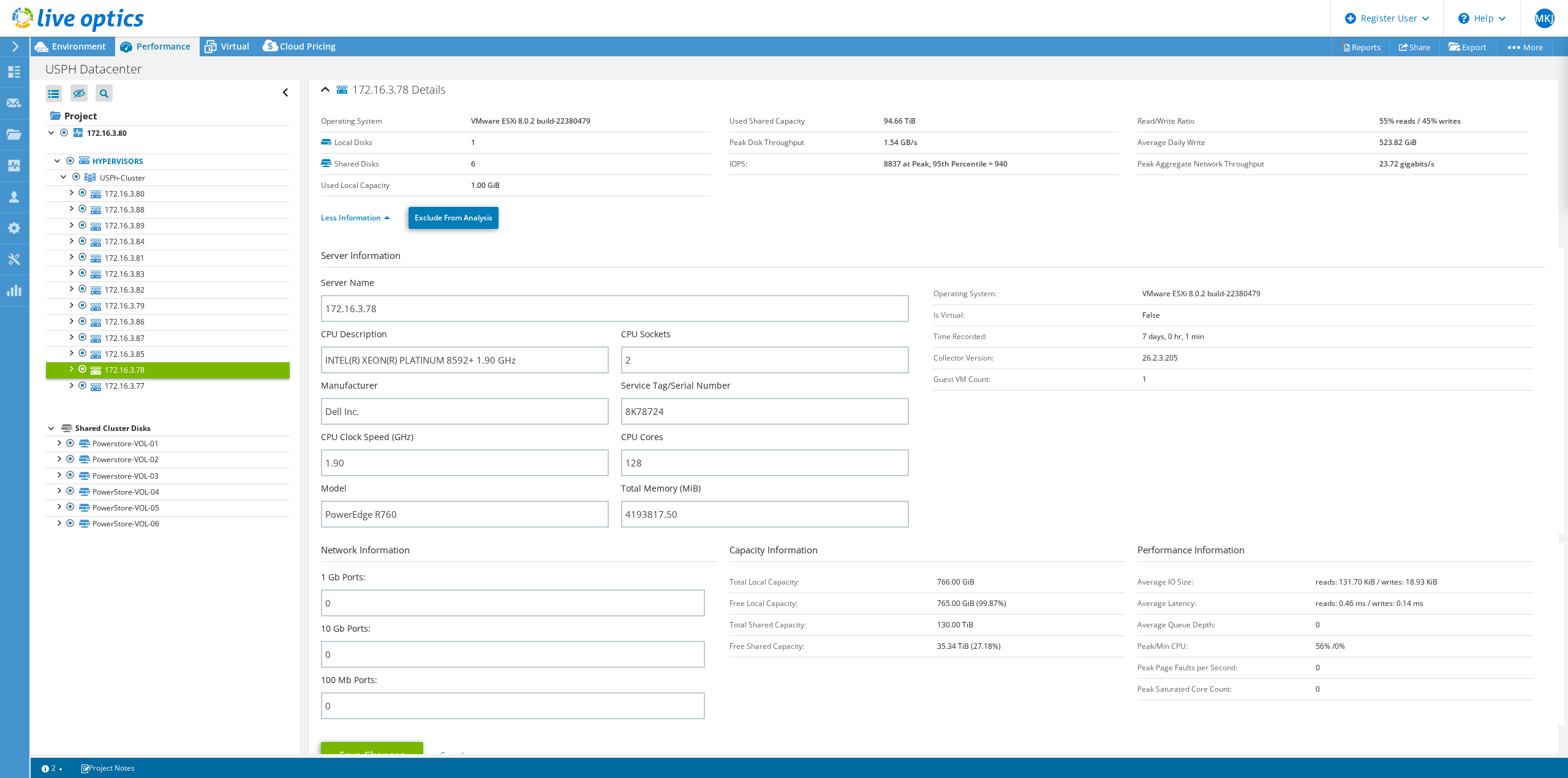 scroll, scrollTop: 0, scrollLeft: 0, axis: both 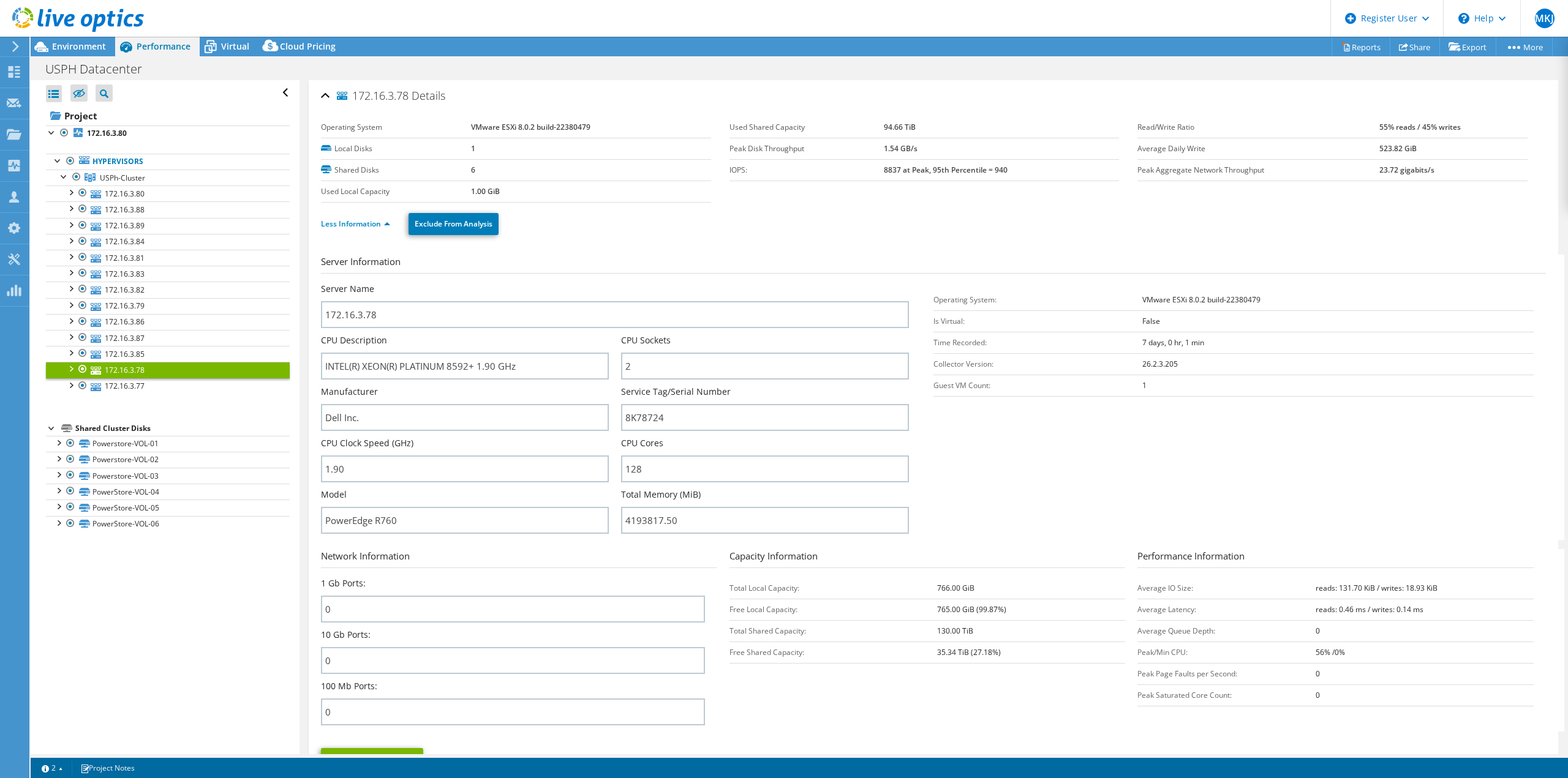 click on "172.16.3.78" at bounding box center (168, 370) 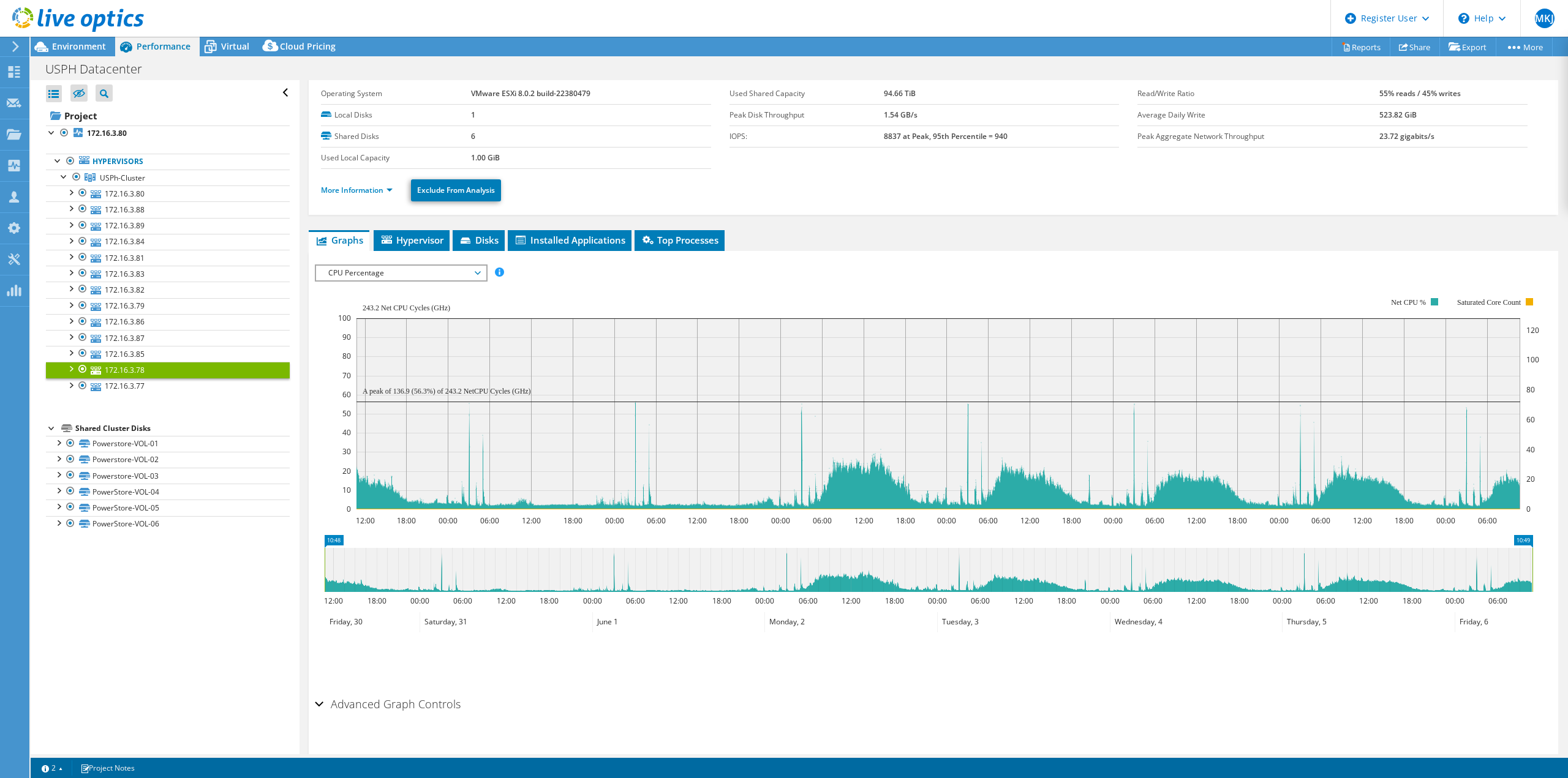 scroll, scrollTop: 56, scrollLeft: 0, axis: vertical 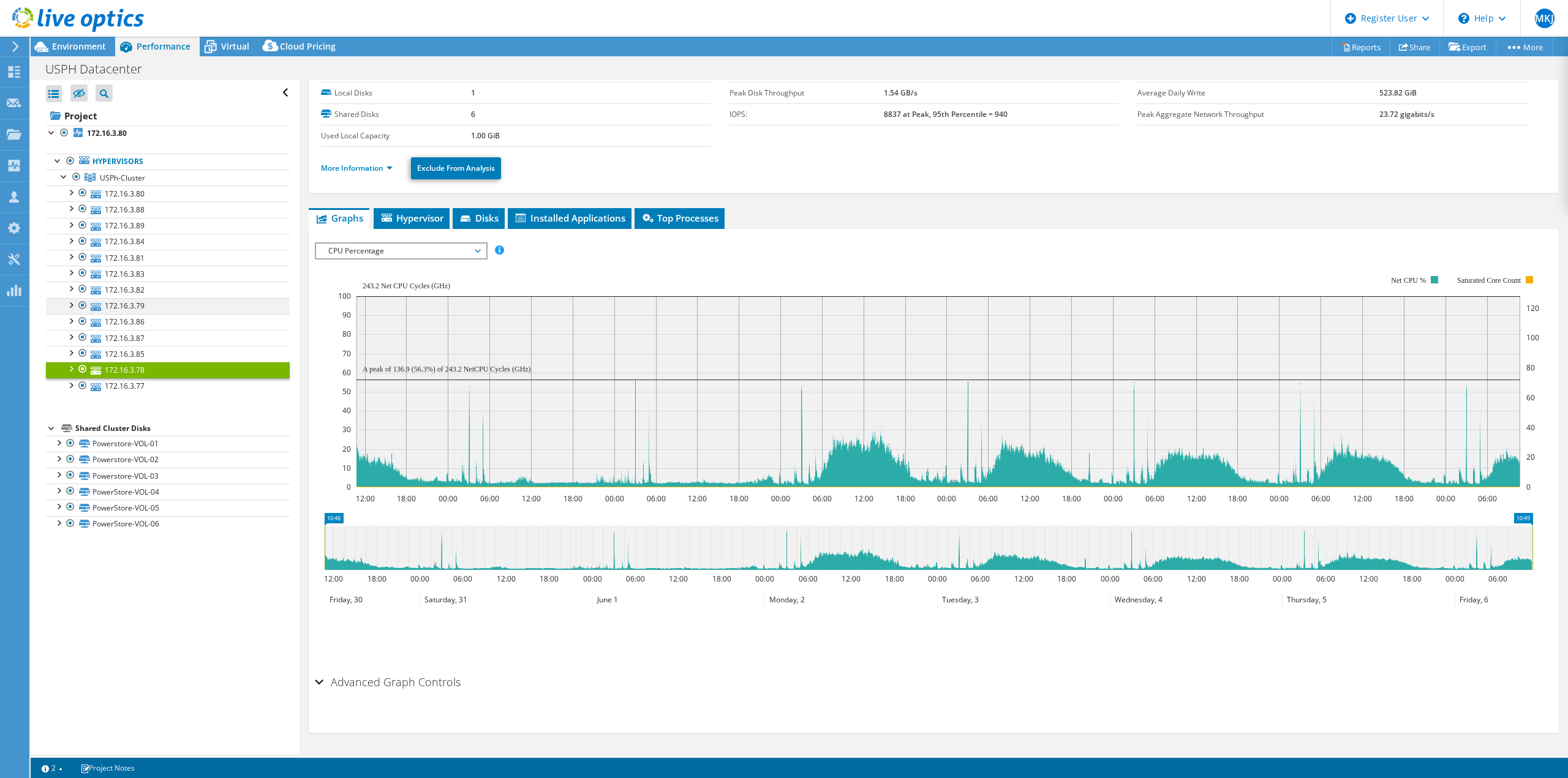 click at bounding box center (83, 305) 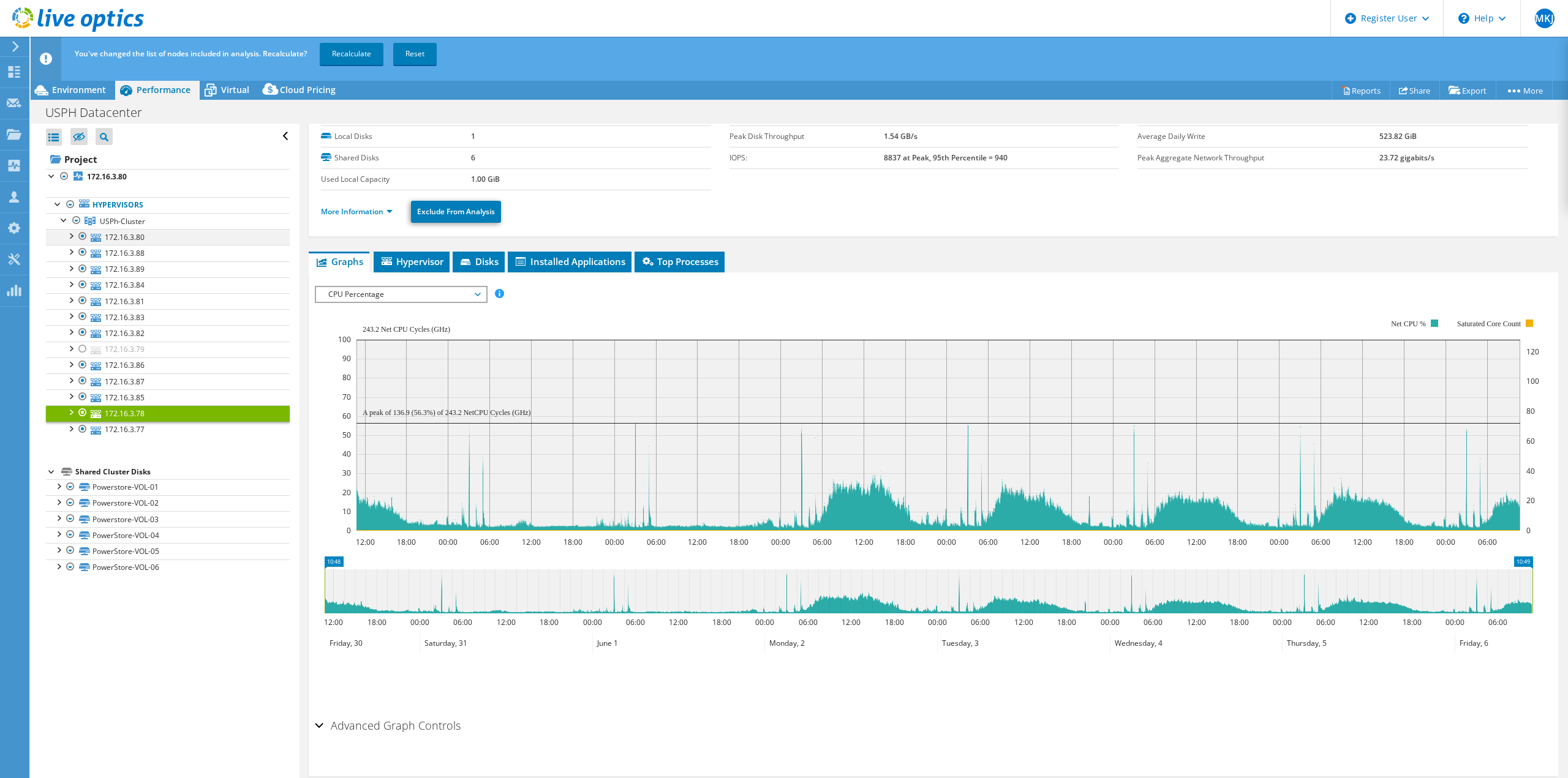 click at bounding box center (83, 236) 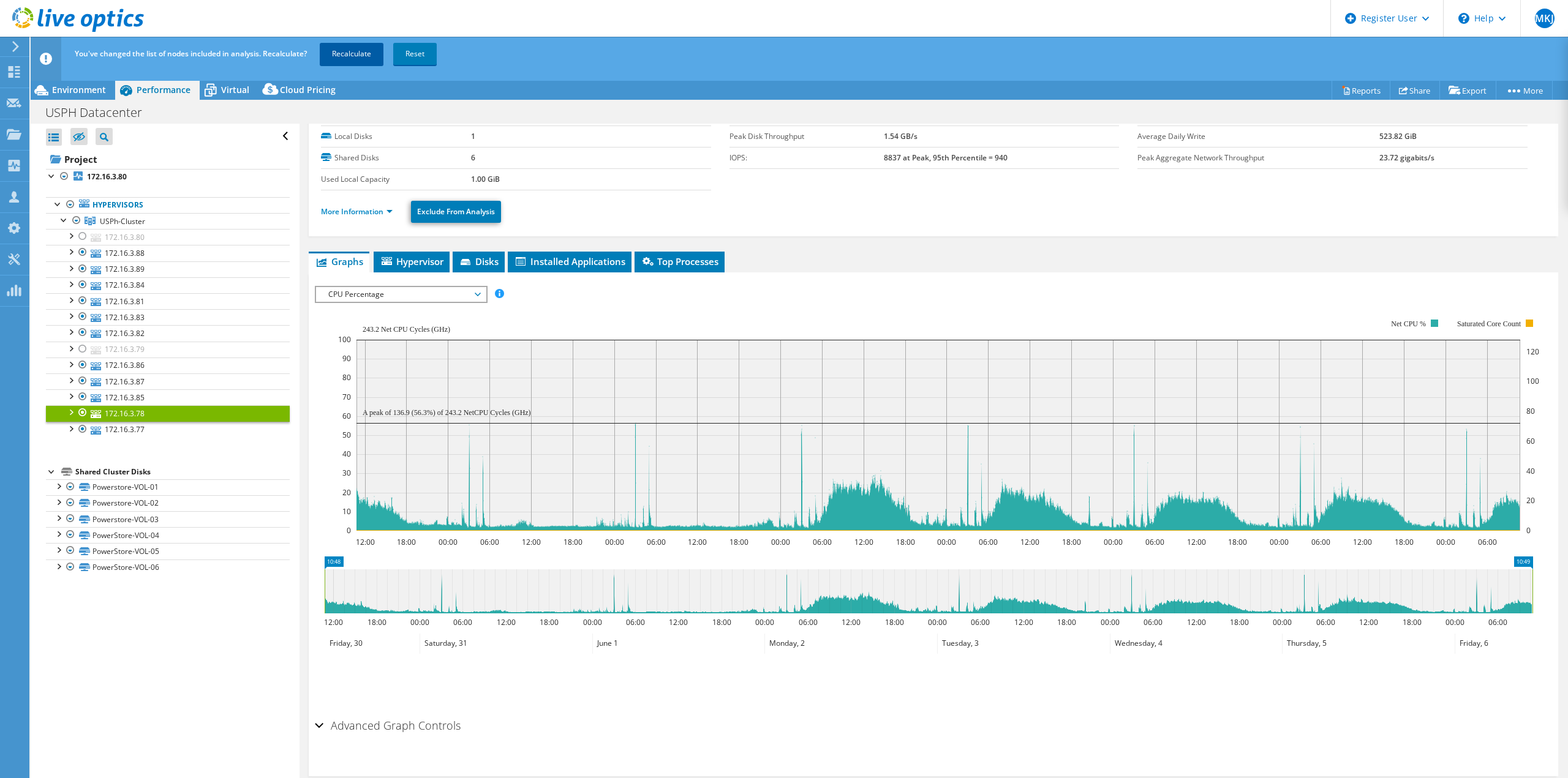 click on "Recalculate" at bounding box center (352, 54) 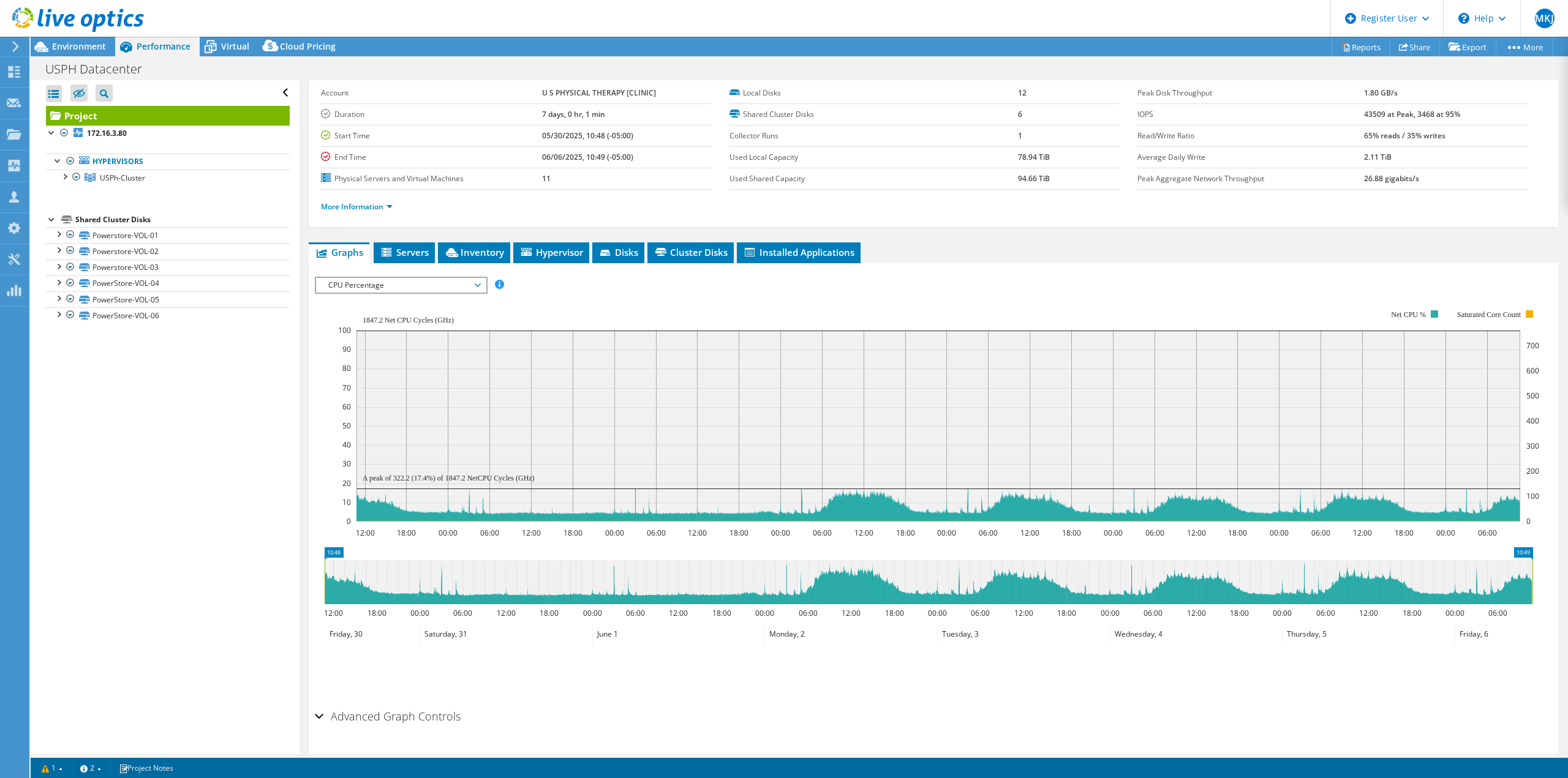 scroll, scrollTop: 0, scrollLeft: 0, axis: both 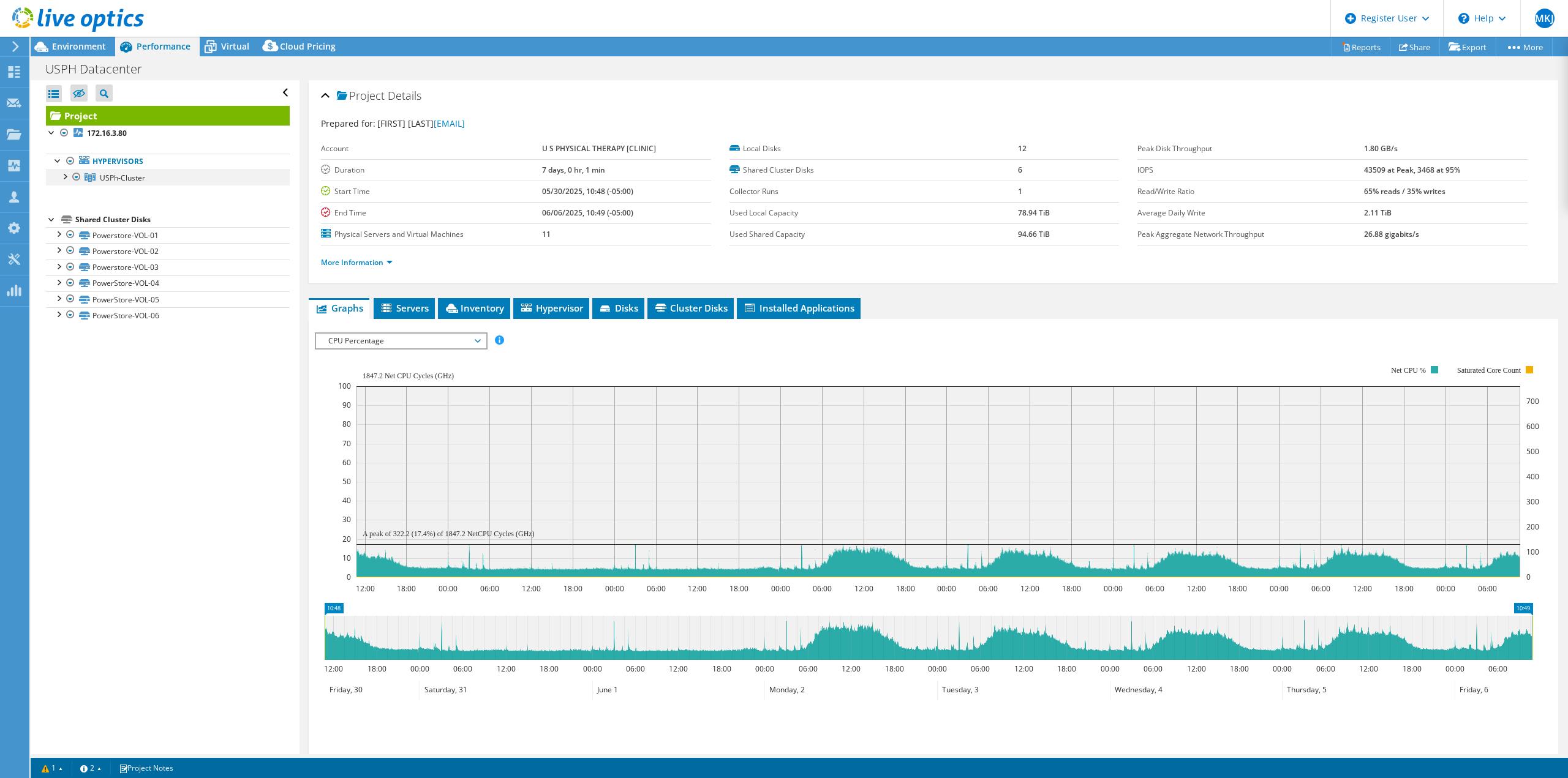 click at bounding box center (64, 176) 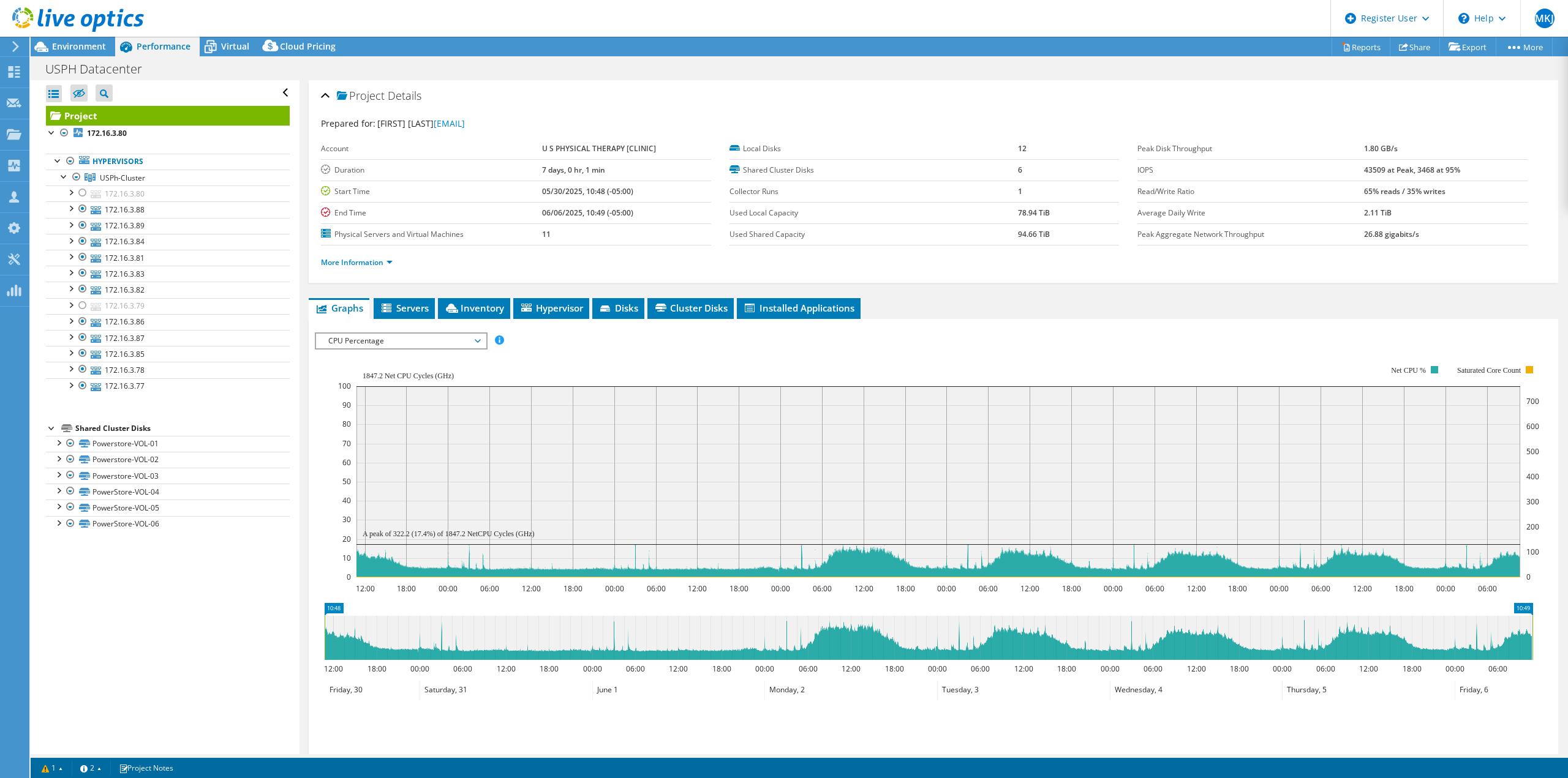 drag, startPoint x: 514, startPoint y: 193, endPoint x: 638, endPoint y: 226, distance: 128.31602 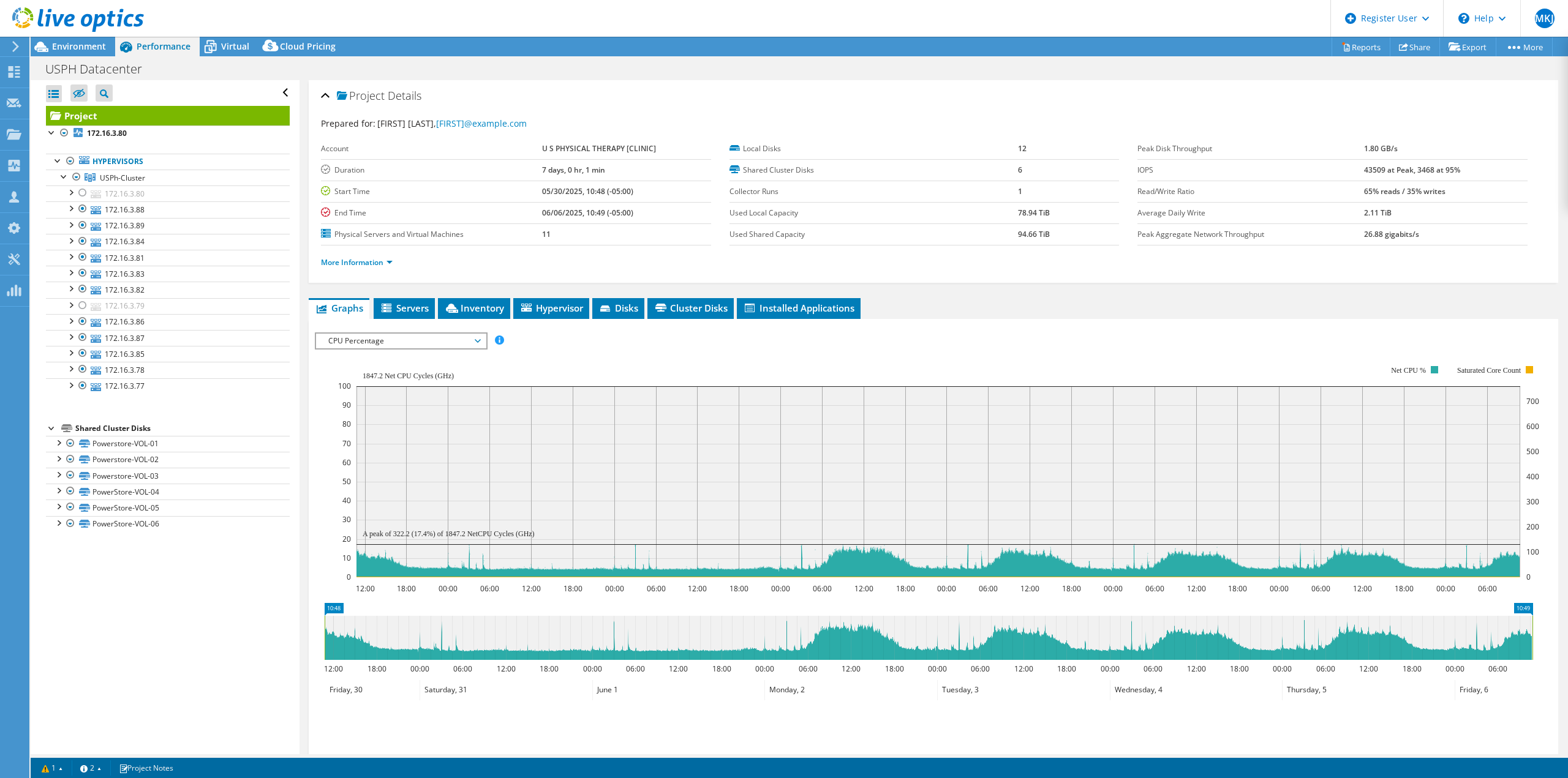 click on "11" at bounding box center [627, 234] 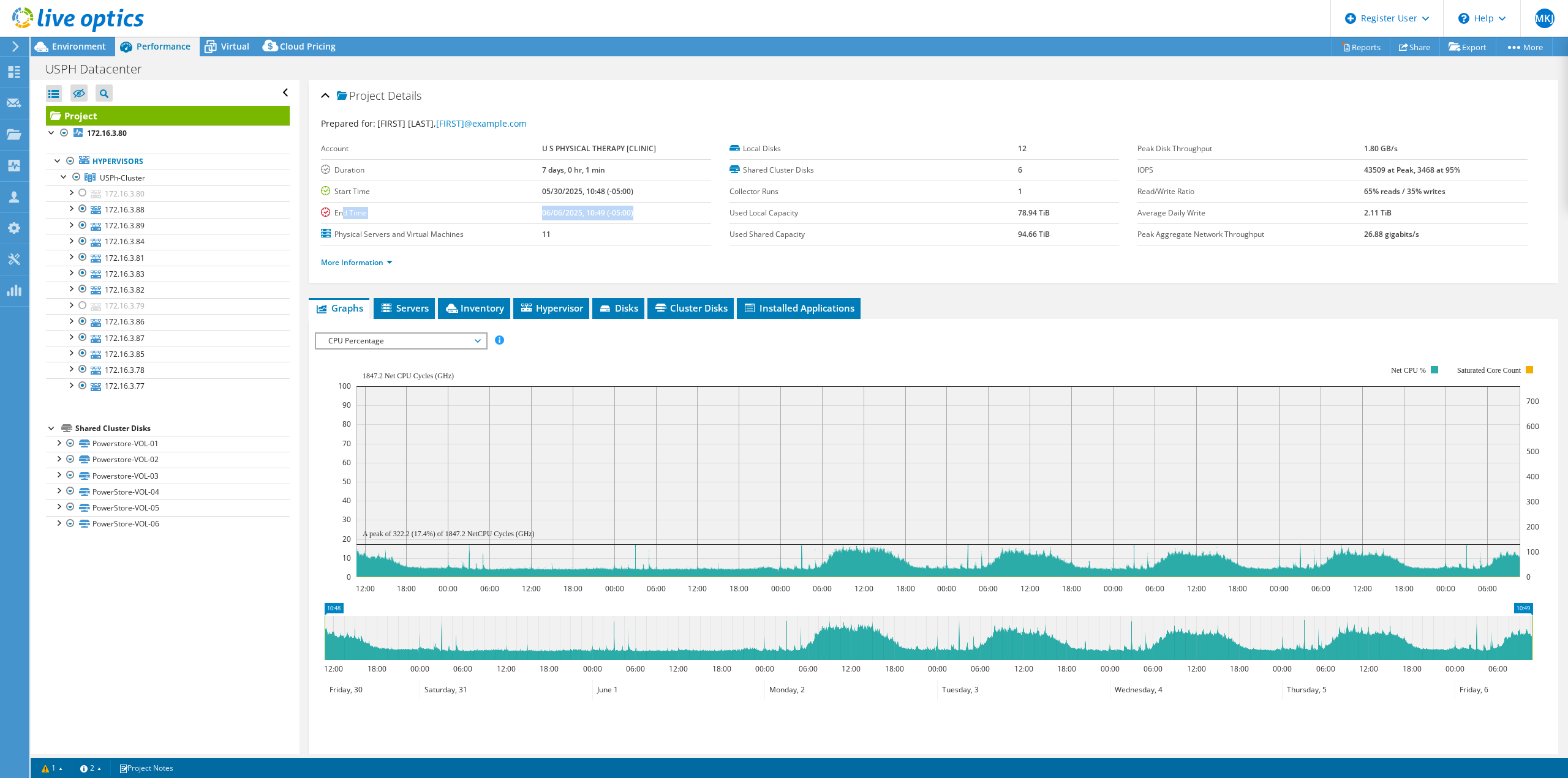 drag, startPoint x: 639, startPoint y: 216, endPoint x: 344, endPoint y: 211, distance: 295.04237 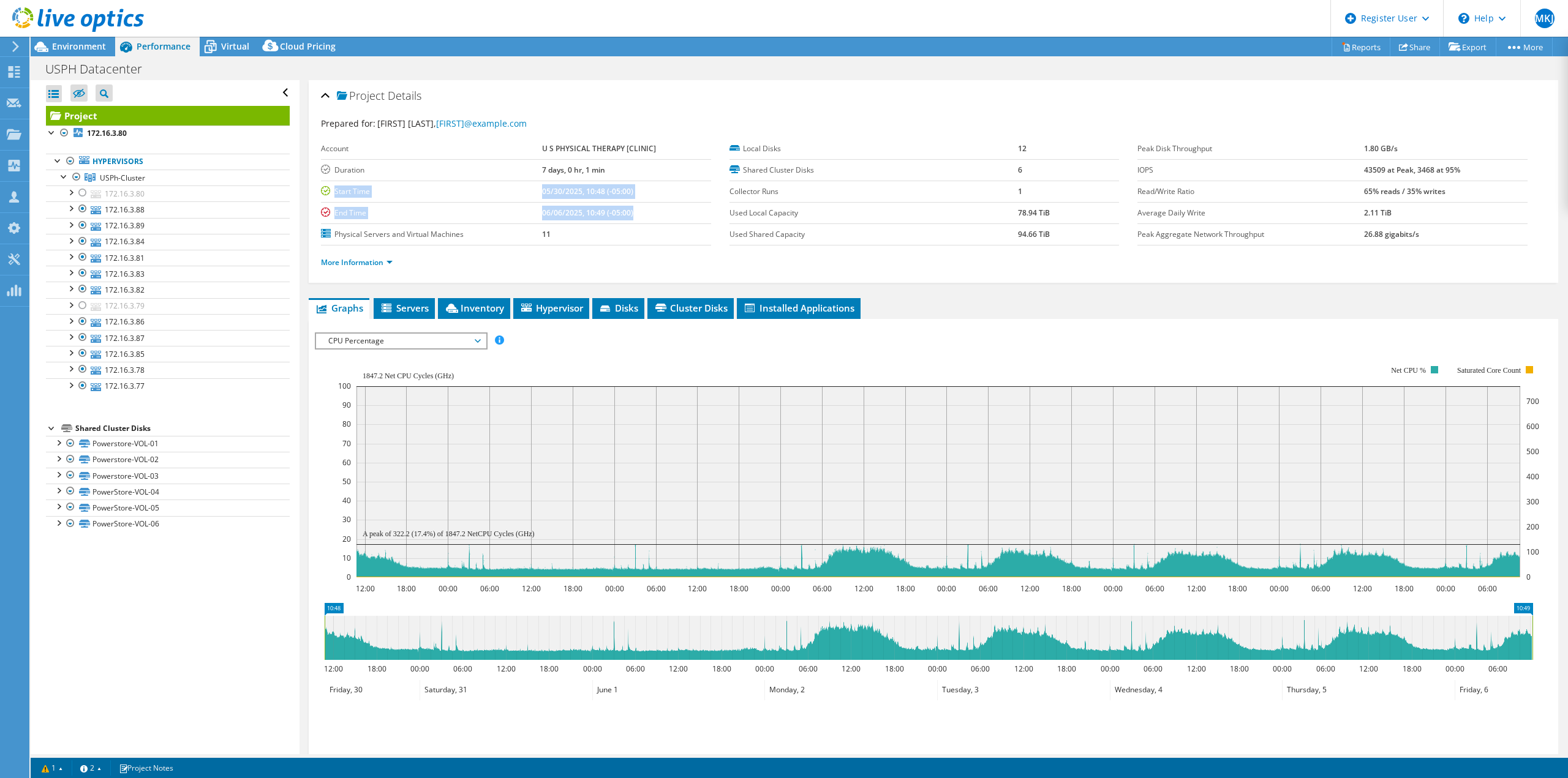 drag, startPoint x: 336, startPoint y: 192, endPoint x: 646, endPoint y: 219, distance: 311.1736 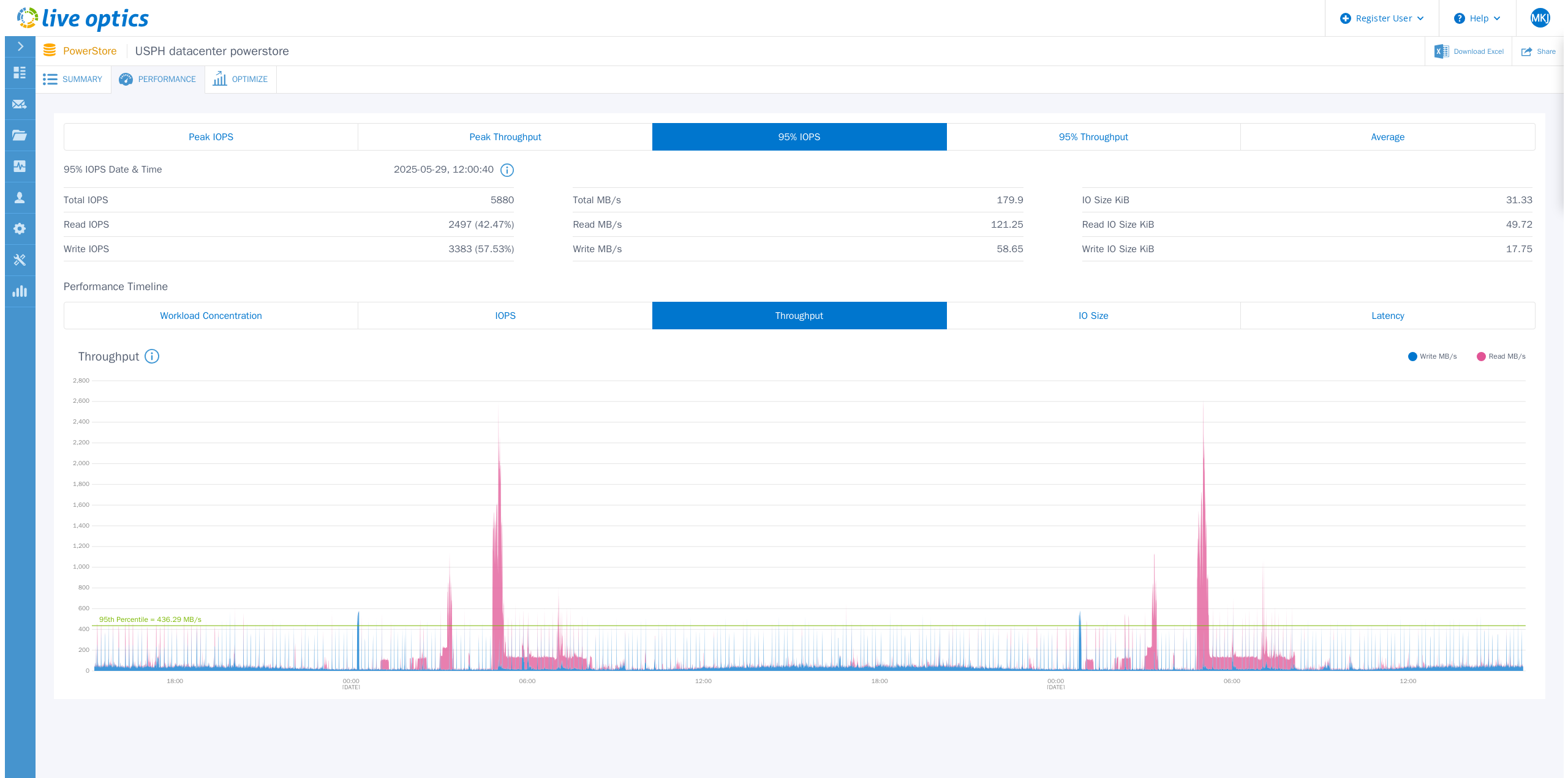 scroll, scrollTop: 0, scrollLeft: 0, axis: both 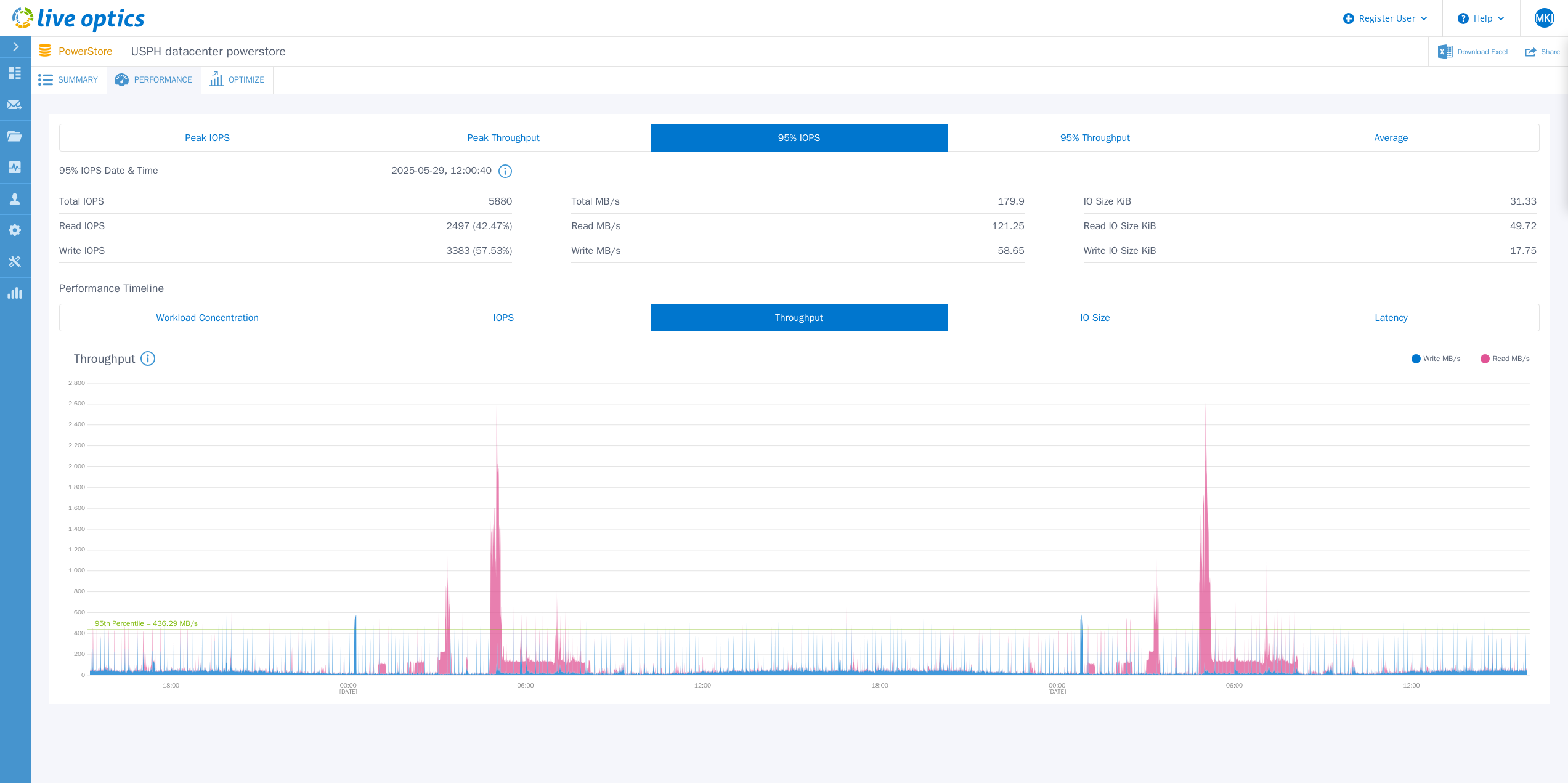 click on "Summary" at bounding box center (78, 80) 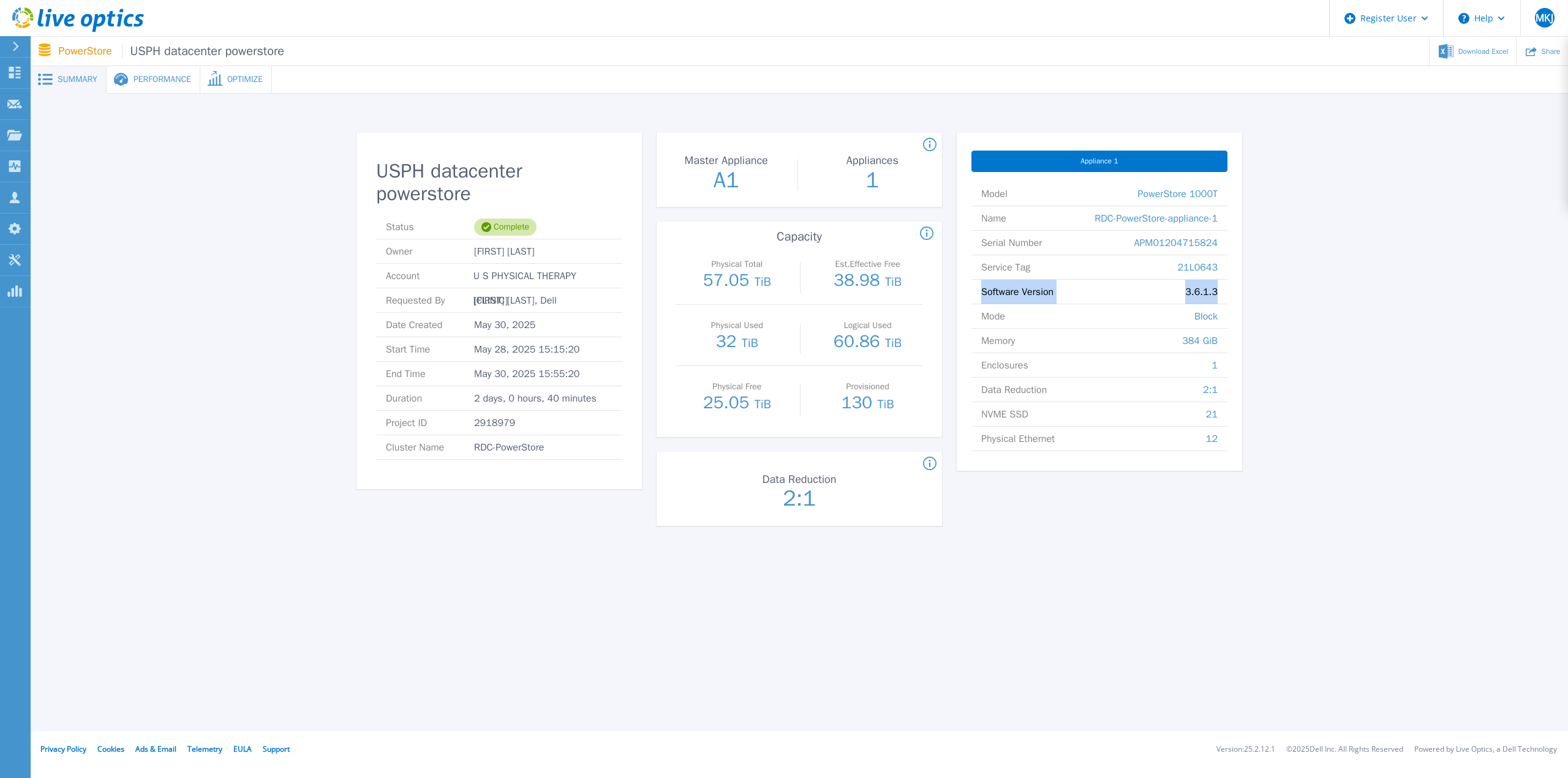 drag, startPoint x: 1150, startPoint y: 295, endPoint x: 961, endPoint y: 290, distance: 189.06613 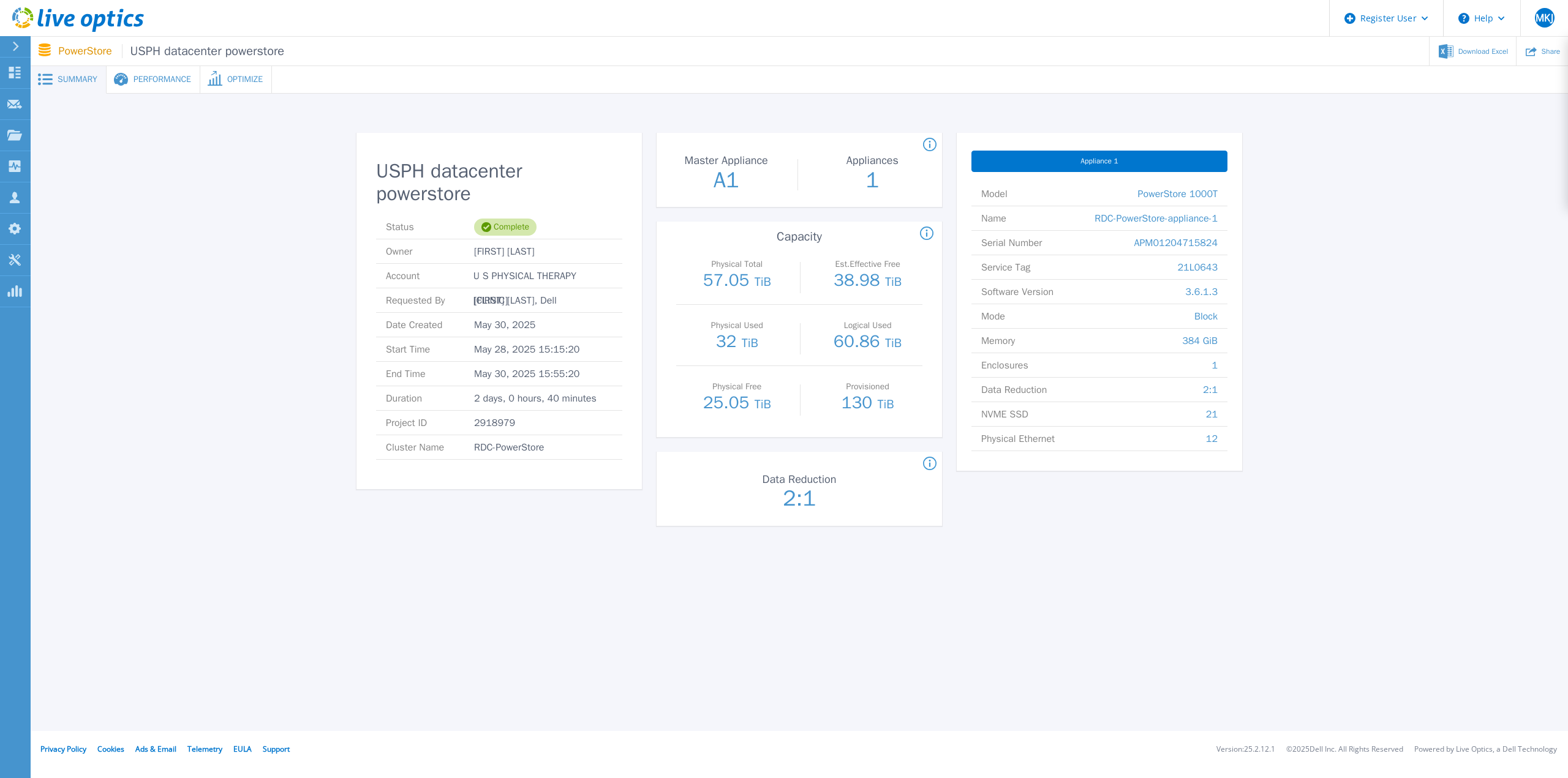 drag, startPoint x: 651, startPoint y: 226, endPoint x: 655, endPoint y: 272, distance: 46.17359 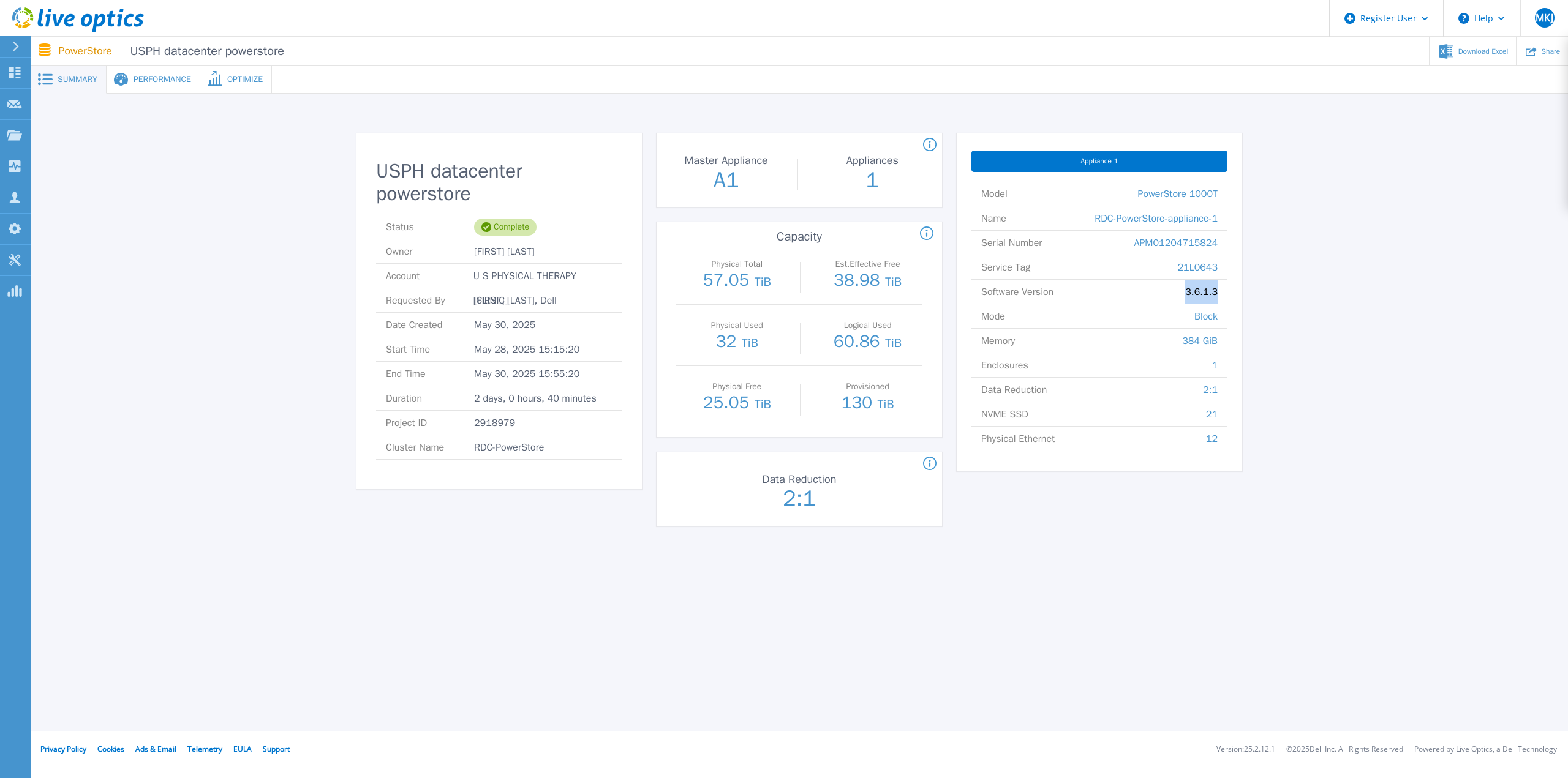 drag, startPoint x: 1219, startPoint y: 294, endPoint x: 1174, endPoint y: 292, distance: 45.04442 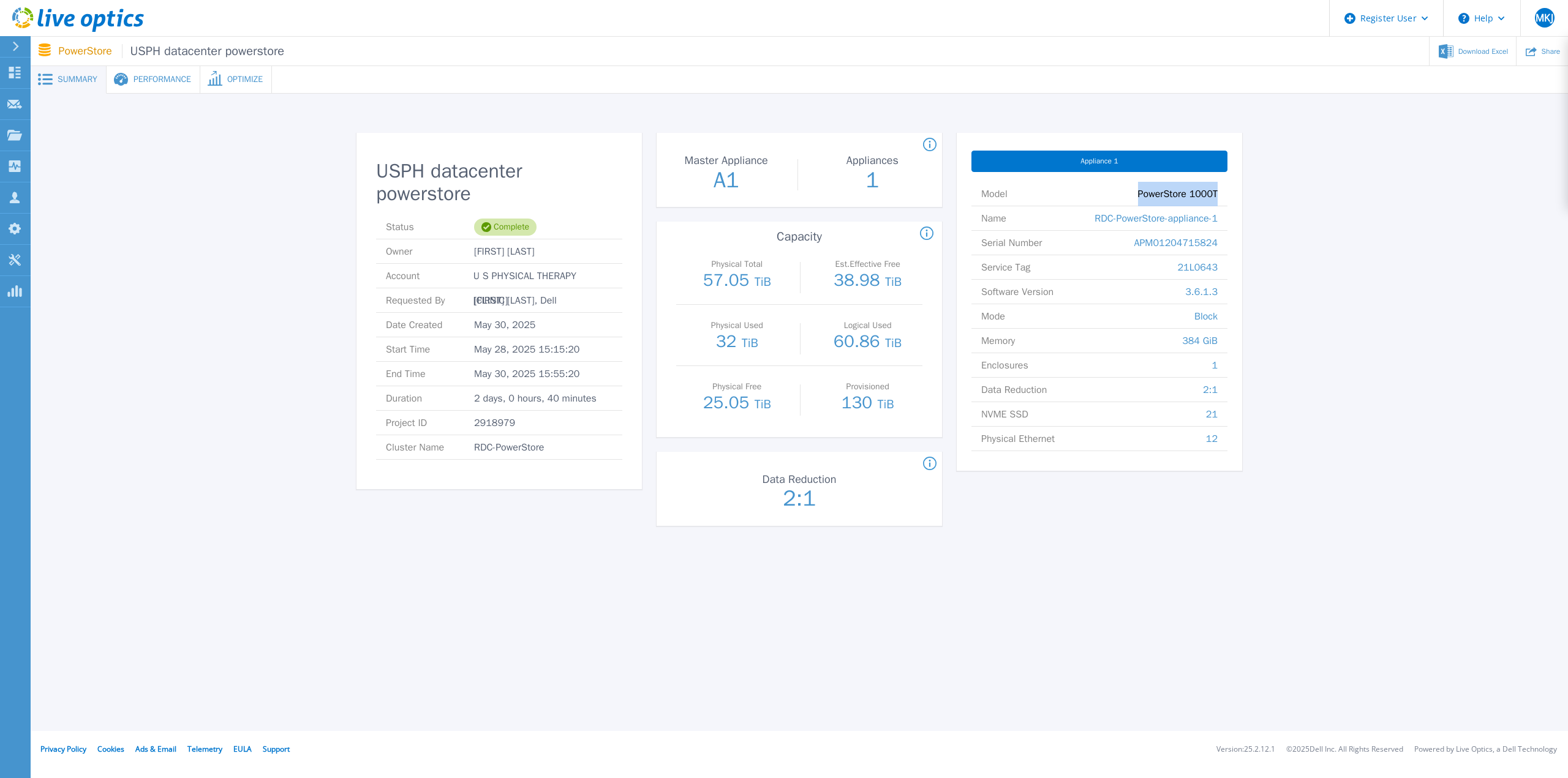 drag, startPoint x: 1223, startPoint y: 189, endPoint x: 1115, endPoint y: 189, distance: 108 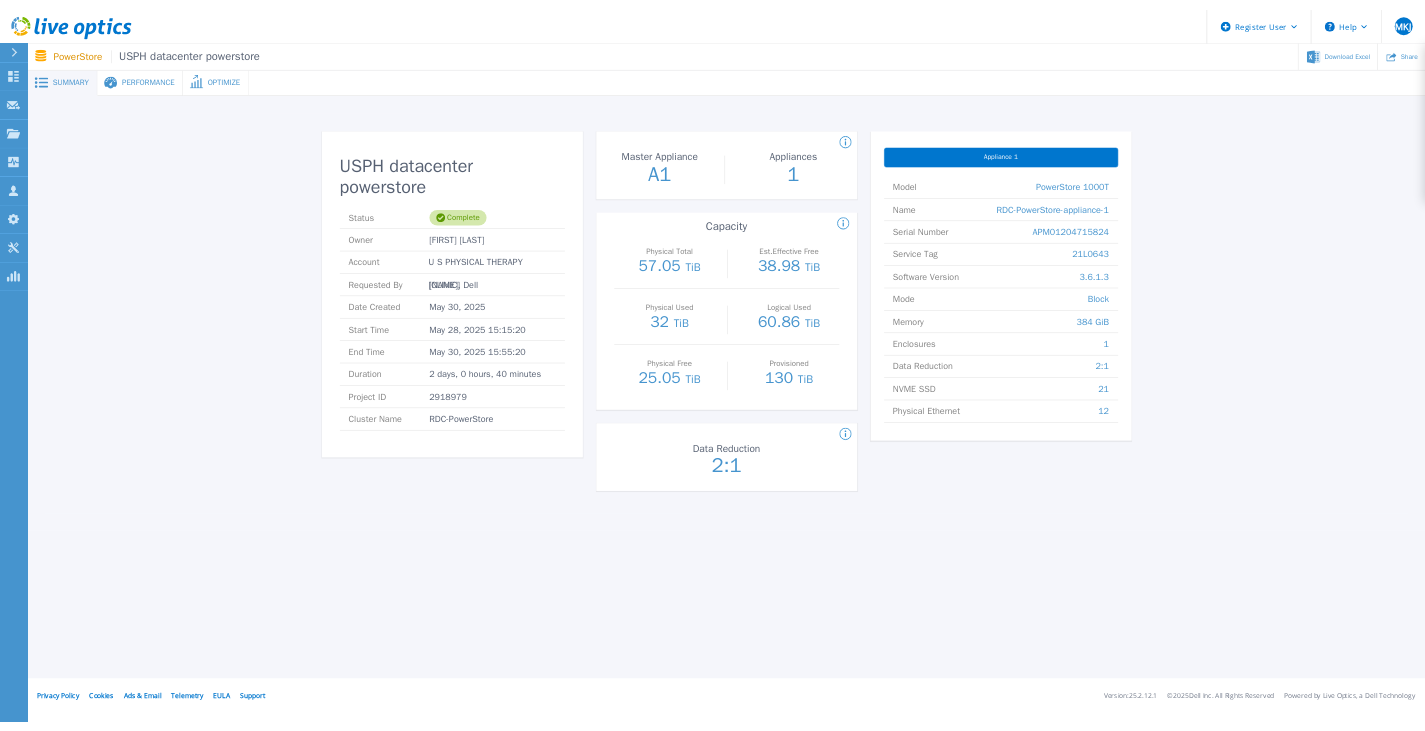 scroll, scrollTop: 0, scrollLeft: 0, axis: both 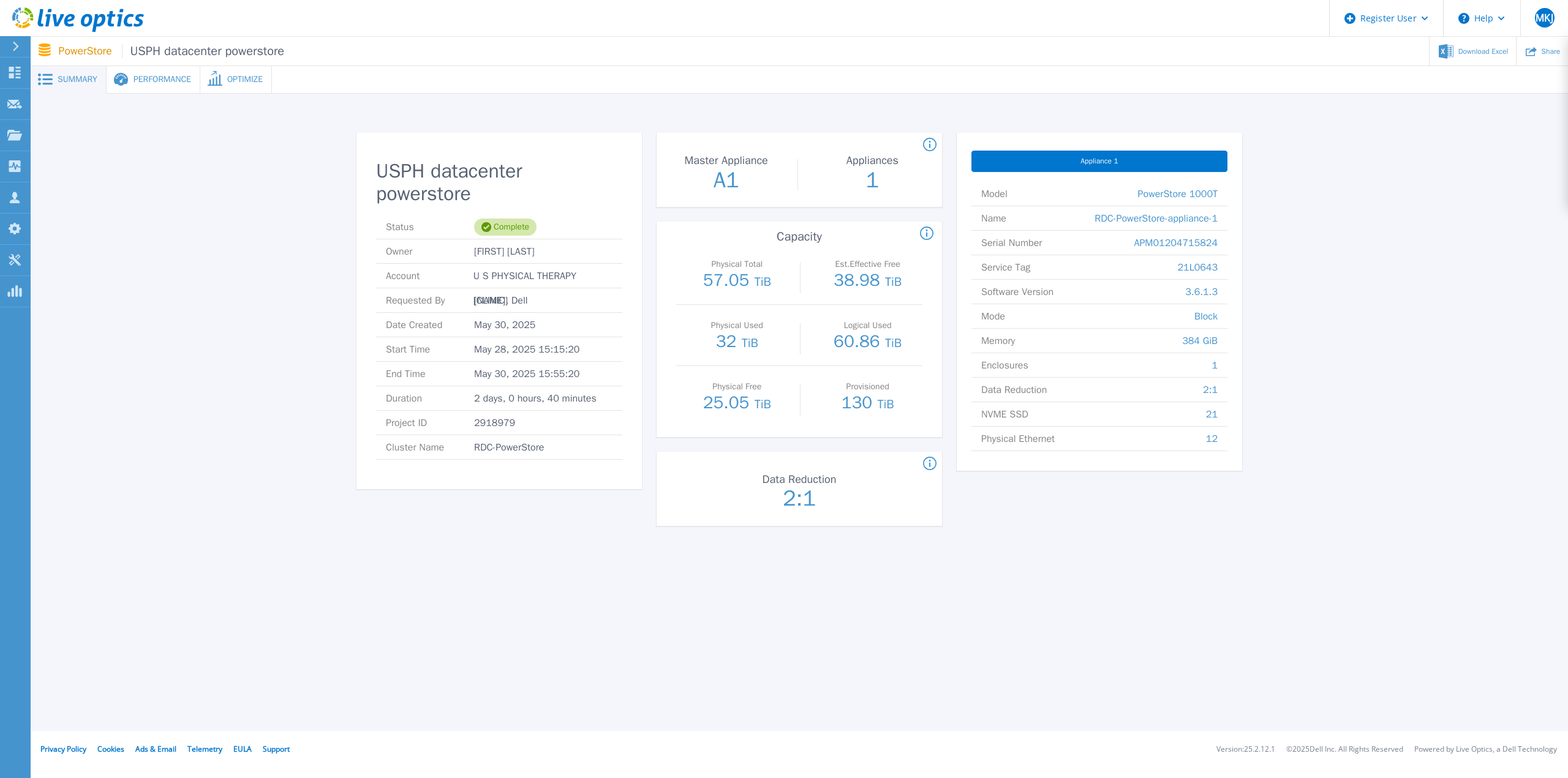 click on "Performance" at bounding box center [153, 80] 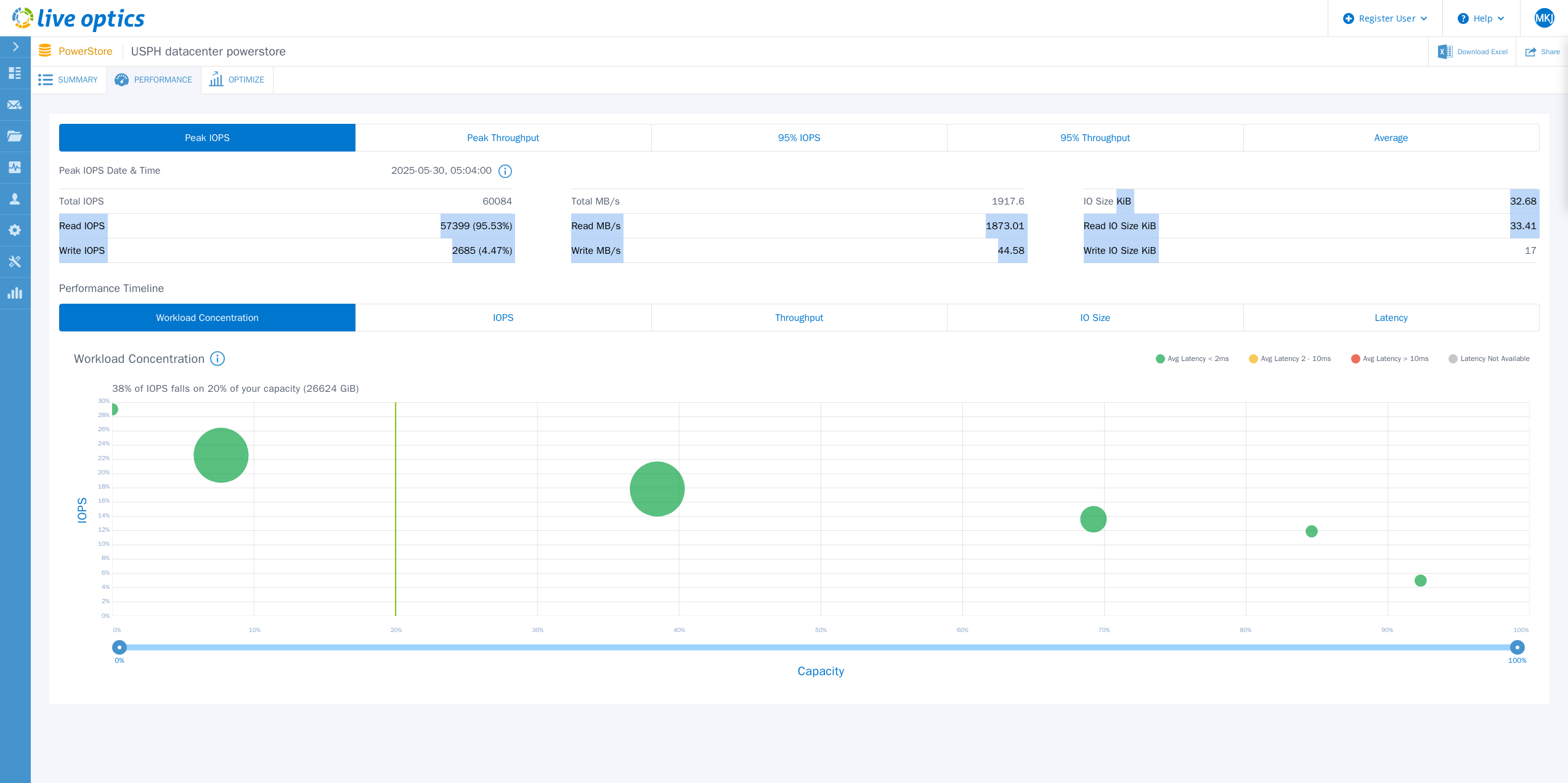 drag, startPoint x: 1118, startPoint y: 193, endPoint x: 1409, endPoint y: 253, distance: 297.12119 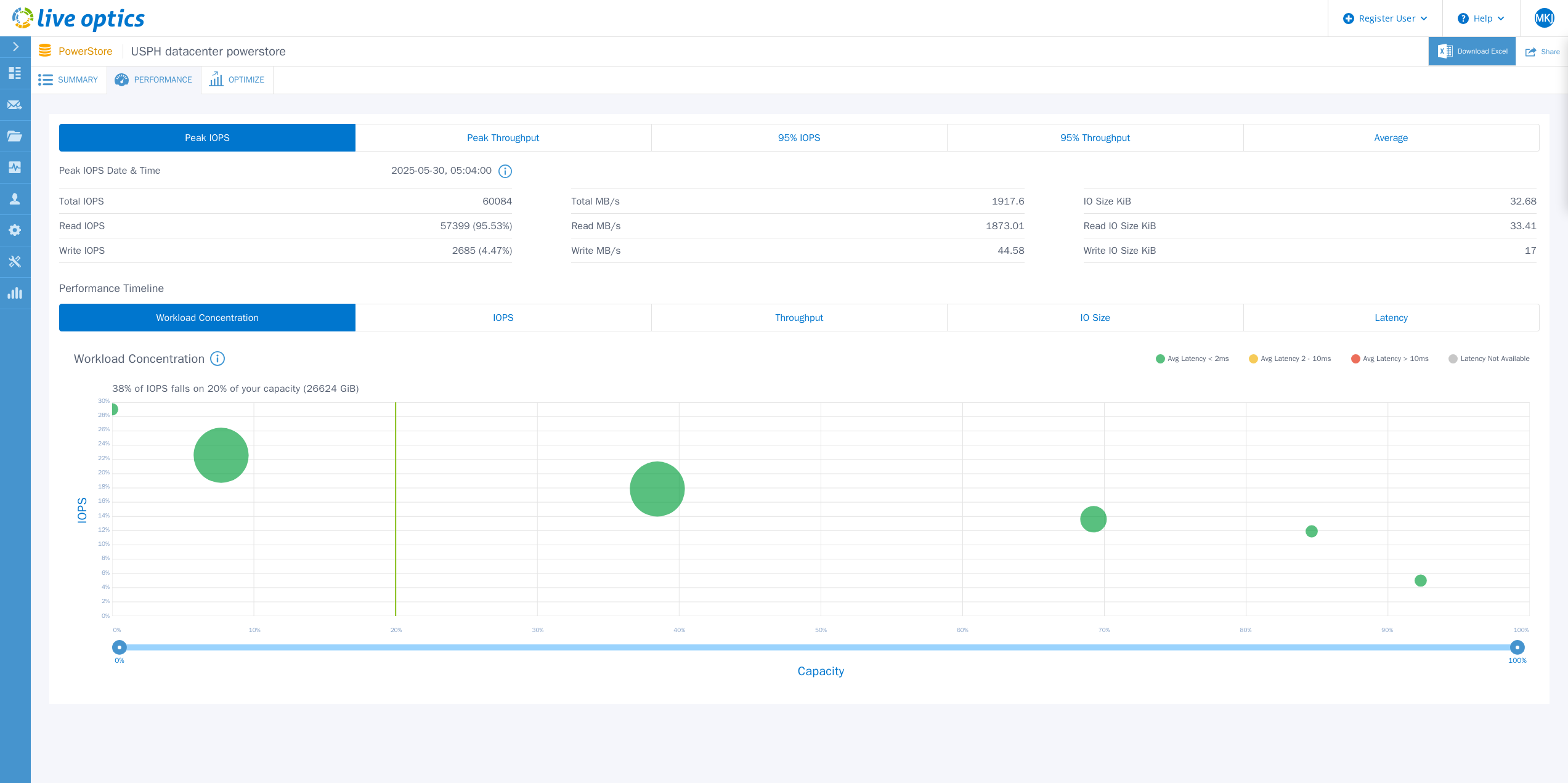 click on "Download Excel" at bounding box center [1483, 51] 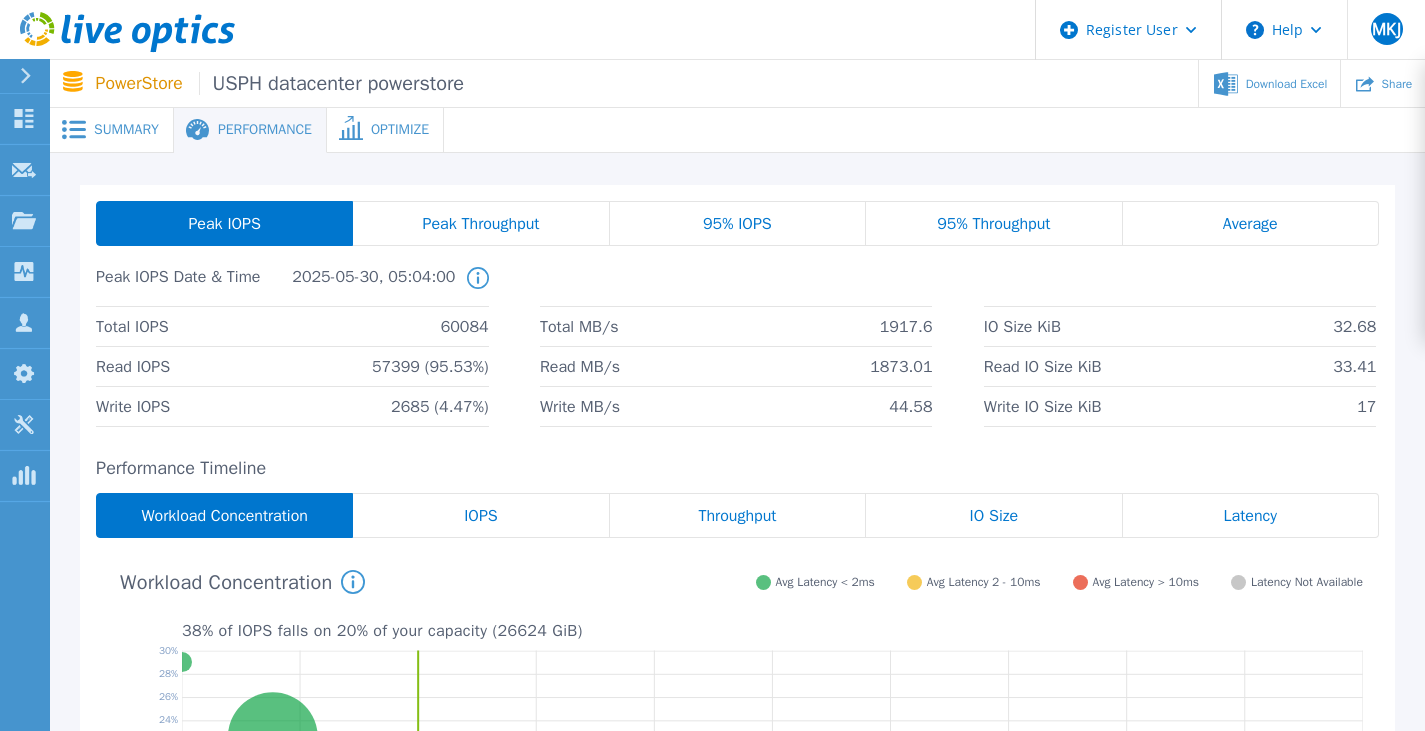 click on "Optimize" at bounding box center (400, 130) 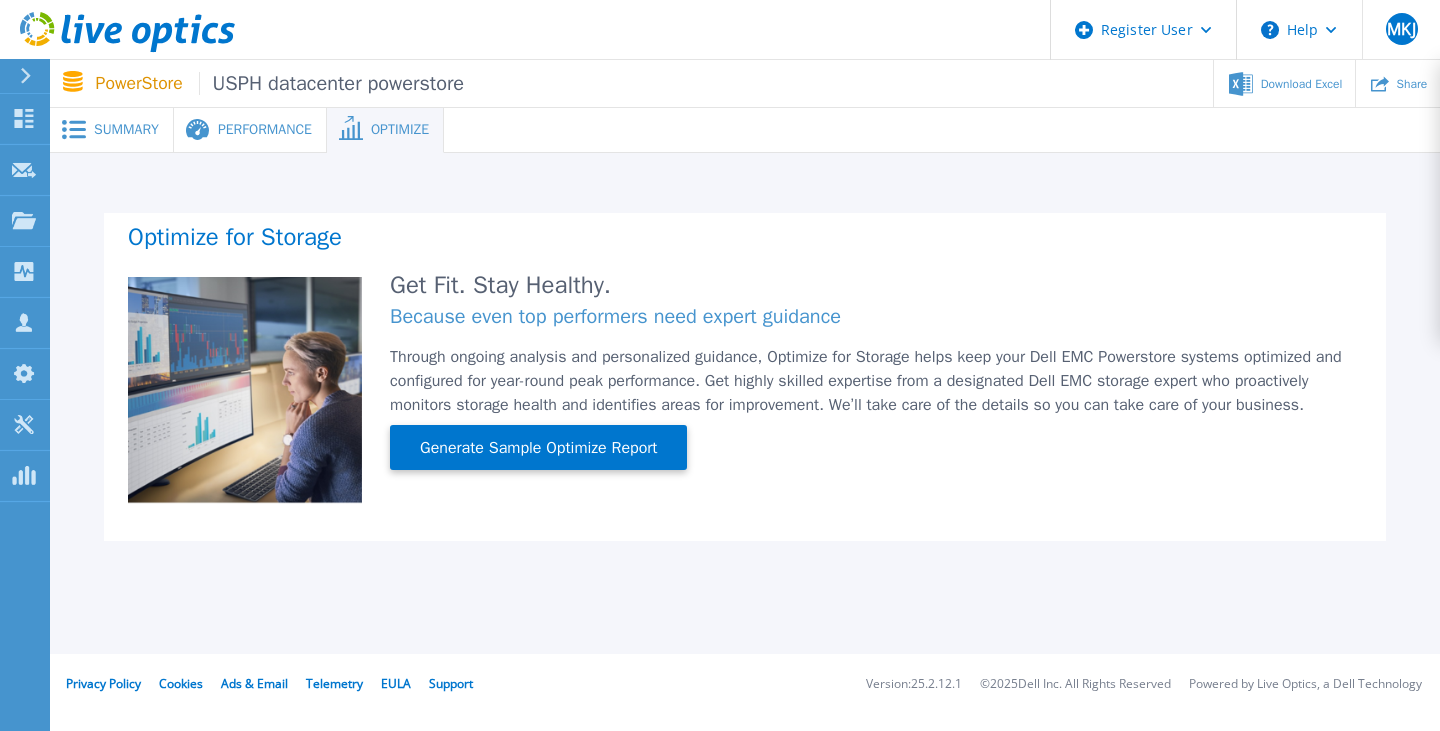 click on "Summary" at bounding box center (126, 130) 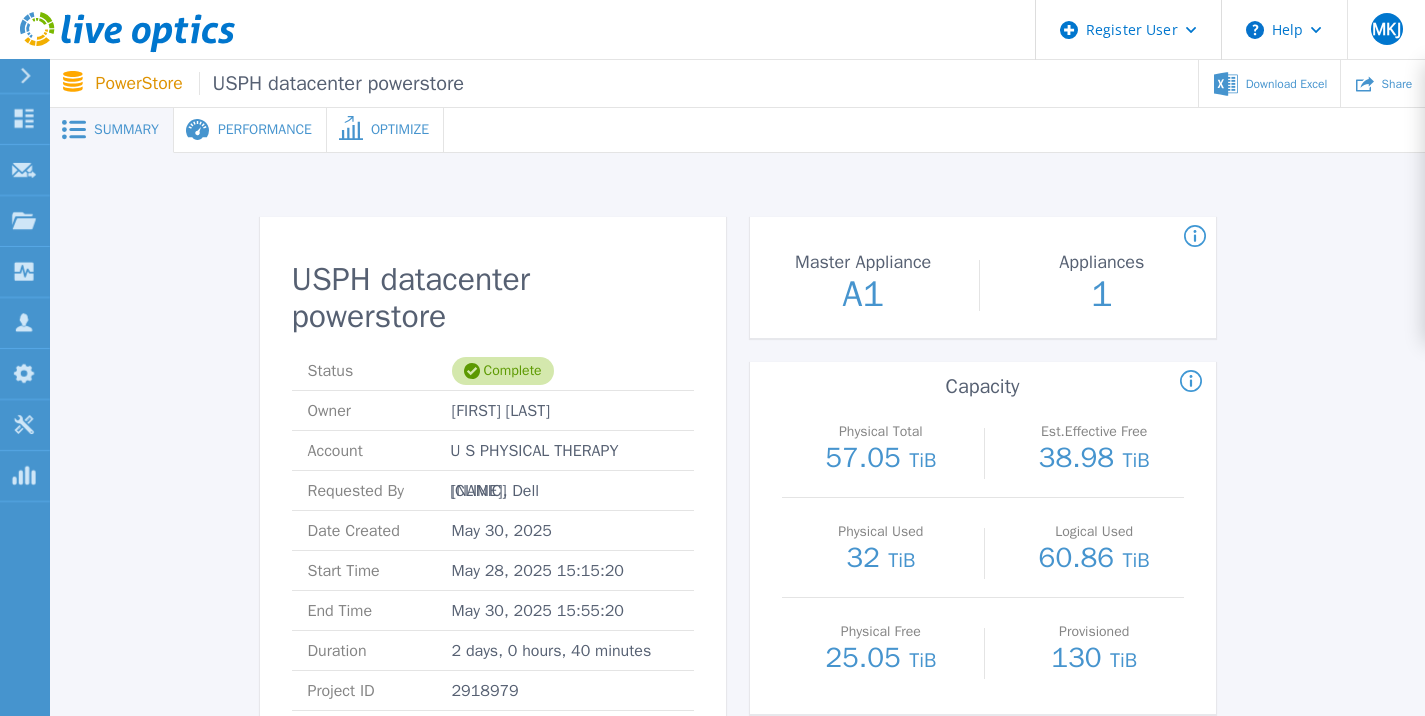 click on "Performance" at bounding box center [265, 130] 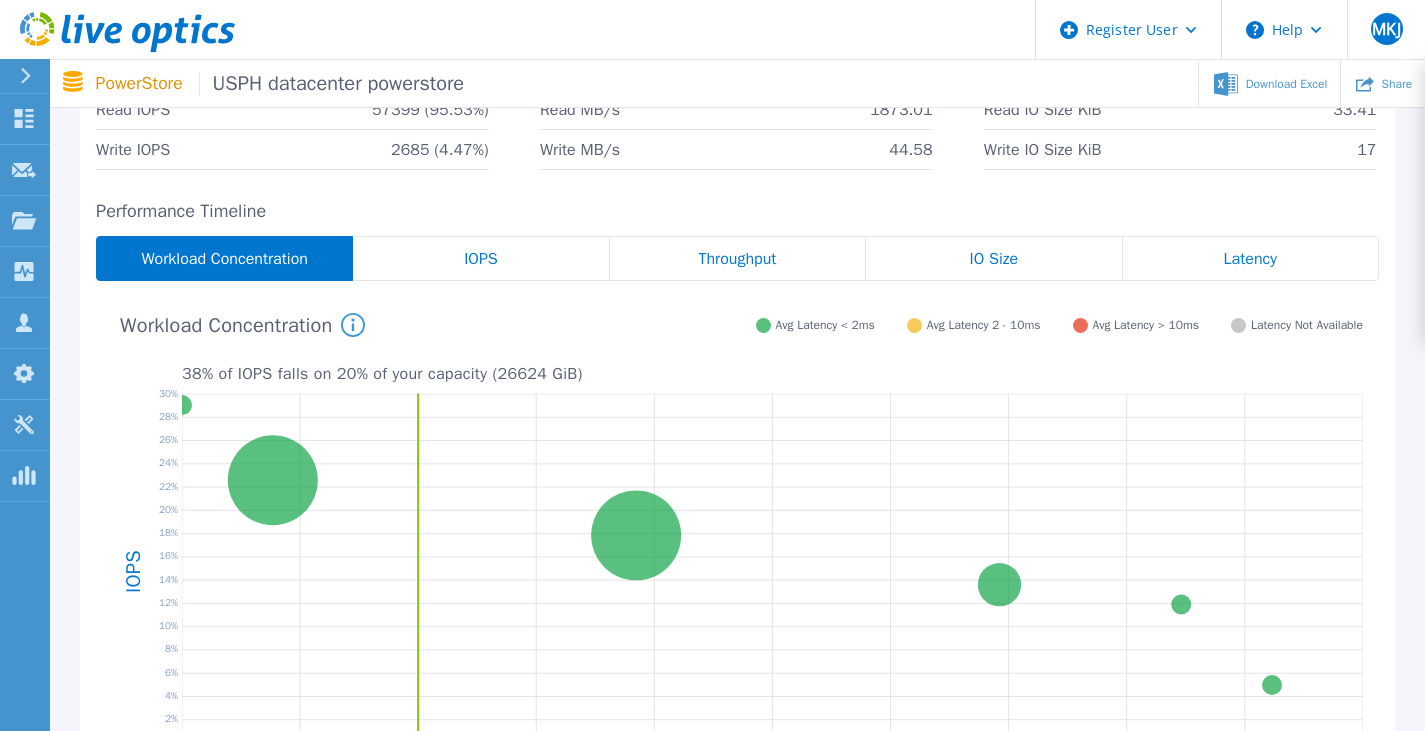 scroll, scrollTop: 300, scrollLeft: 0, axis: vertical 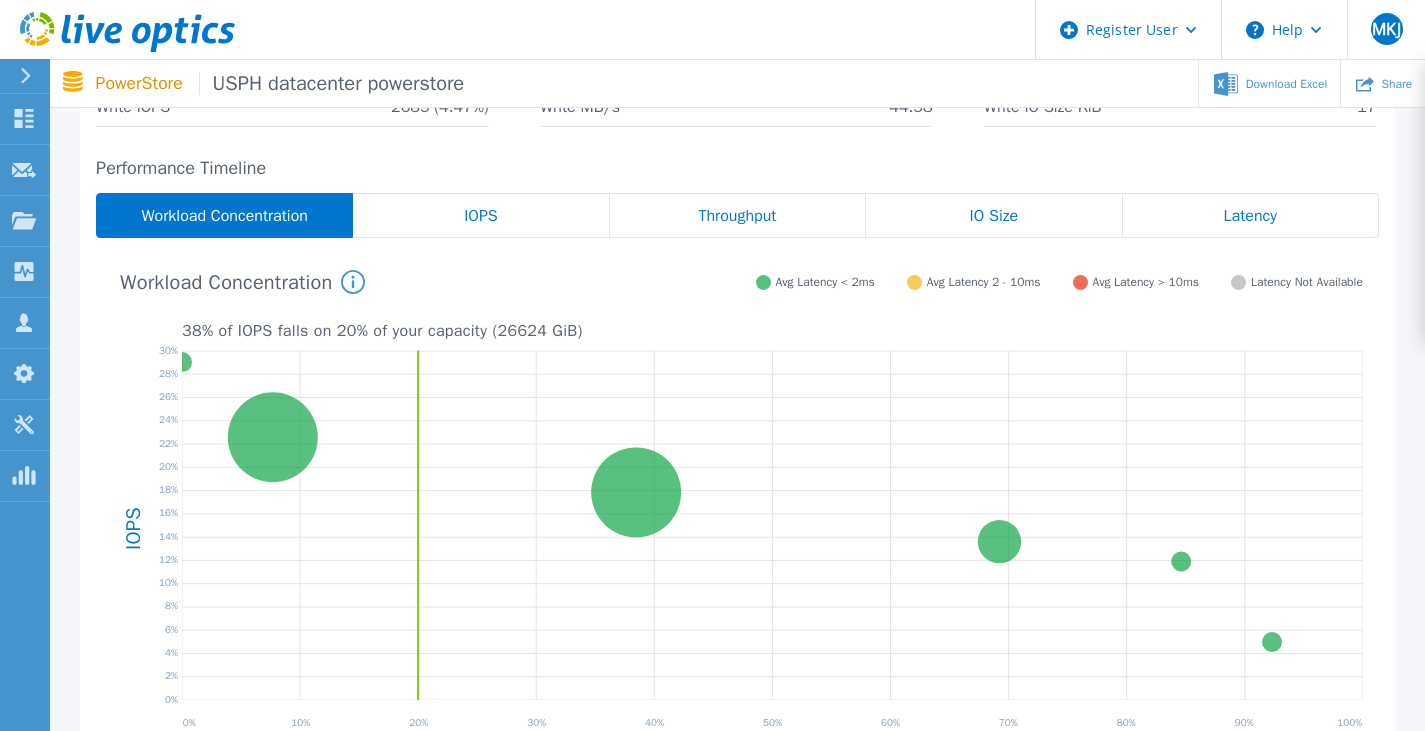 click on "Throughput" at bounding box center (737, 216) 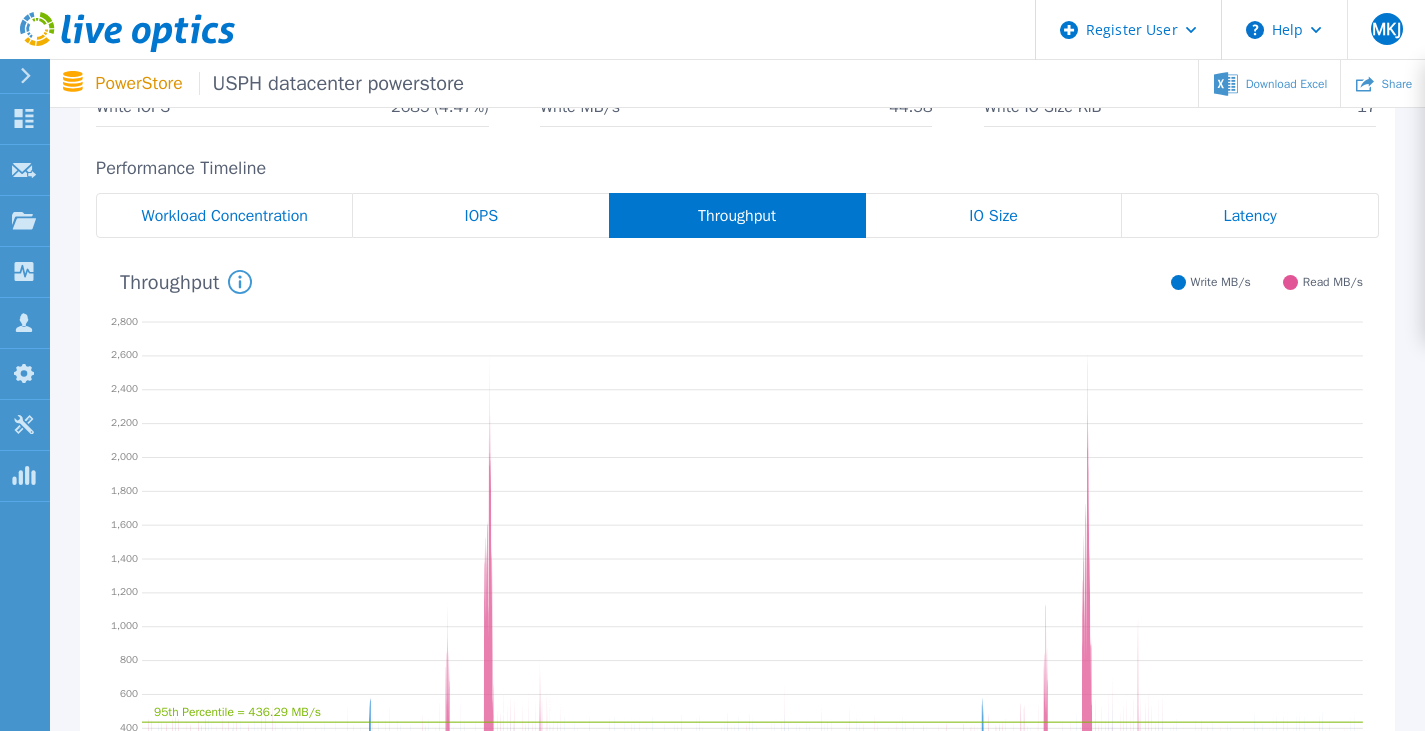 click on "IO Size" at bounding box center [994, 215] 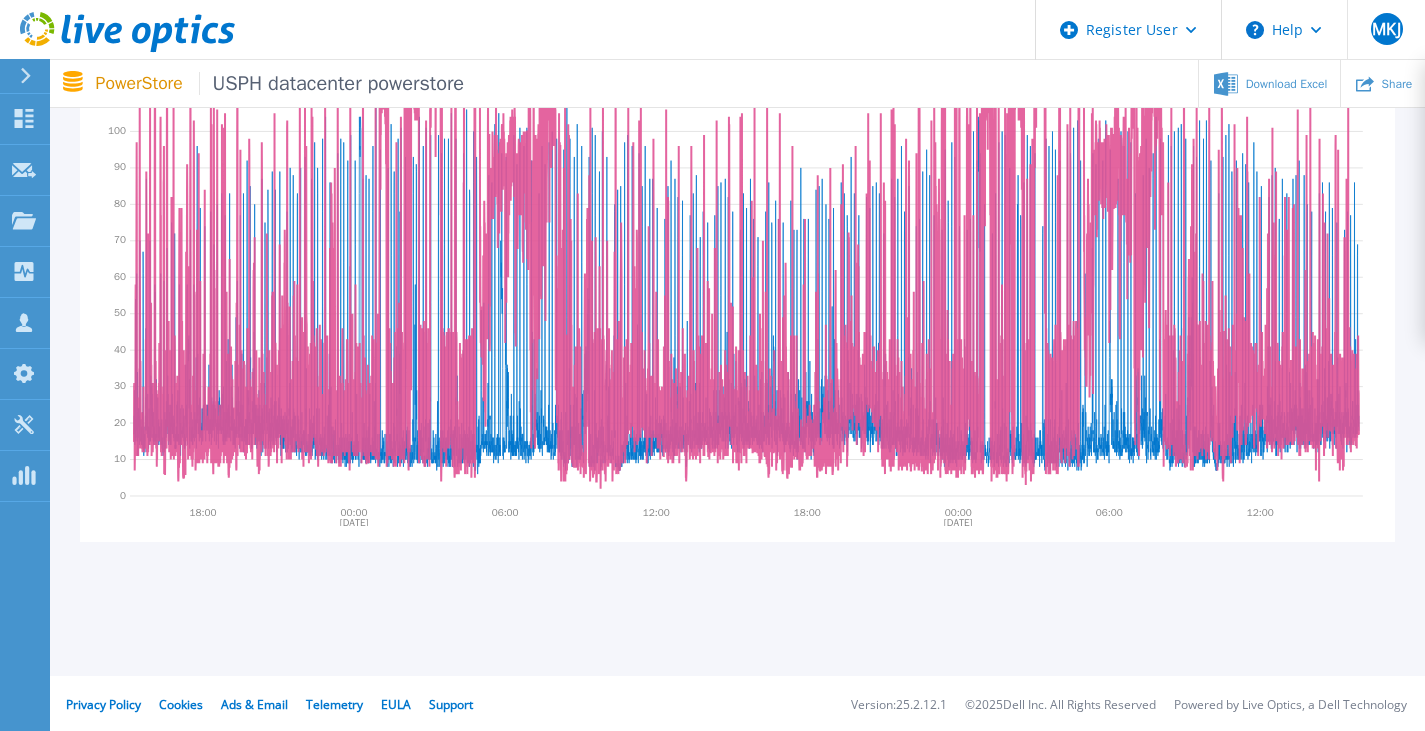 scroll, scrollTop: 100, scrollLeft: 0, axis: vertical 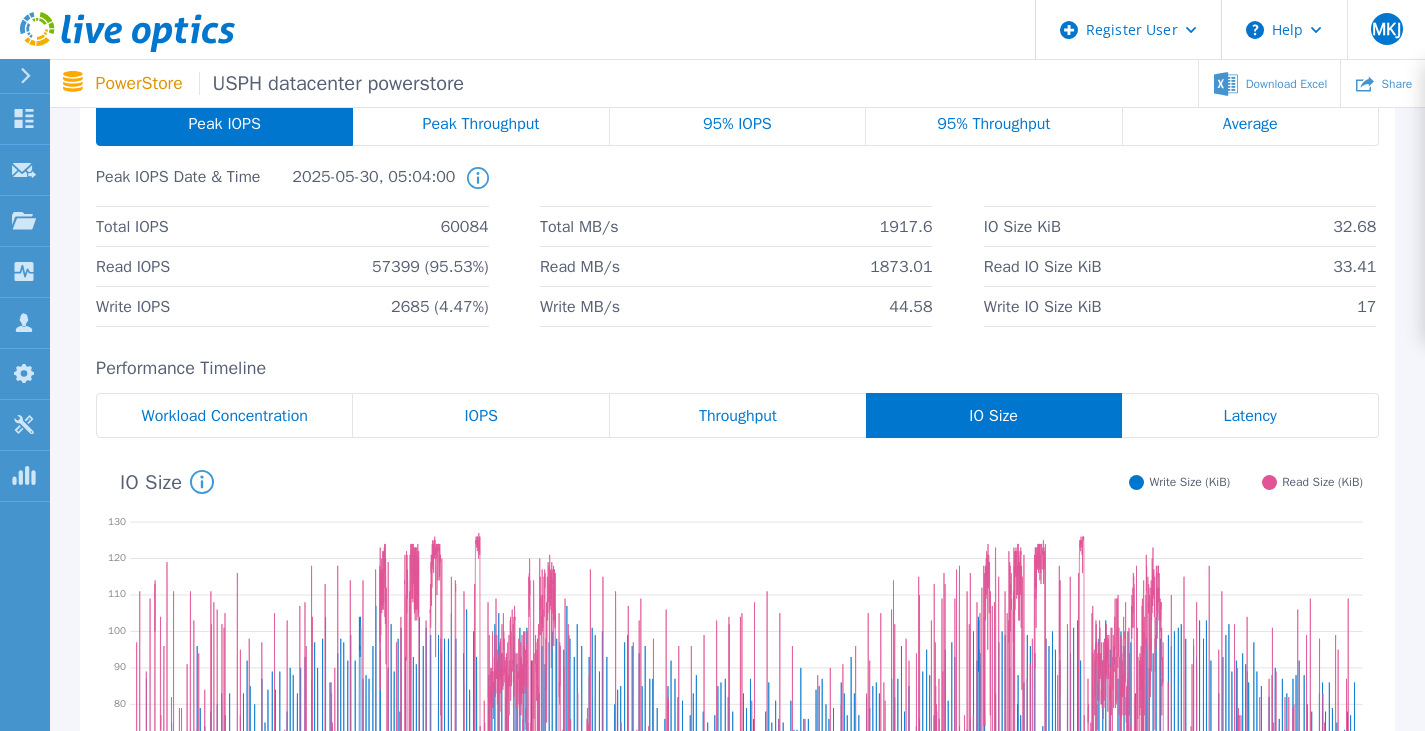 drag, startPoint x: 712, startPoint y: 429, endPoint x: 618, endPoint y: 428, distance: 94.00532 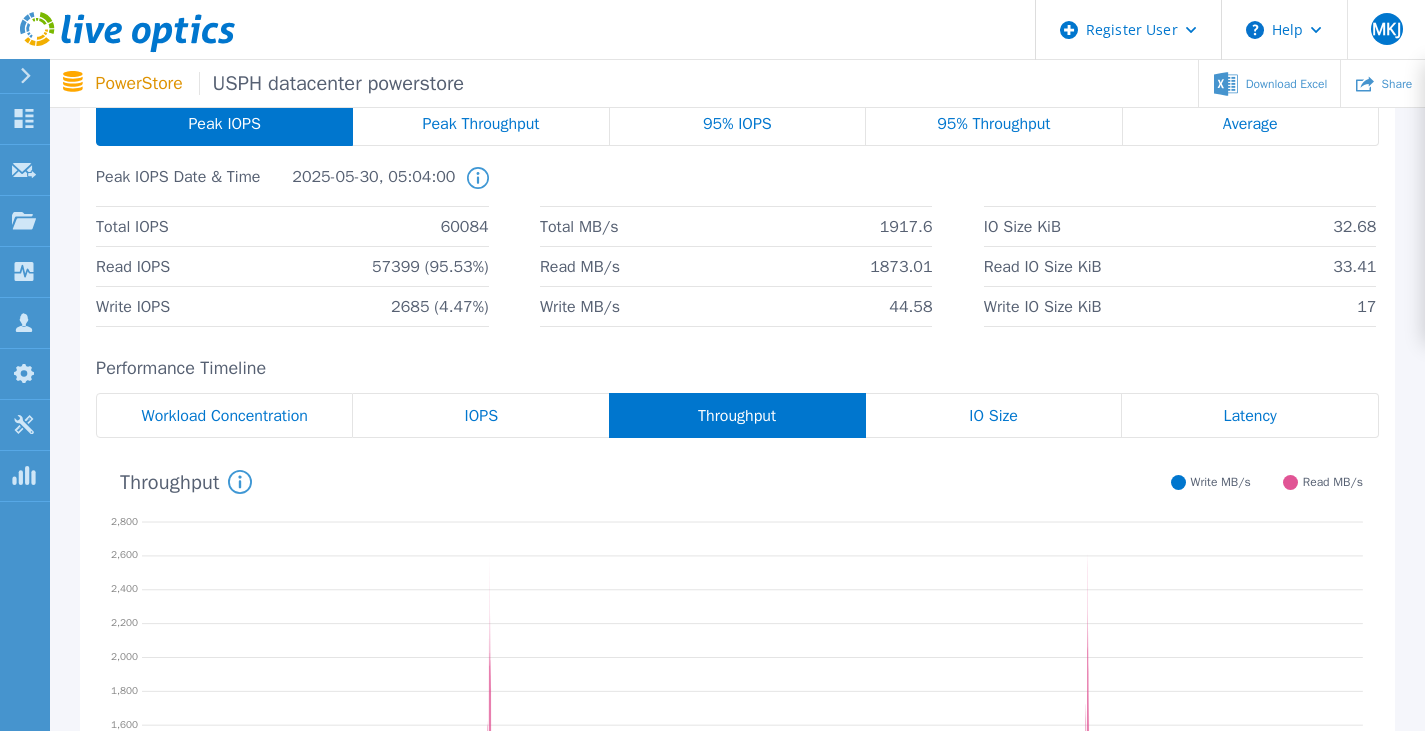 click on "IOPS" at bounding box center (481, 415) 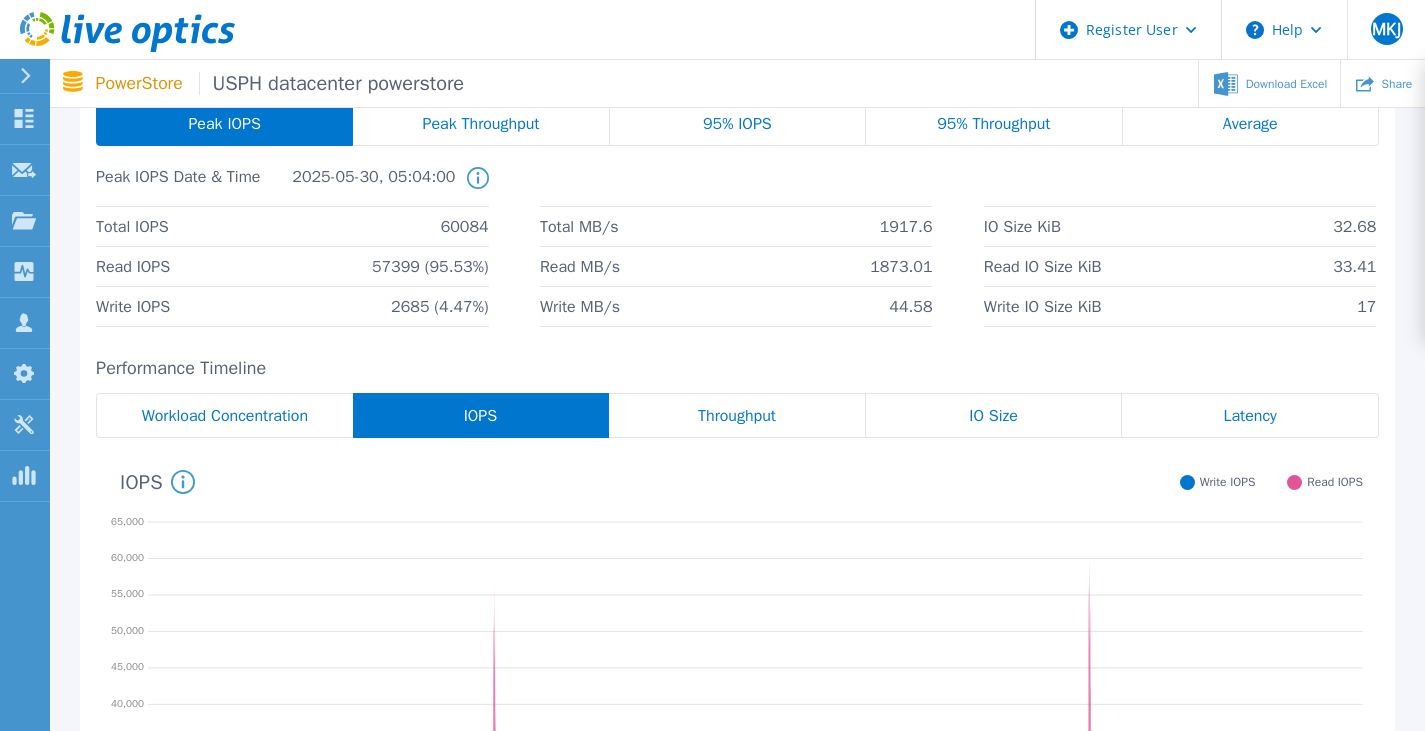click on "Workload Concentration" at bounding box center (225, 416) 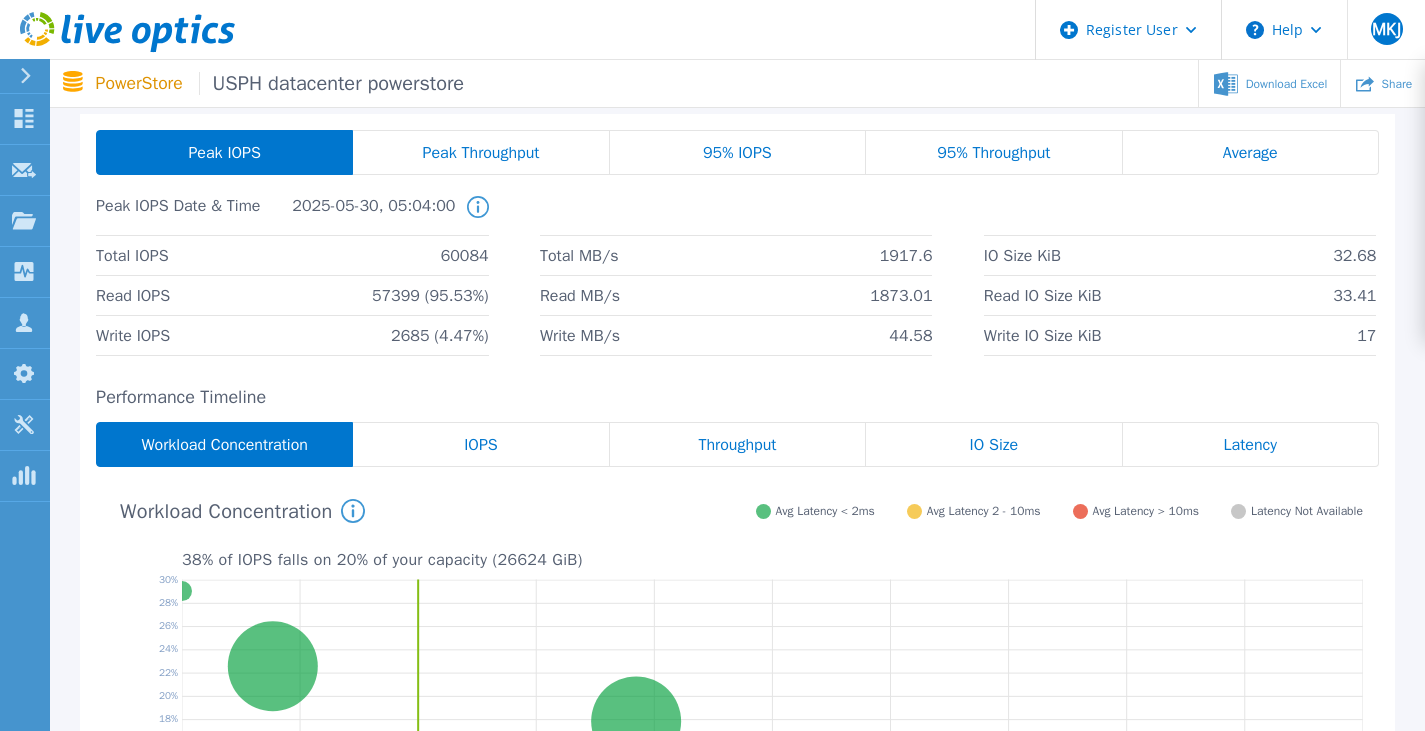 scroll, scrollTop: 0, scrollLeft: 0, axis: both 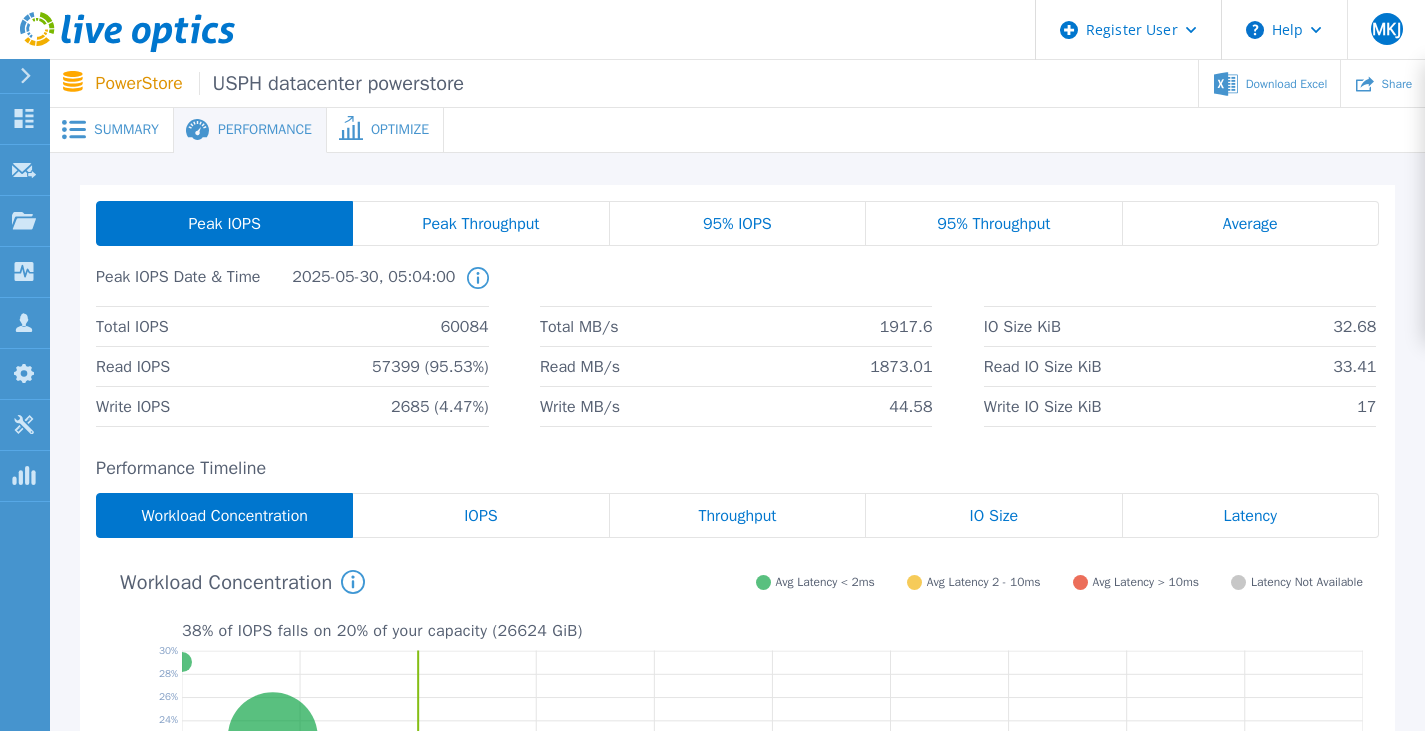 click on "Summary" at bounding box center [126, 130] 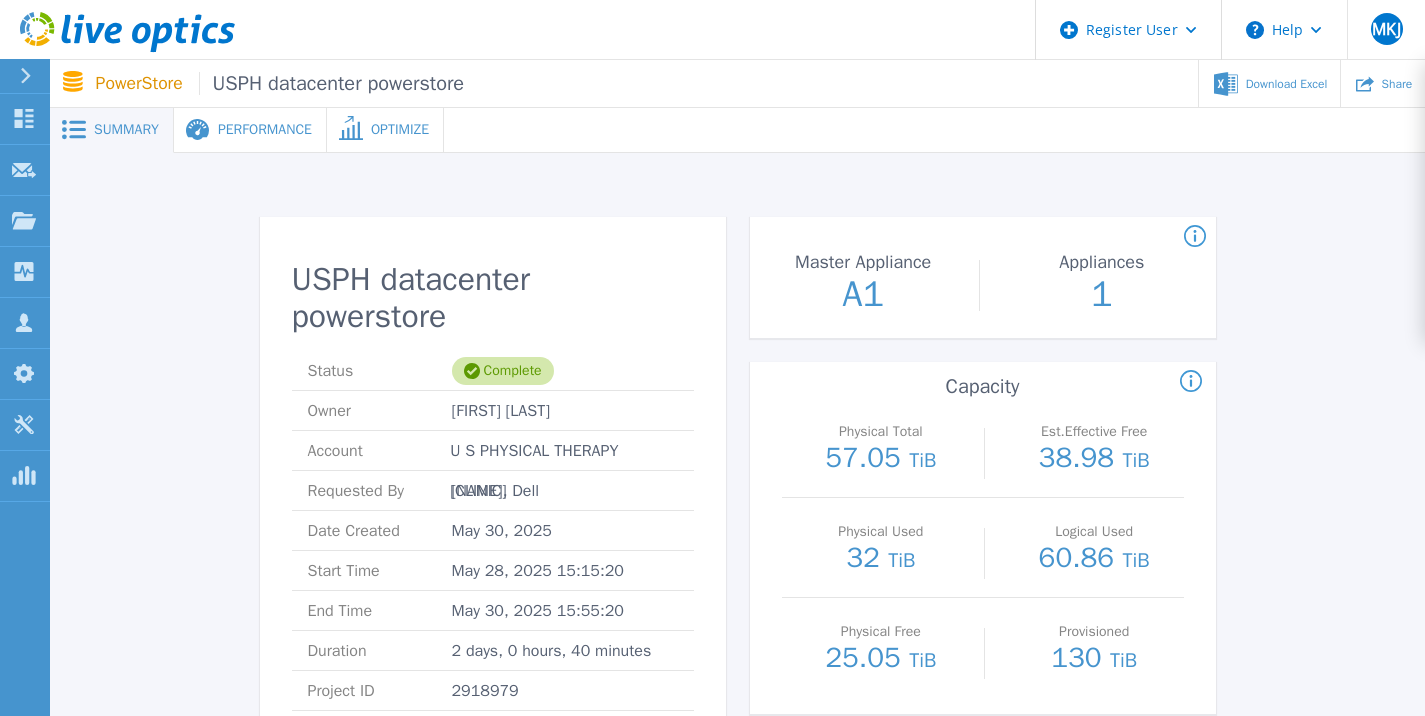 click on "Performance" at bounding box center (265, 130) 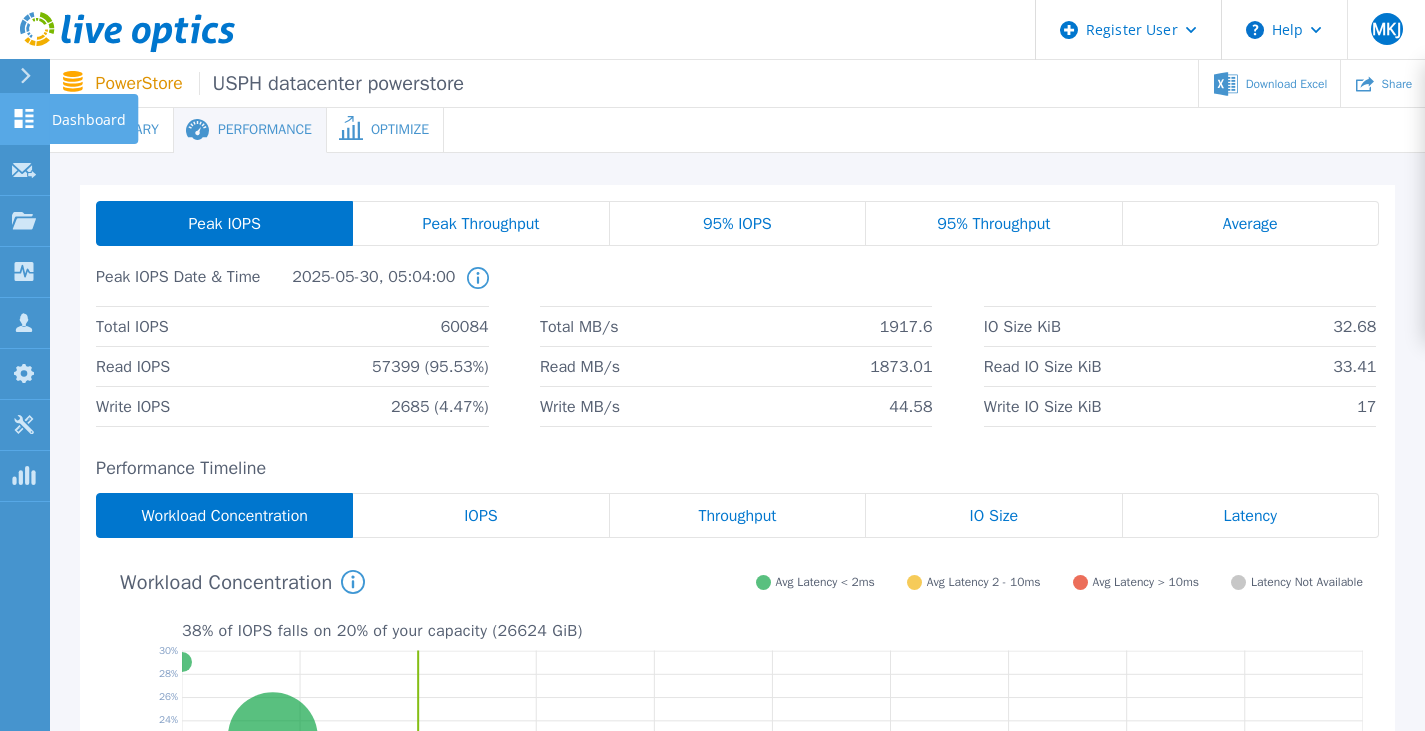 click on "Dashboard" at bounding box center [89, 120] 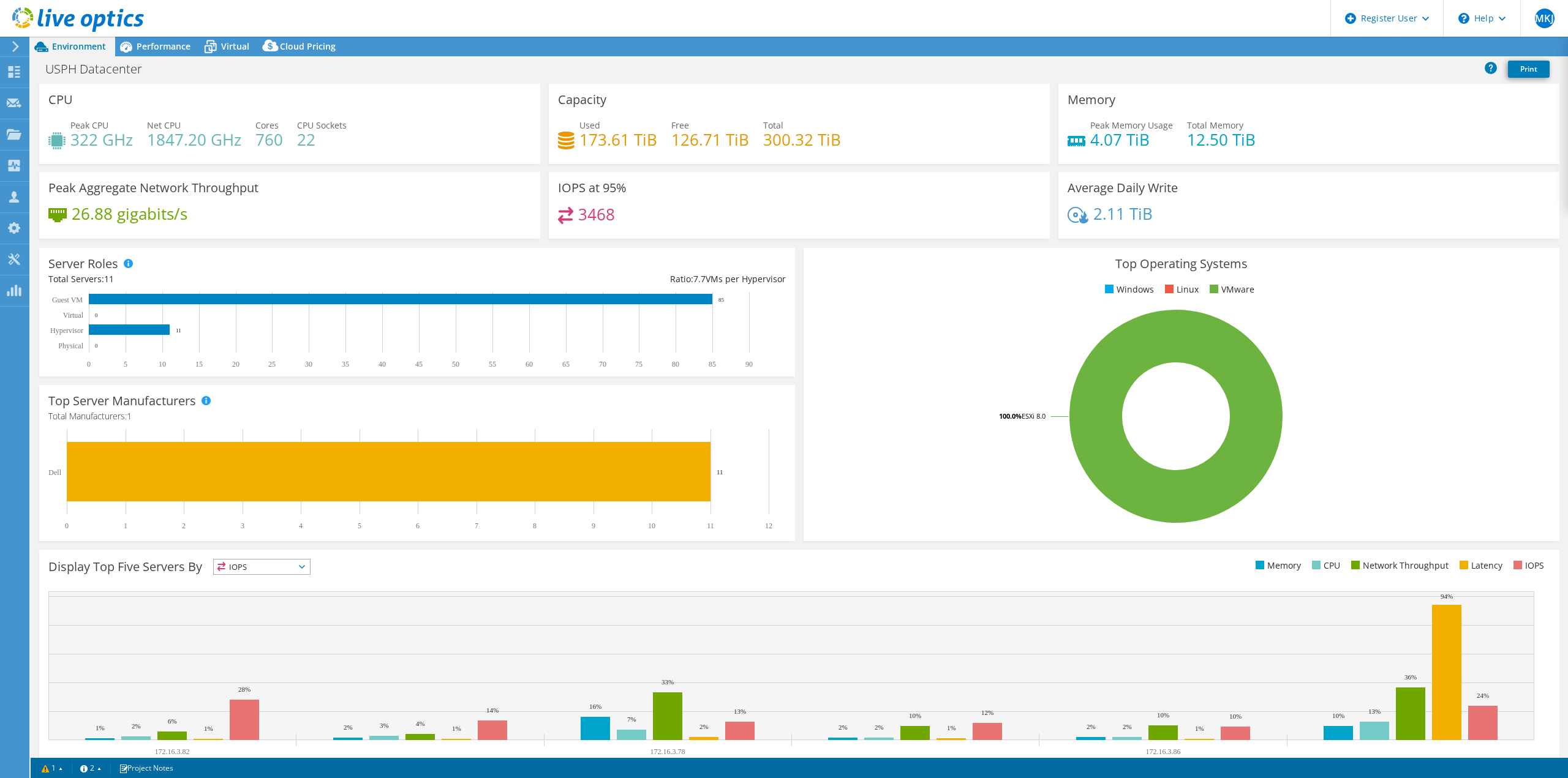 select on "USD" 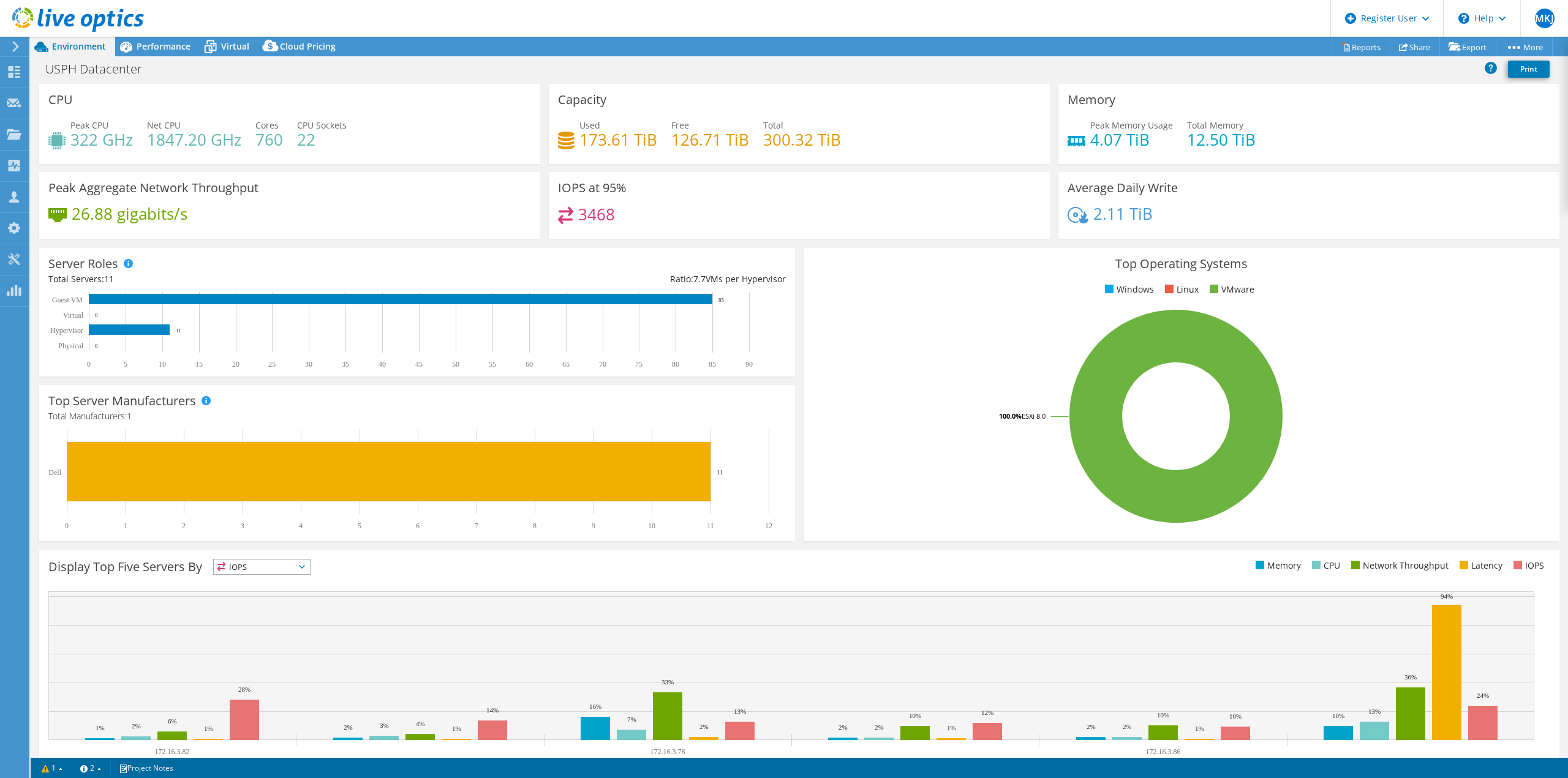 scroll, scrollTop: 0, scrollLeft: 0, axis: both 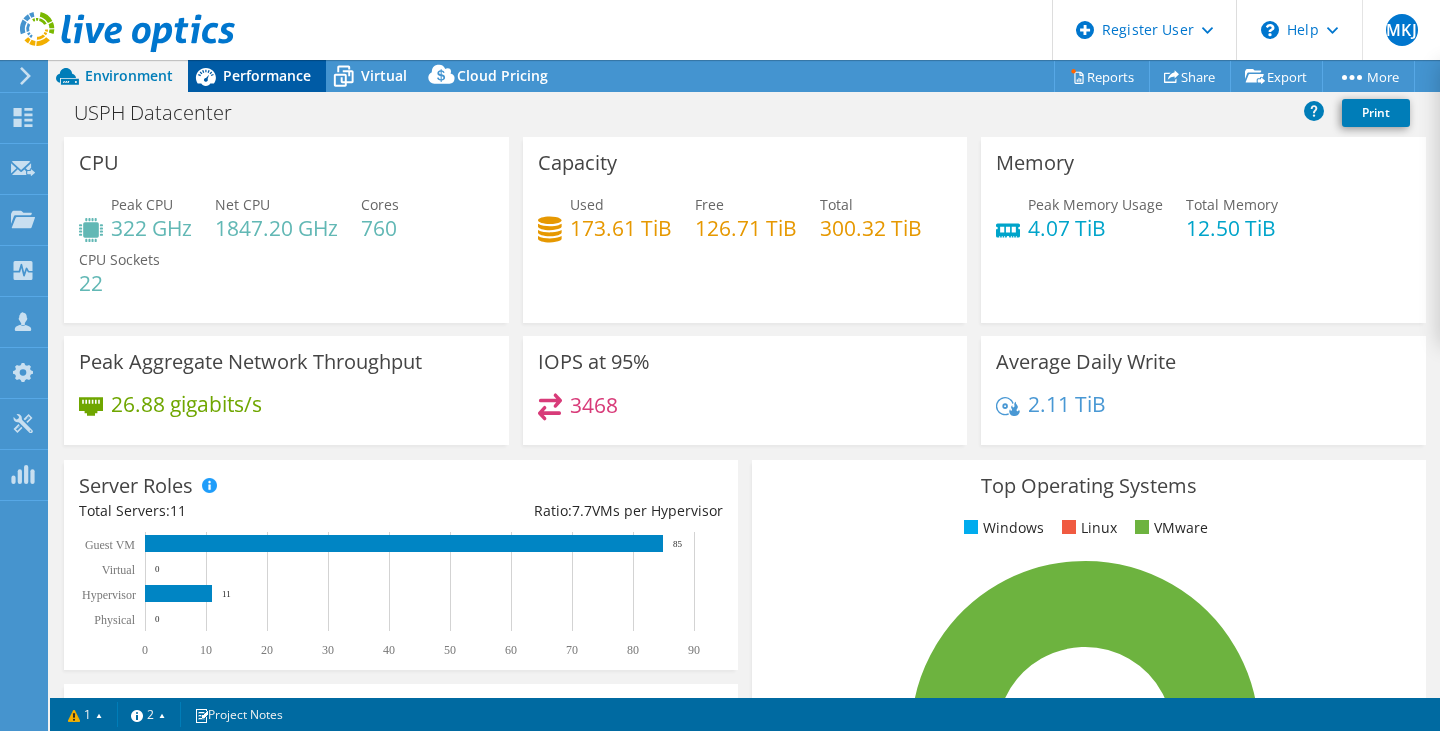 click on "Performance" at bounding box center [267, 75] 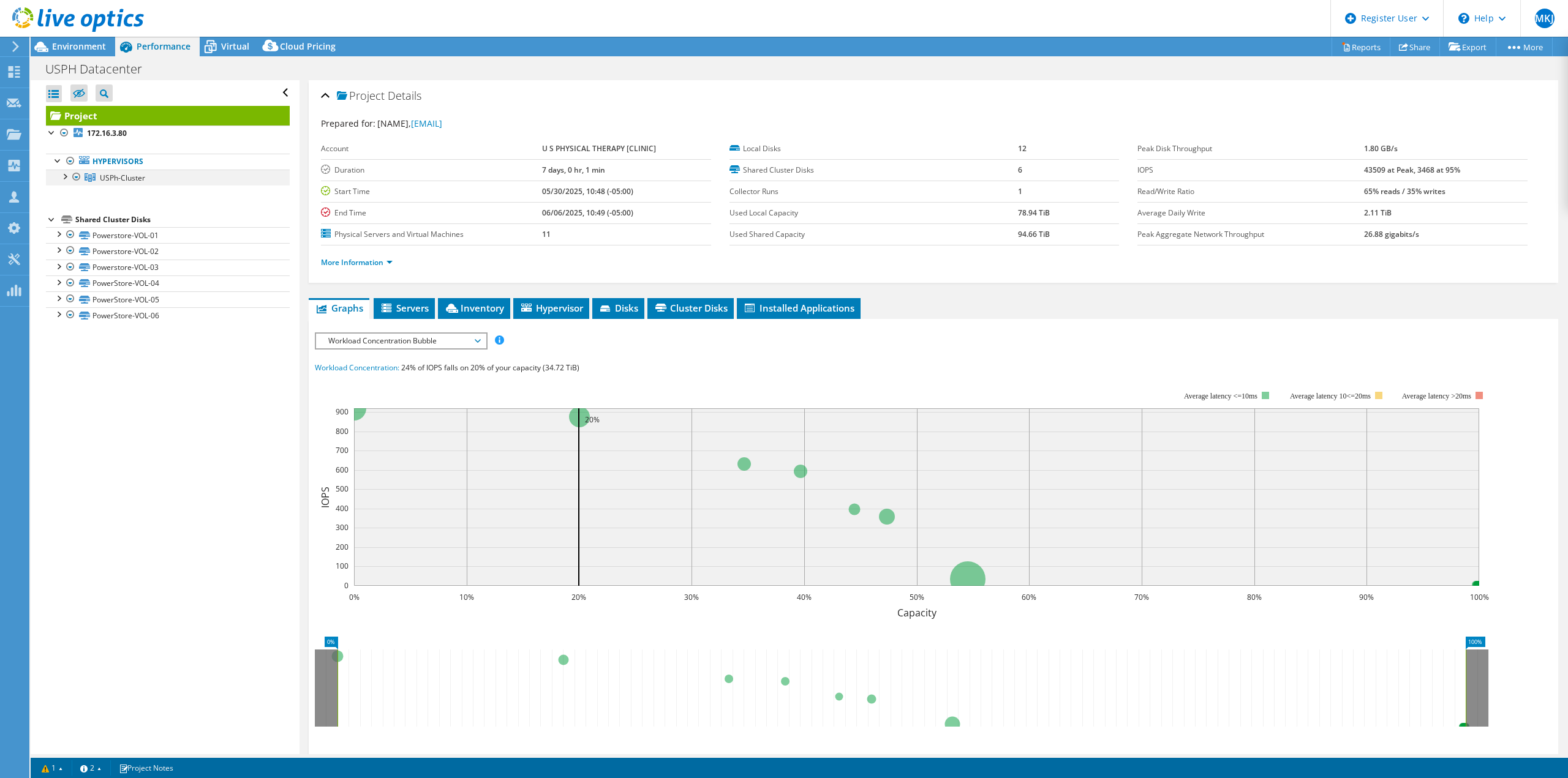 click at bounding box center [64, 176] 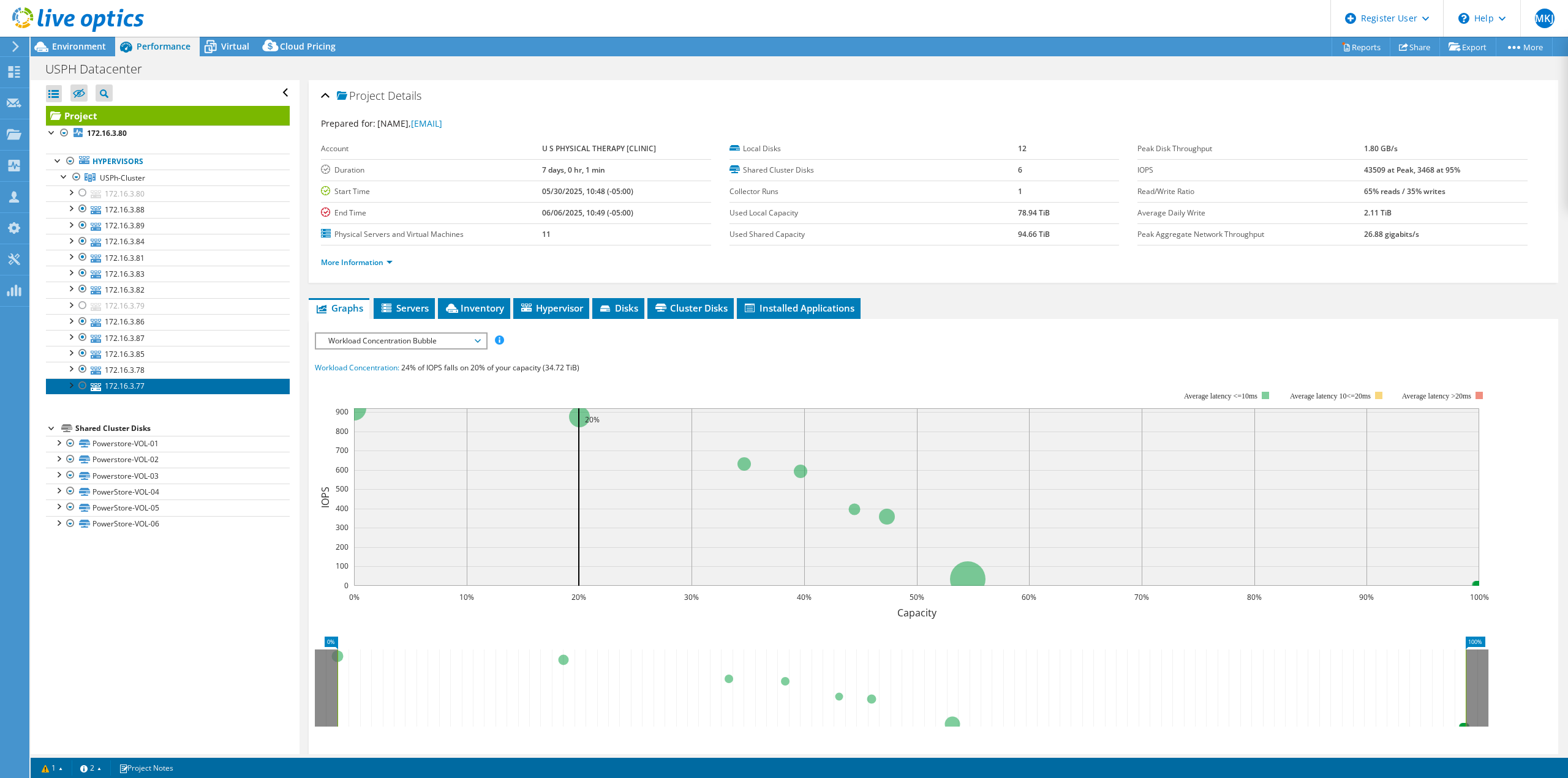 click on "172.16.3.77" at bounding box center [168, 386] 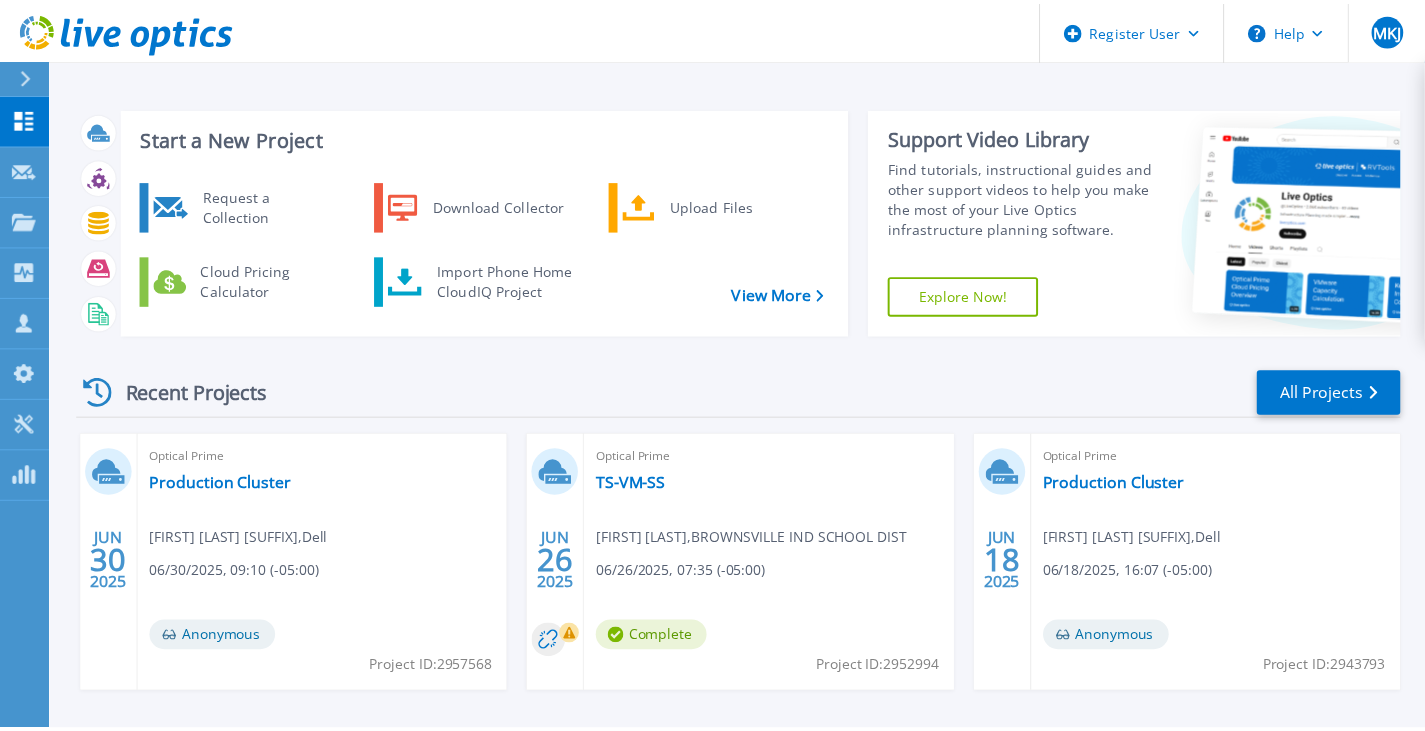 scroll, scrollTop: 0, scrollLeft: 0, axis: both 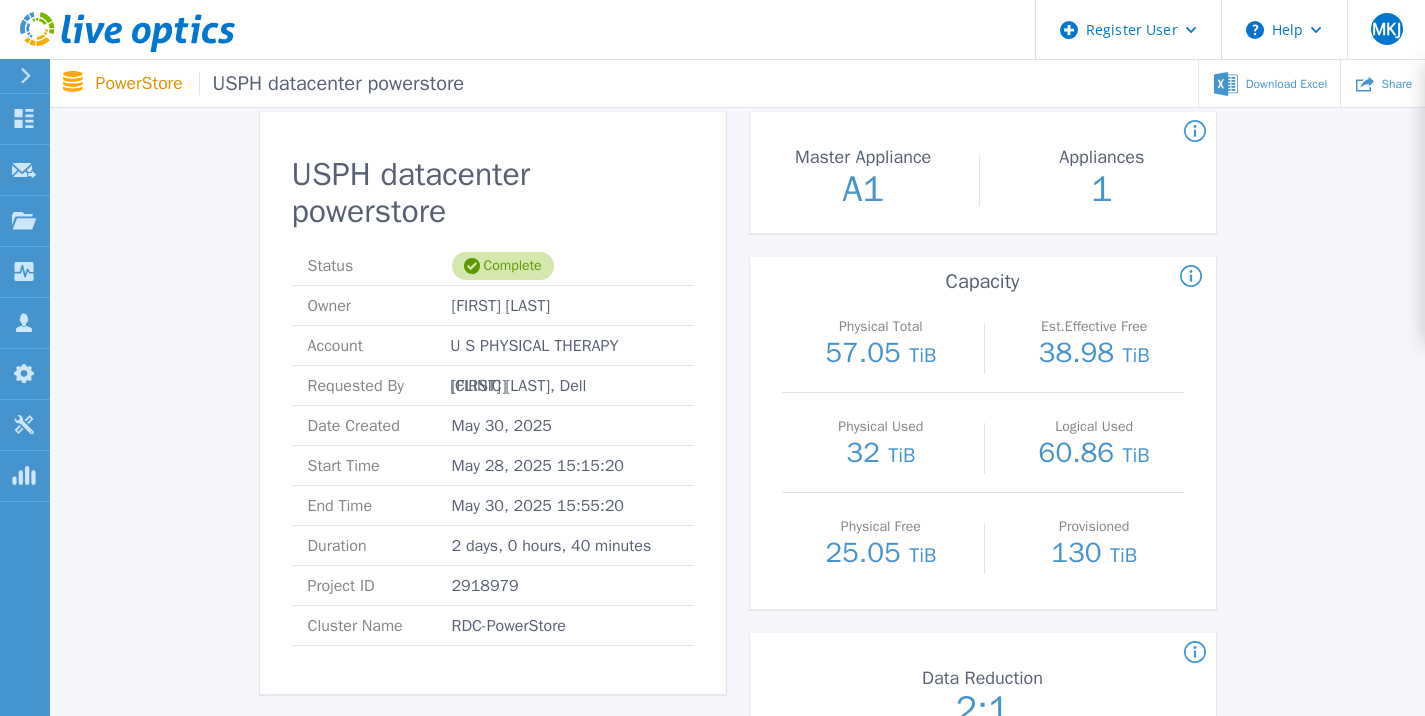 drag, startPoint x: 873, startPoint y: 461, endPoint x: 866, endPoint y: 539, distance: 78.31347 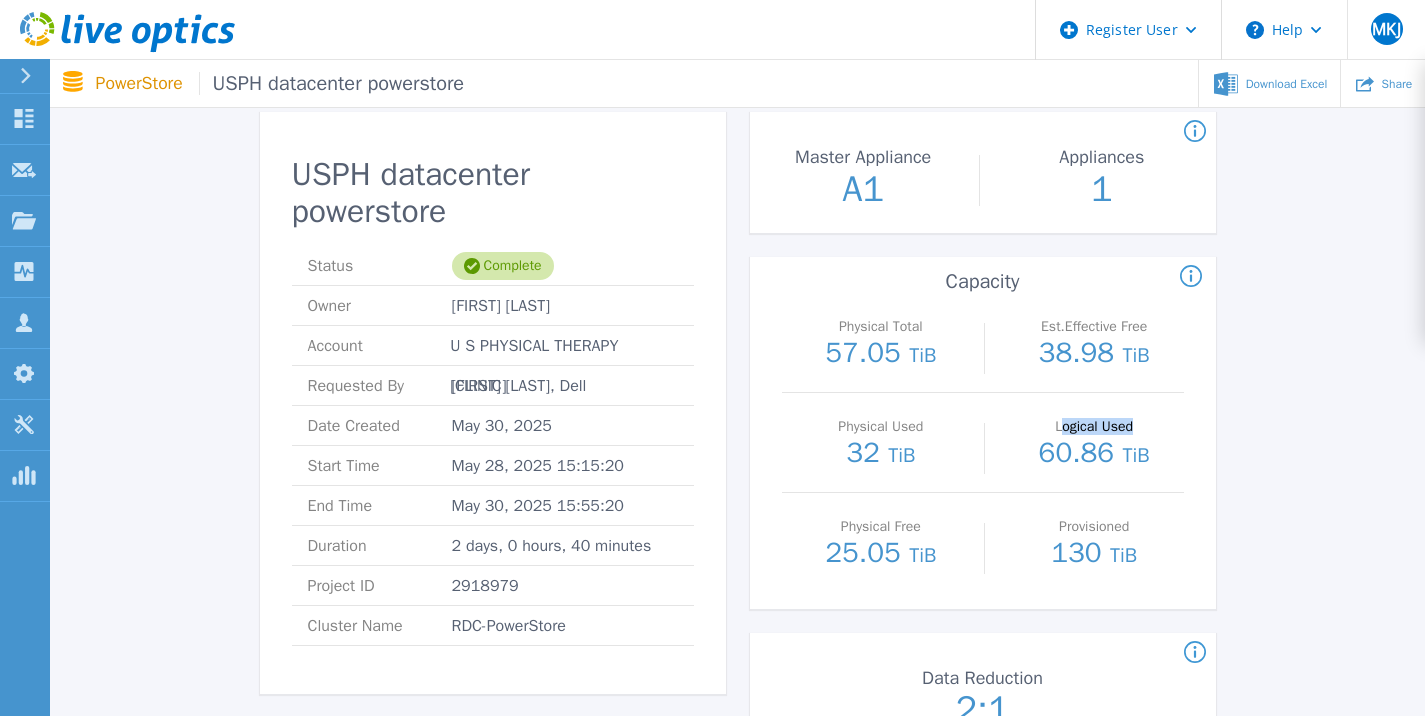 drag, startPoint x: 1168, startPoint y: 422, endPoint x: 1061, endPoint y: 424, distance: 107.01869 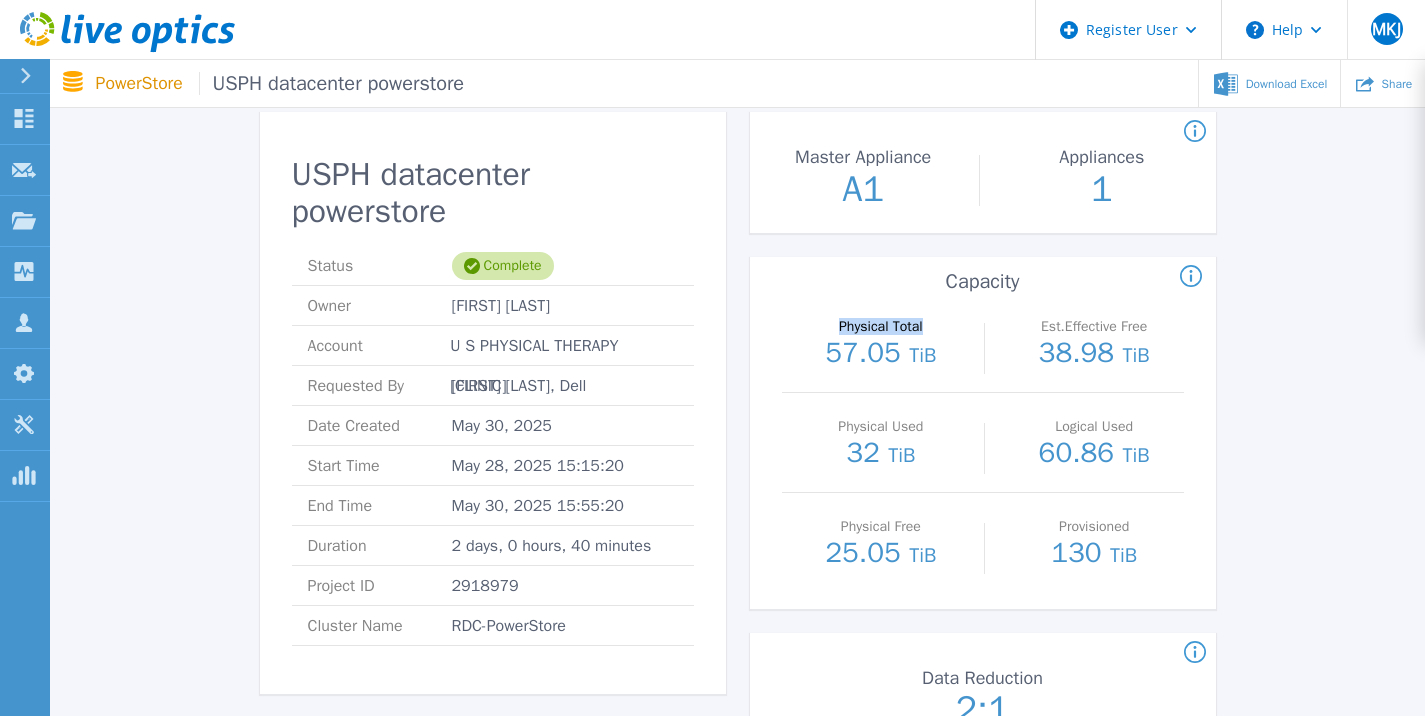 drag, startPoint x: 931, startPoint y: 321, endPoint x: 817, endPoint y: 323, distance: 114.01754 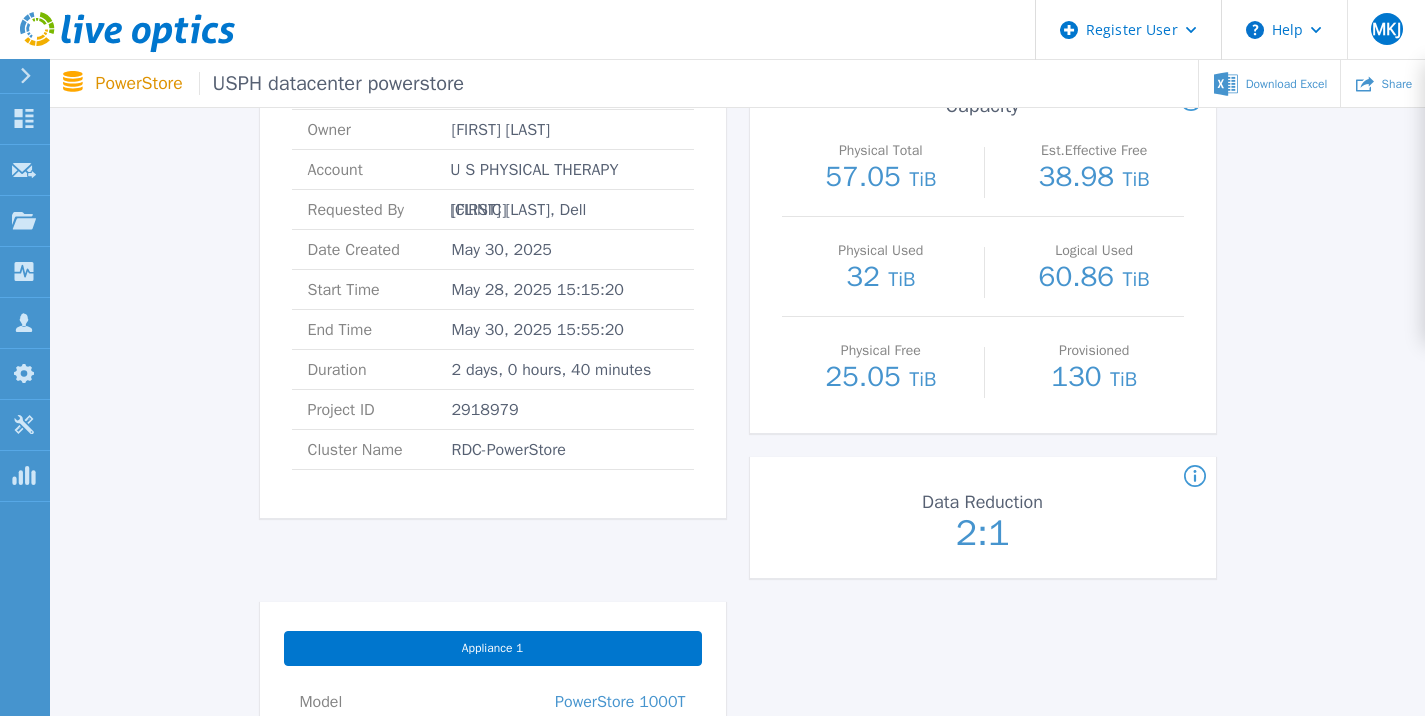 drag, startPoint x: 686, startPoint y: 399, endPoint x: 711, endPoint y: 524, distance: 127.47549 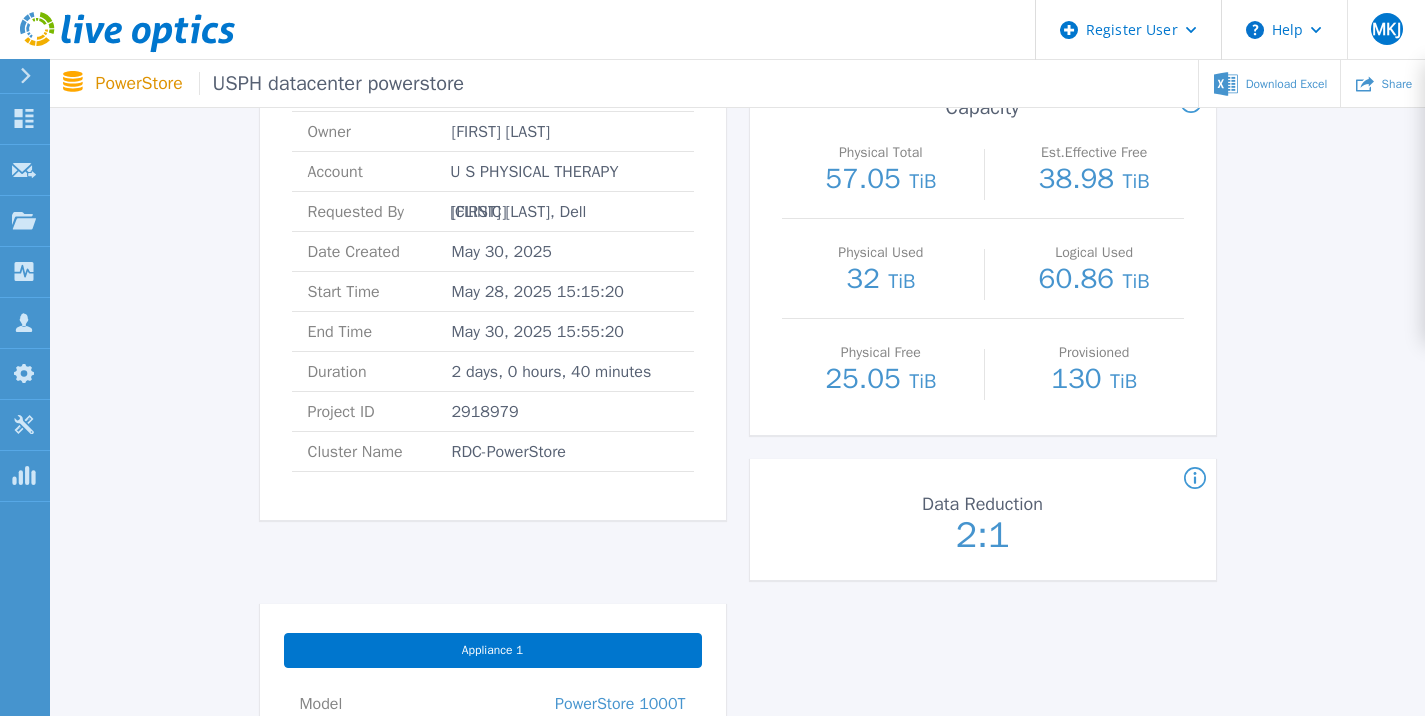 drag, startPoint x: 711, startPoint y: 524, endPoint x: 722, endPoint y: 457, distance: 67.89698 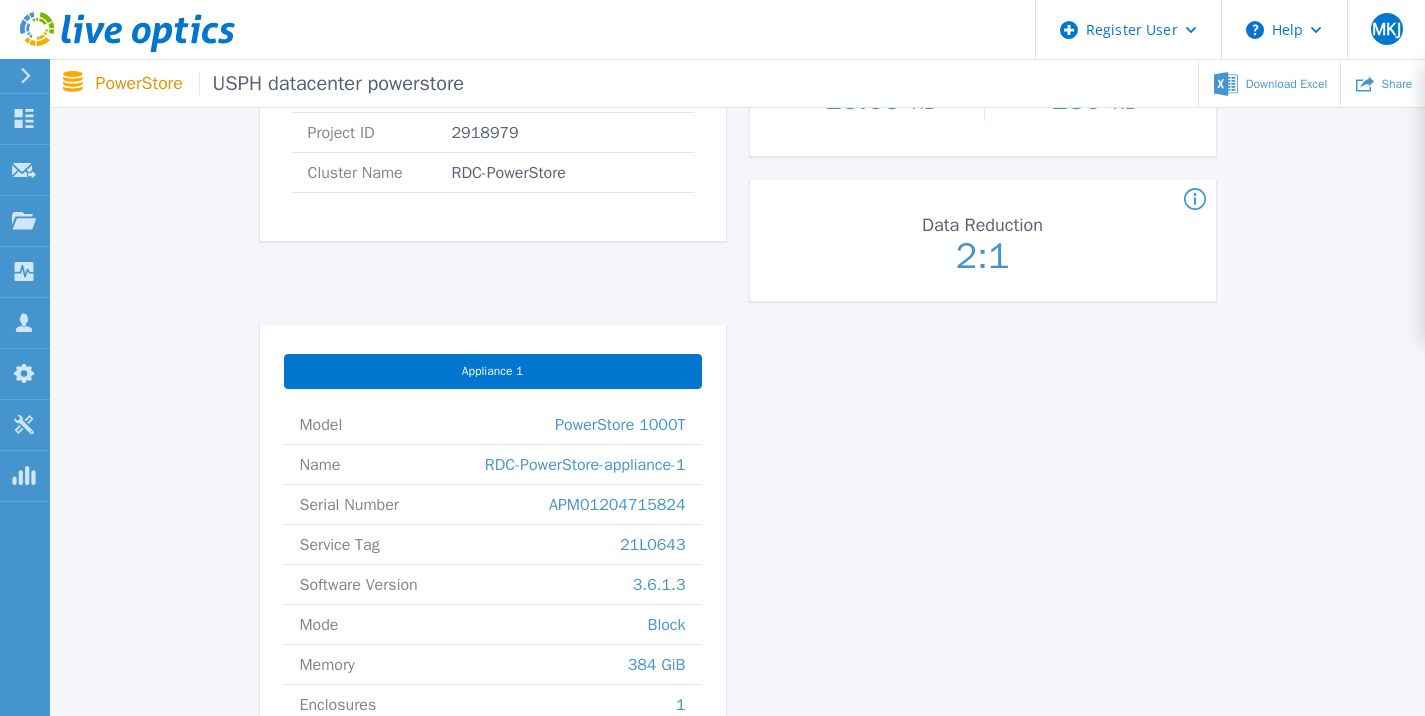 drag, startPoint x: 722, startPoint y: 457, endPoint x: 720, endPoint y: 638, distance: 181.01105 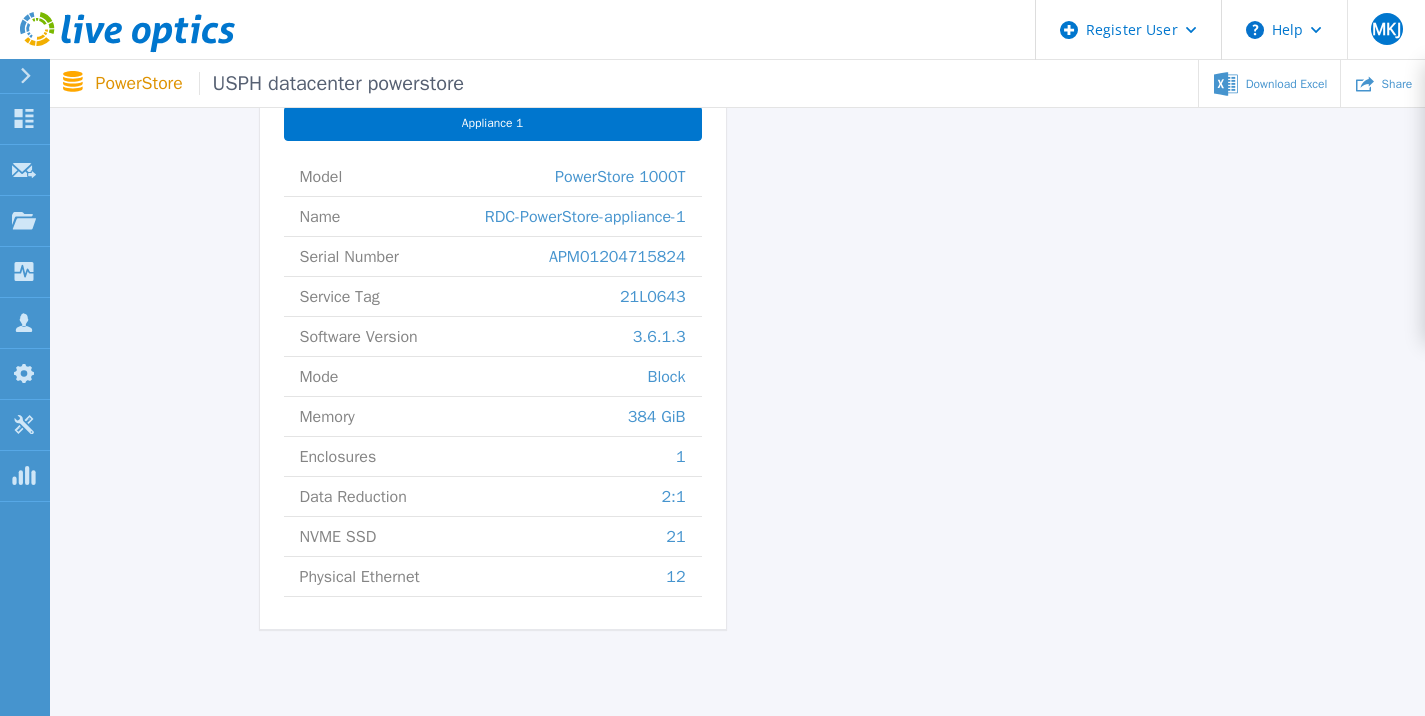 drag, startPoint x: 787, startPoint y: 418, endPoint x: 780, endPoint y: 492, distance: 74.330345 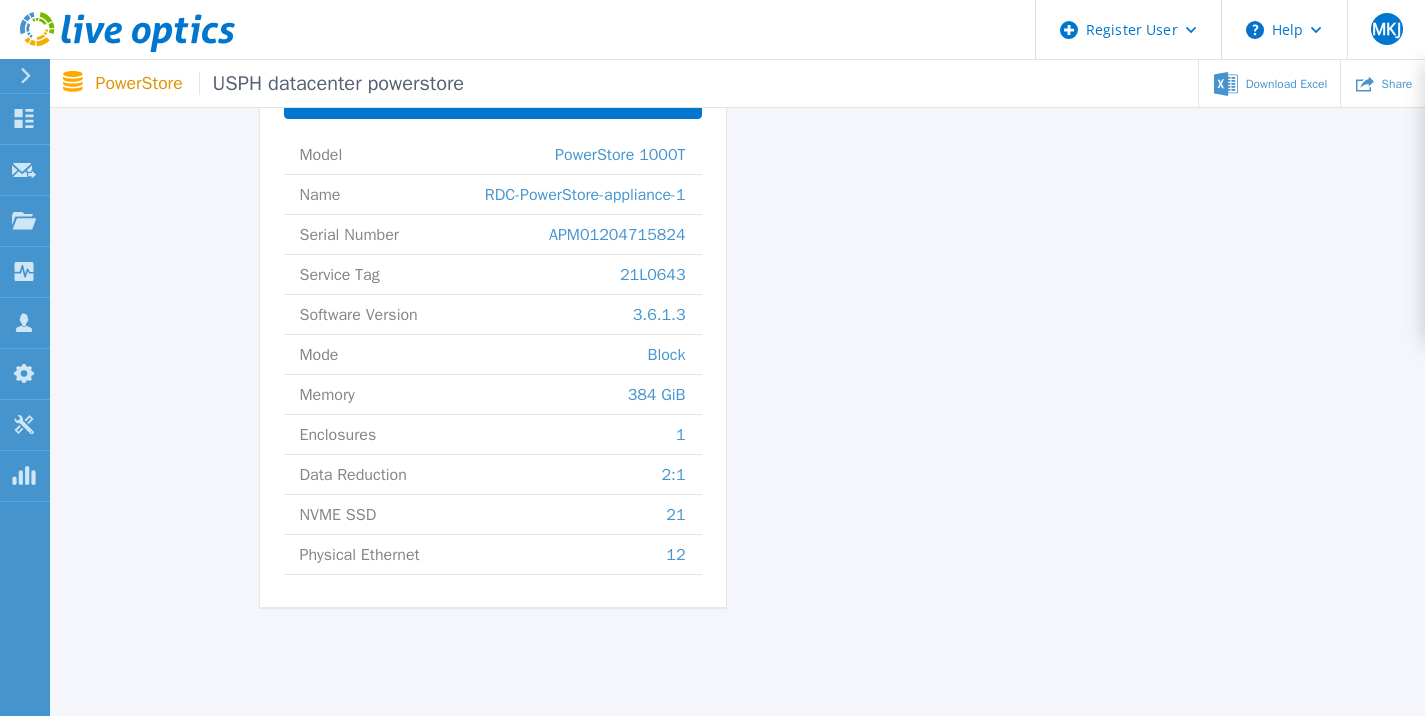 drag, startPoint x: 779, startPoint y: 492, endPoint x: 769, endPoint y: 556, distance: 64.77654 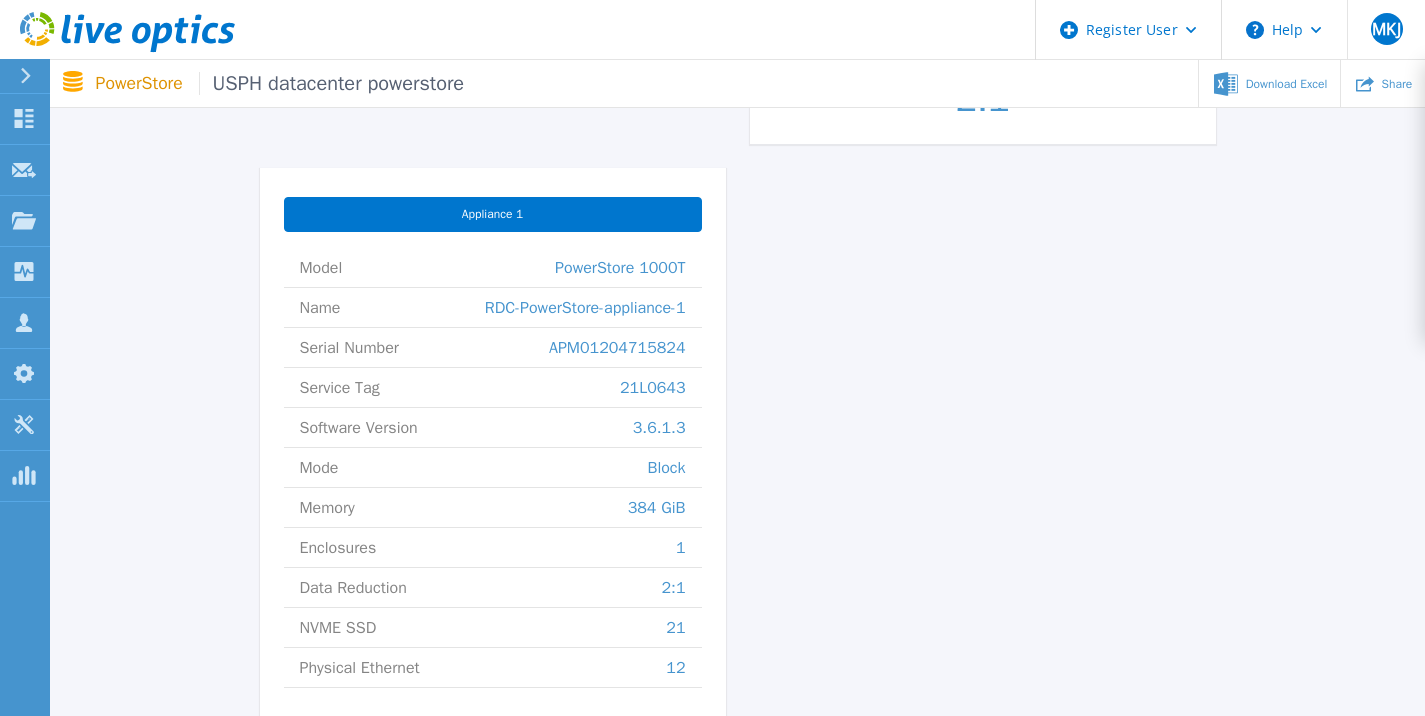 drag, startPoint x: 769, startPoint y: 556, endPoint x: 753, endPoint y: 460, distance: 97.3242 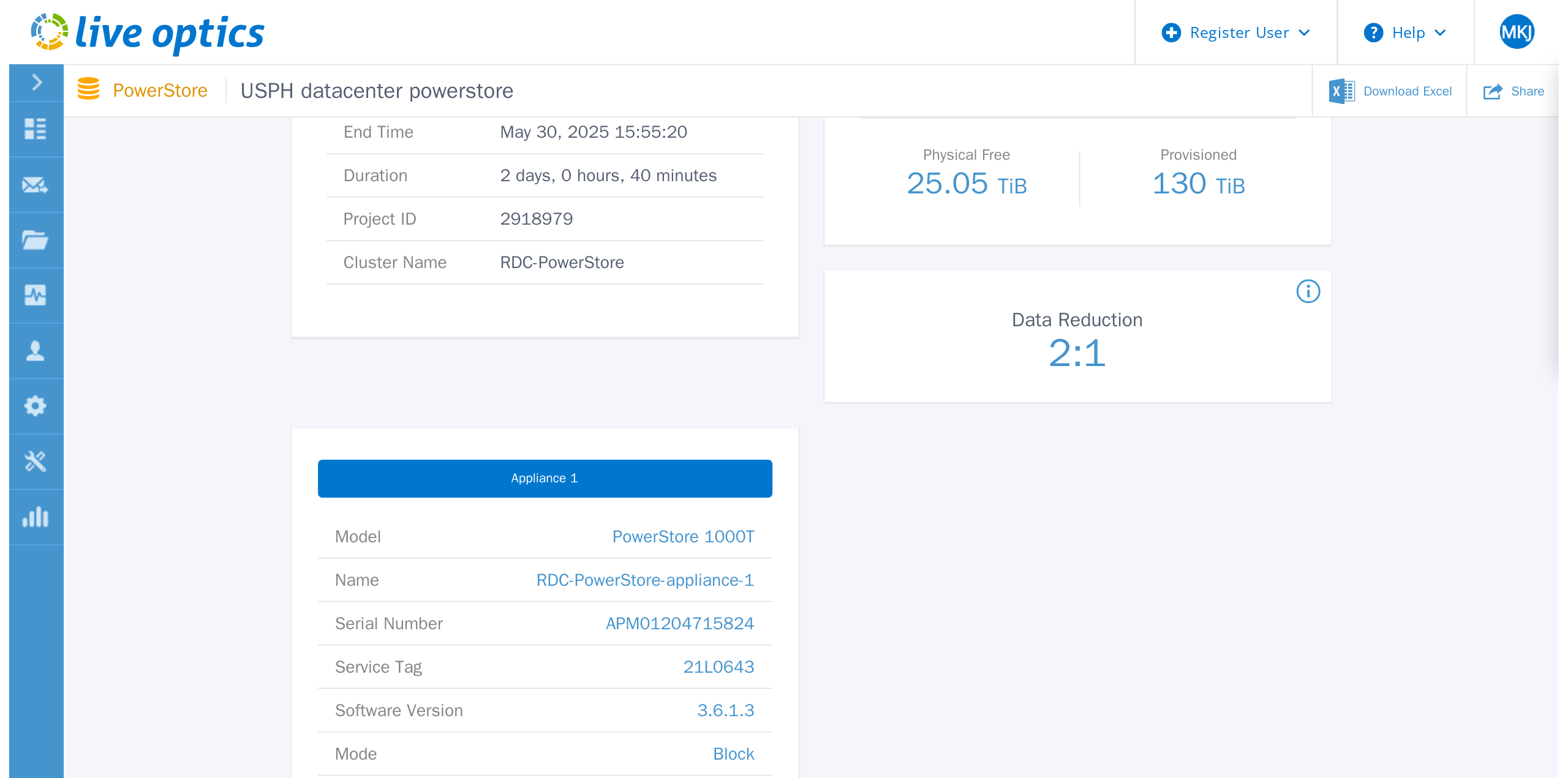 scroll, scrollTop: 0, scrollLeft: 0, axis: both 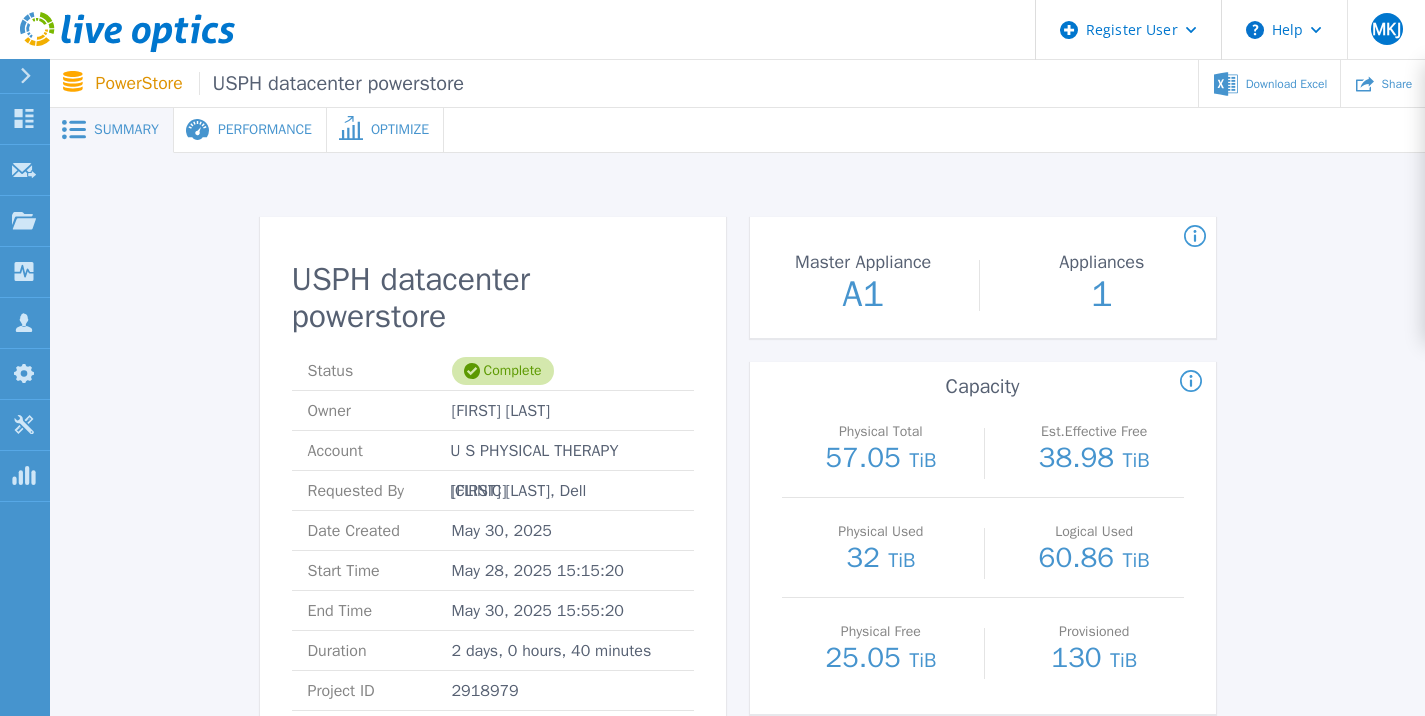 drag, startPoint x: 749, startPoint y: 472, endPoint x: 690, endPoint y: 102, distance: 374.67453 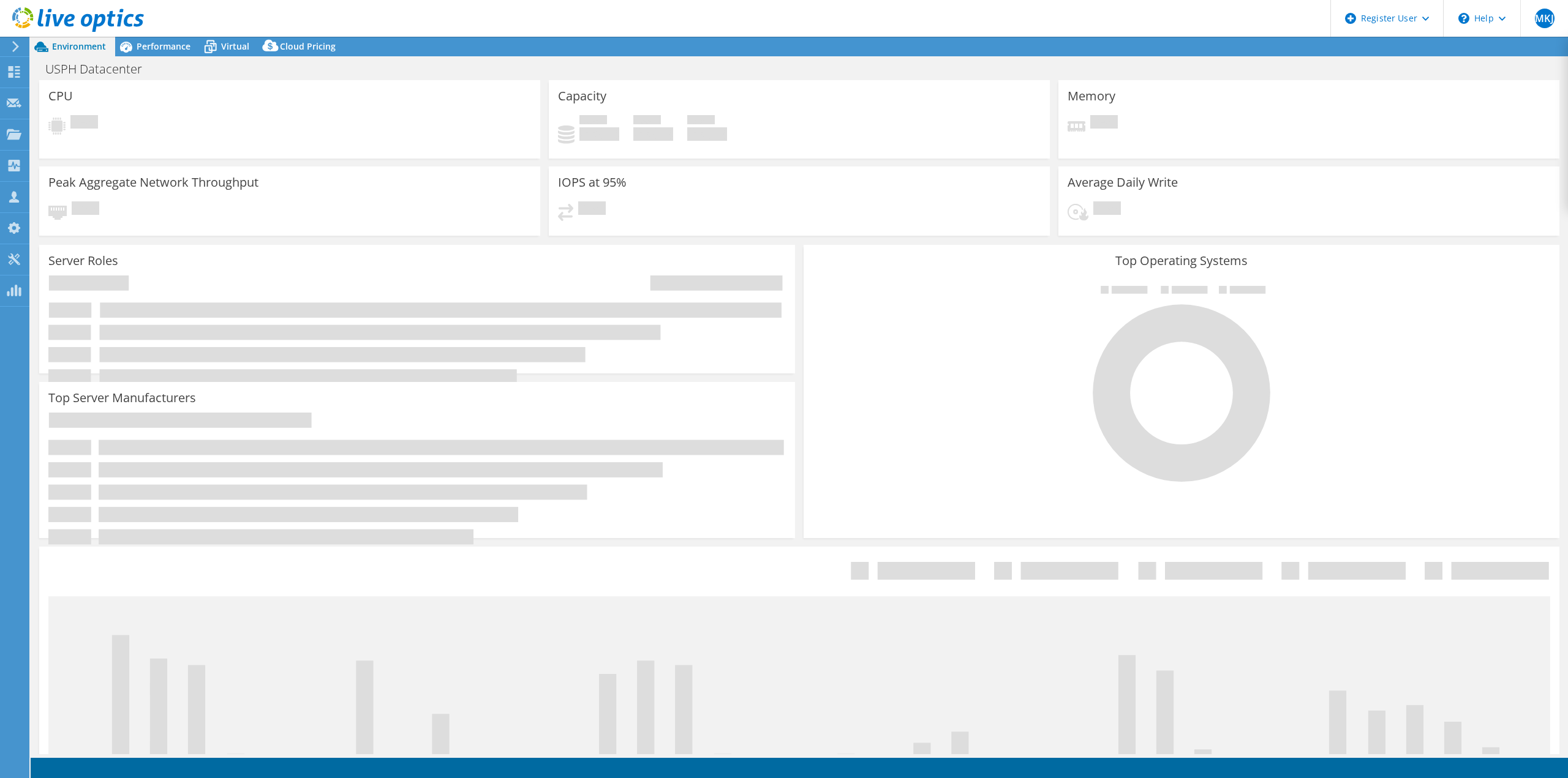scroll, scrollTop: 0, scrollLeft: 0, axis: both 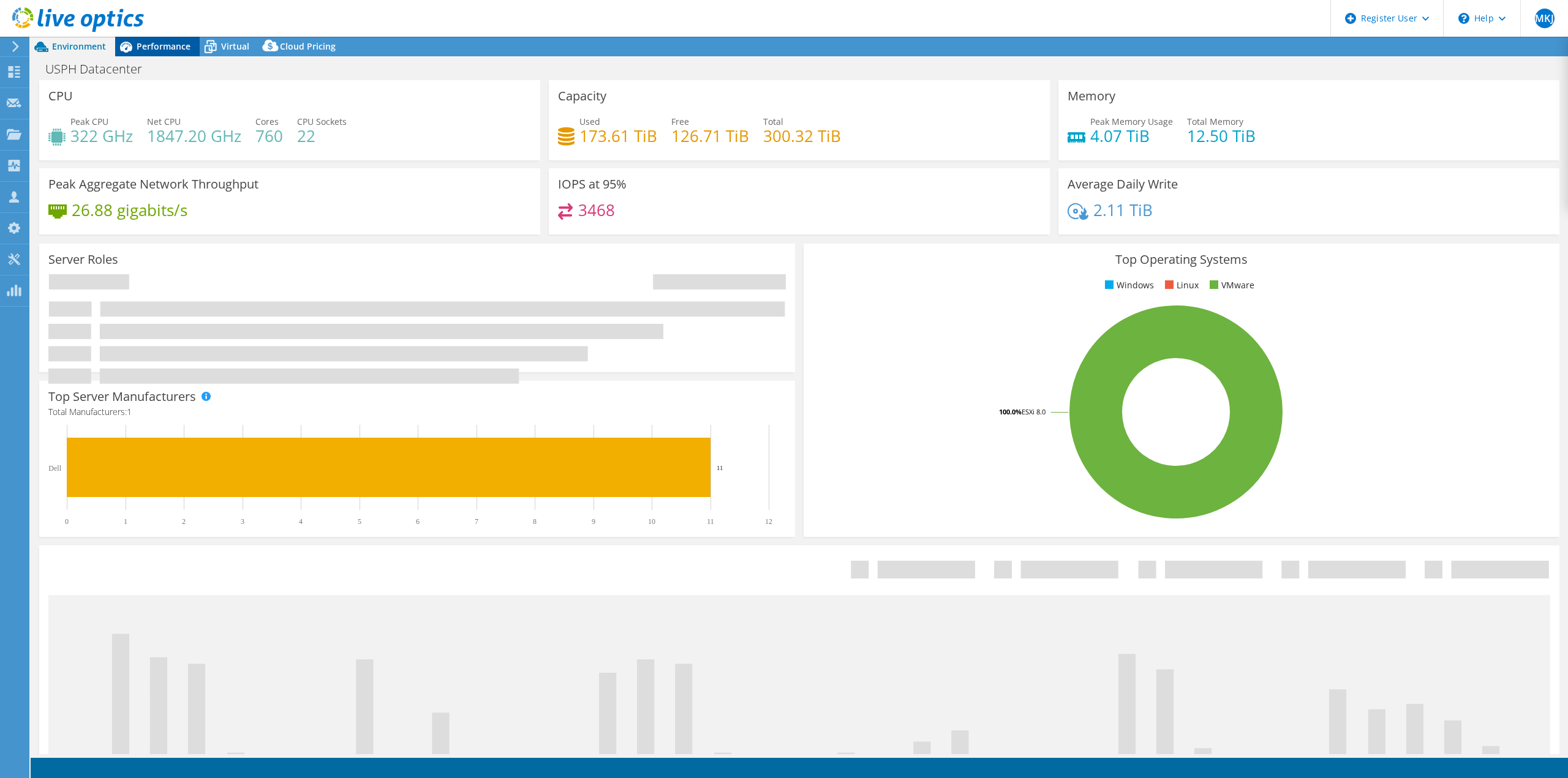 click on "Performance" at bounding box center (164, 46) 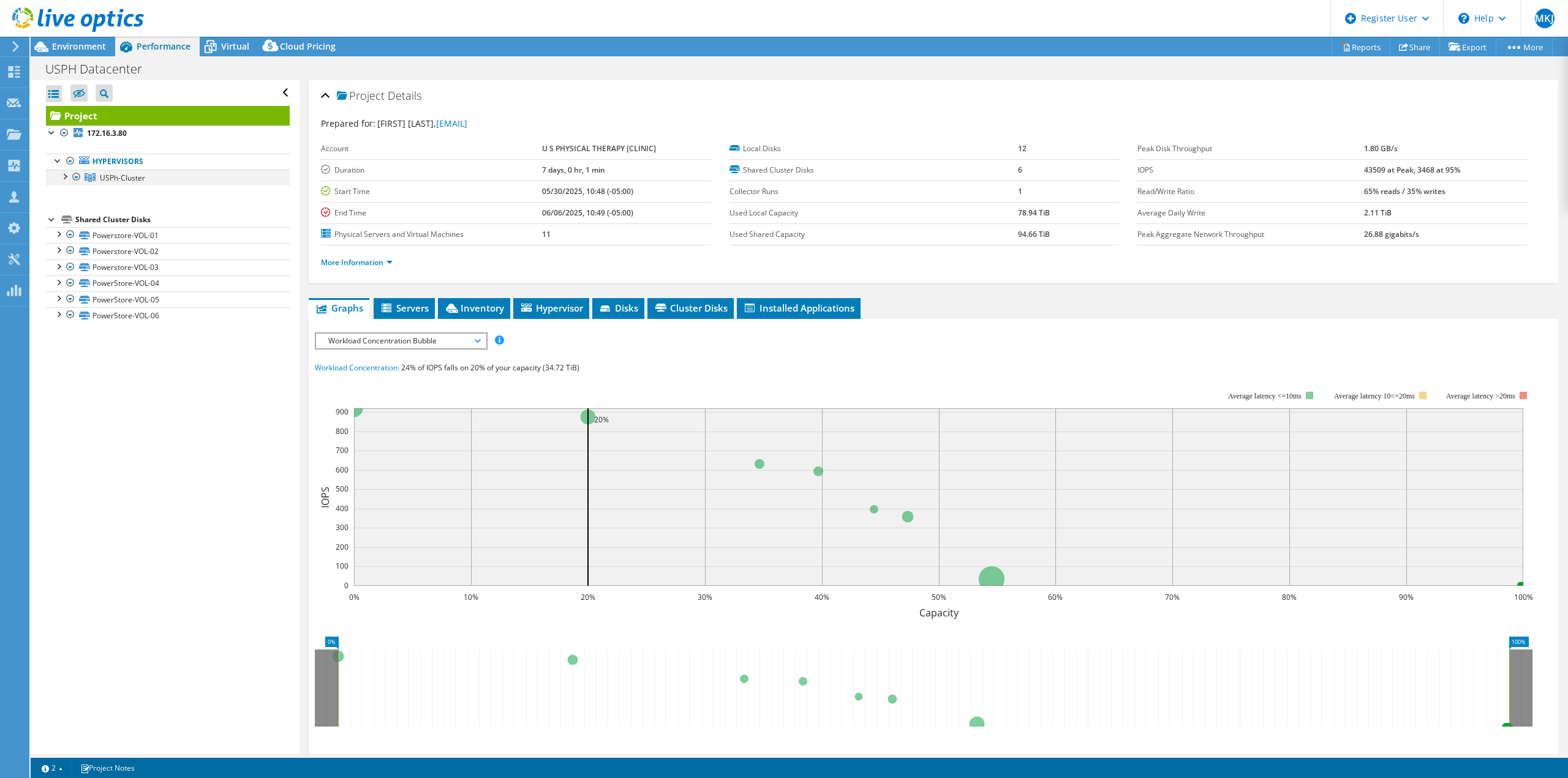 click at bounding box center [64, 176] 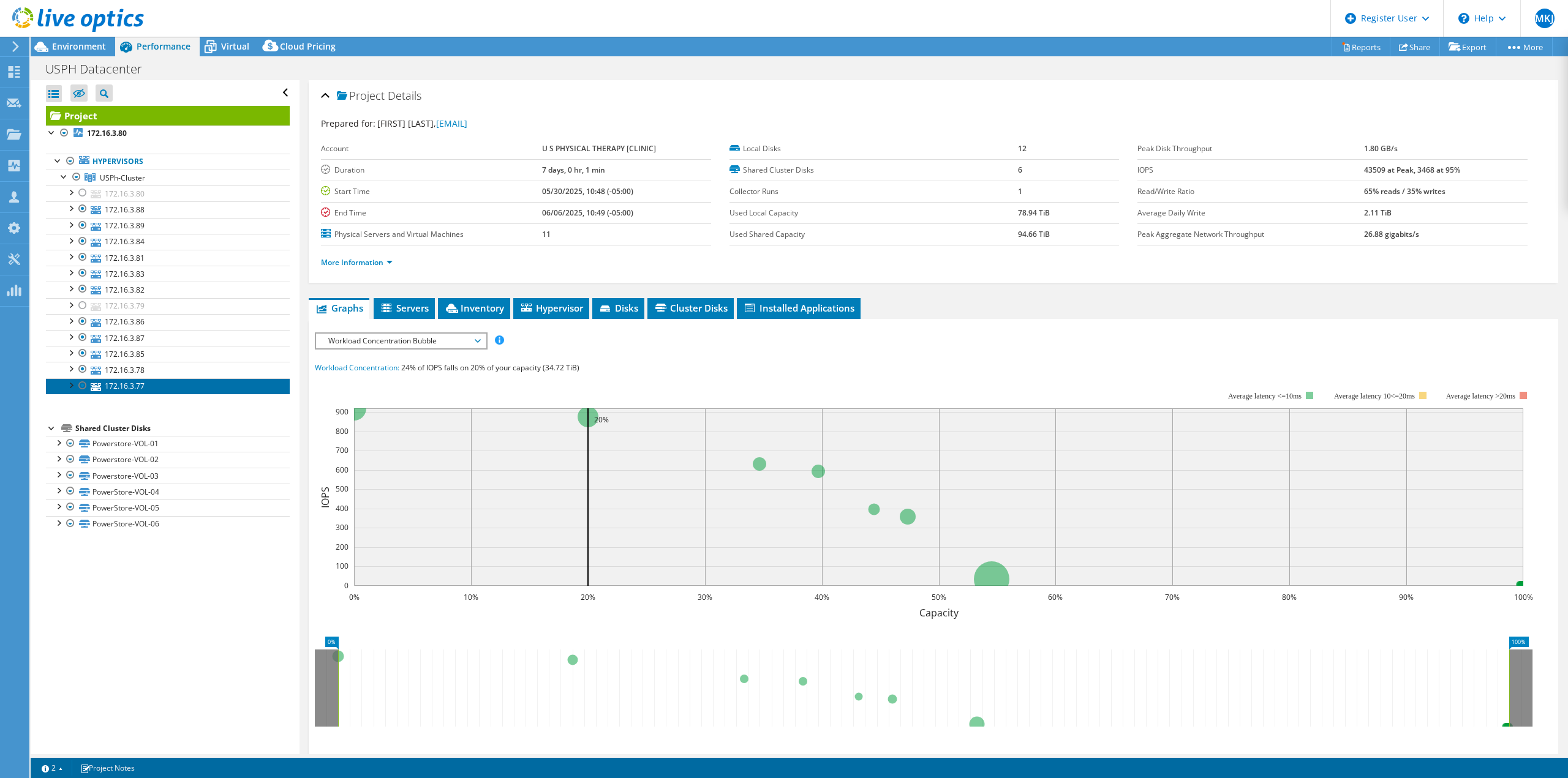 click on "172.16.3.77" at bounding box center (168, 386) 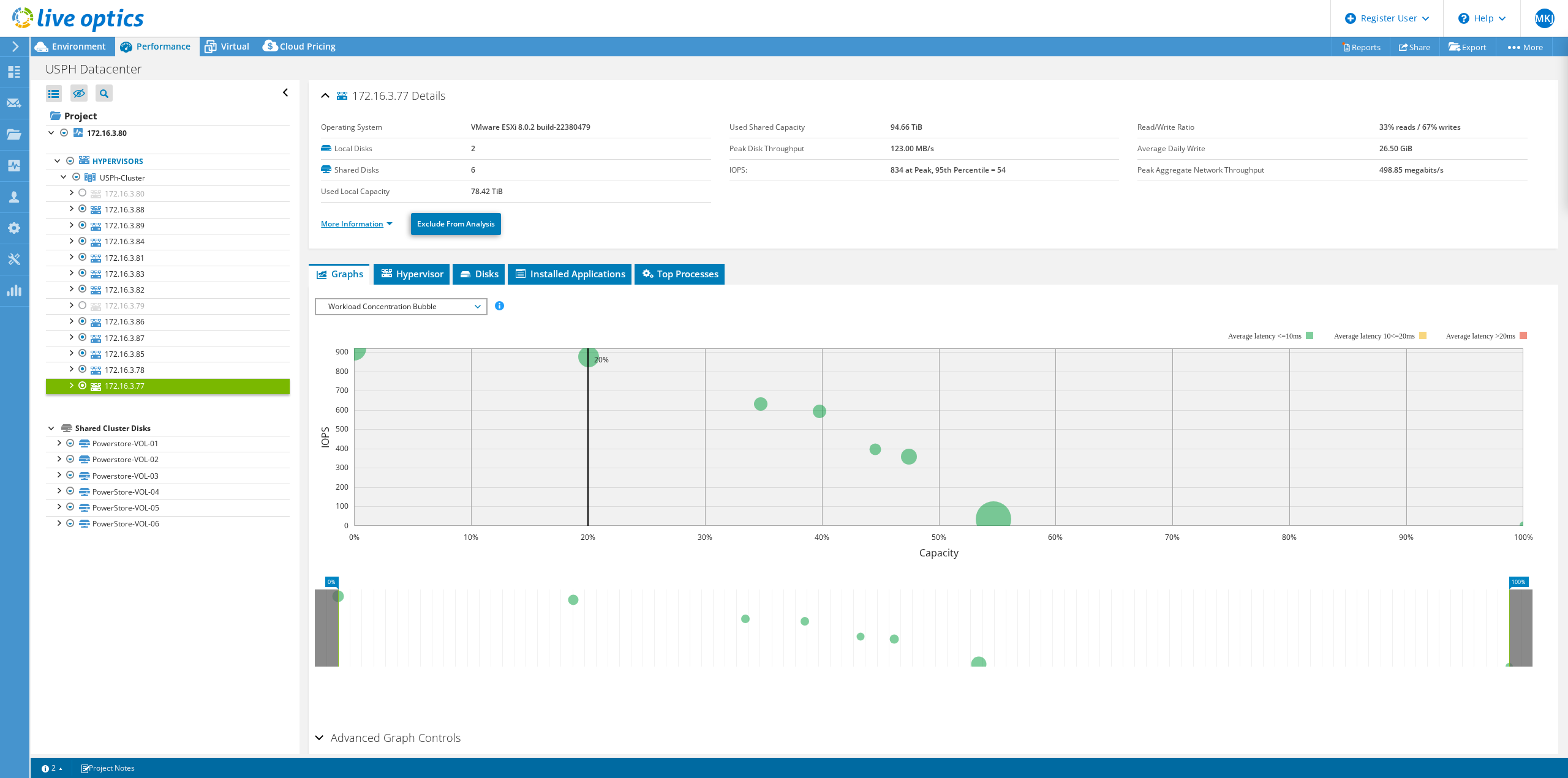 click on "More Information" at bounding box center (356, 223) 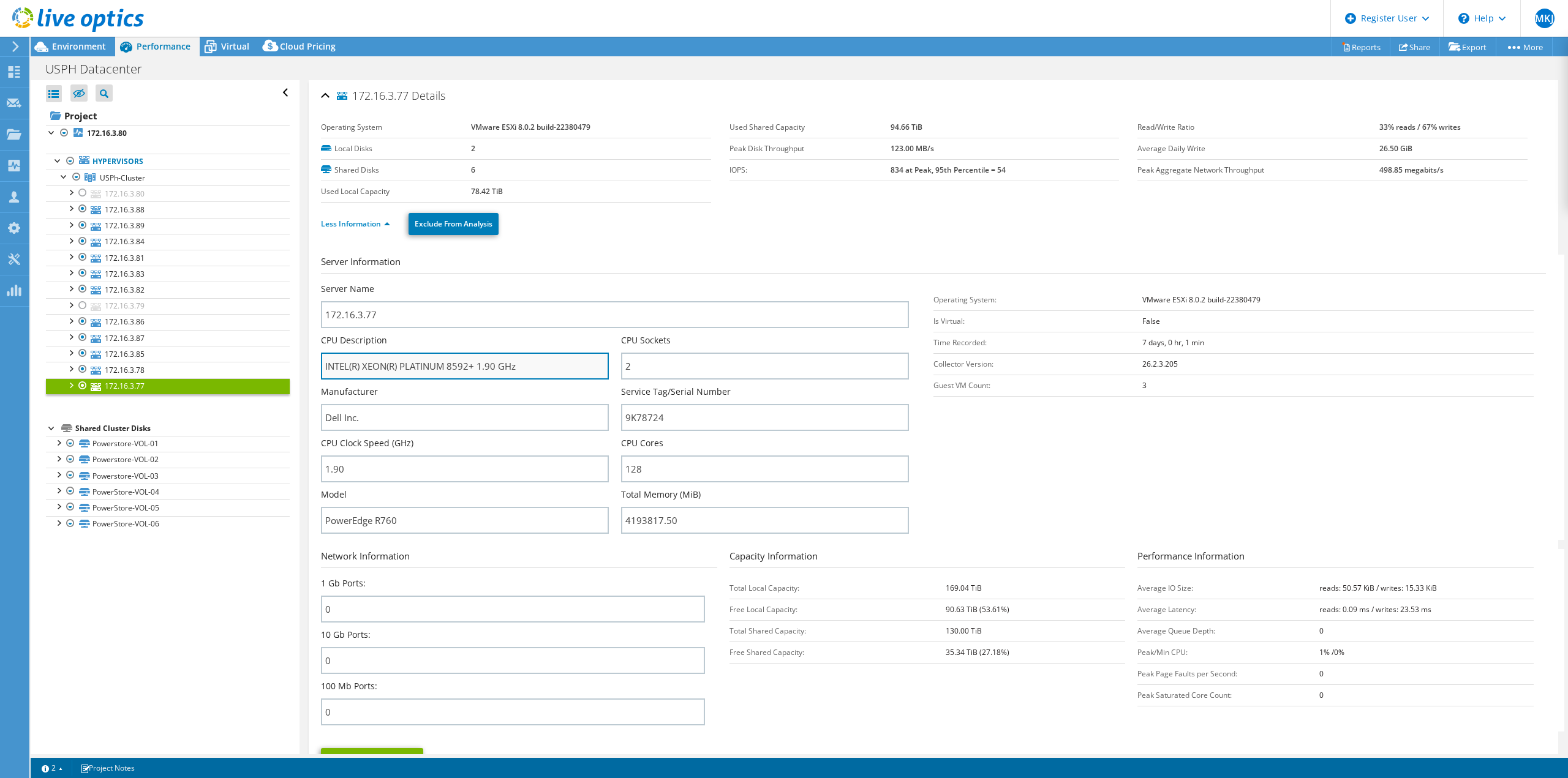 click on "INTEL(R) XEON(R) PLATINUM 8592+ 1.90 GHz" at bounding box center [465, 366] 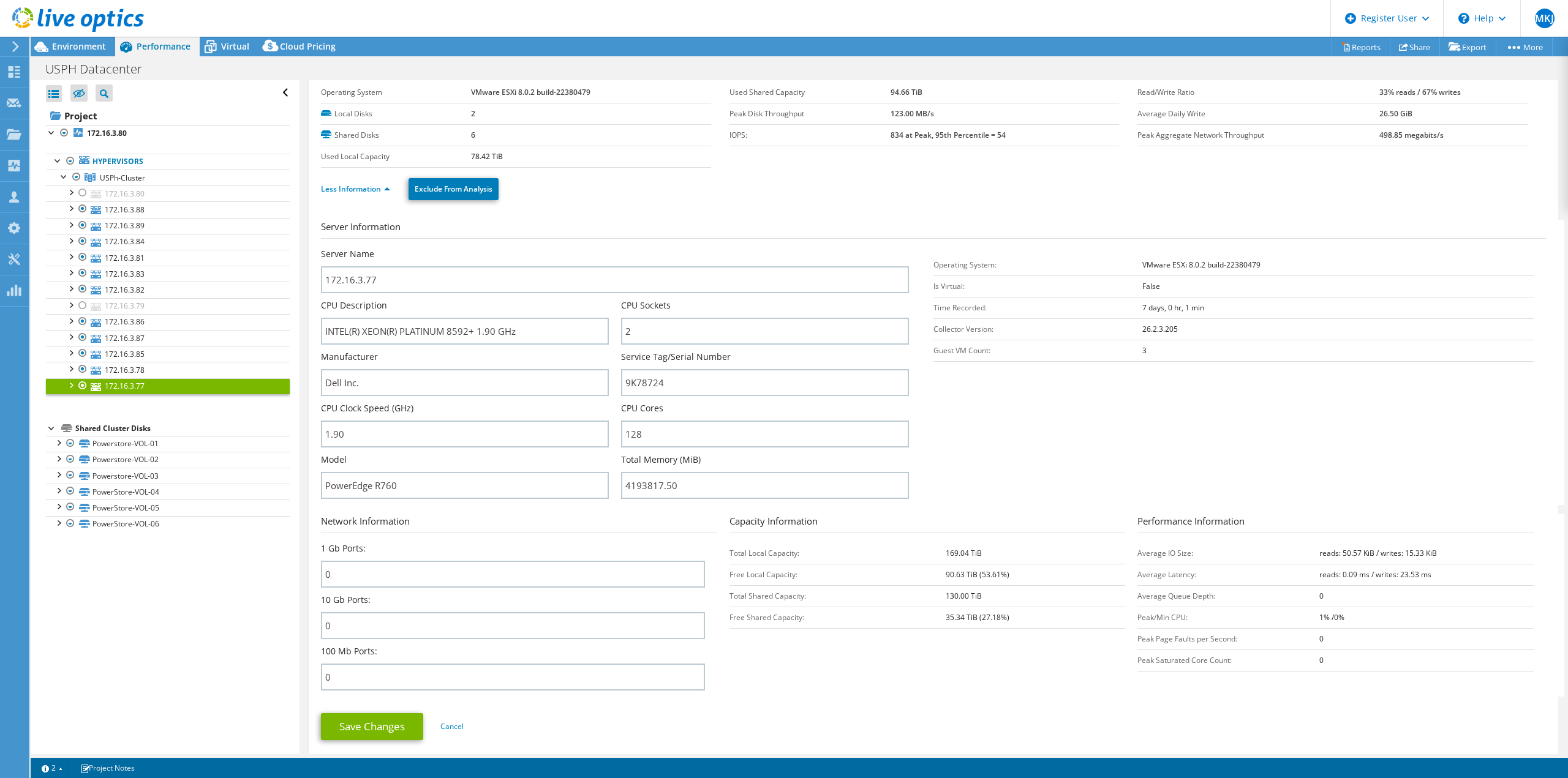 drag, startPoint x: 934, startPoint y: 463, endPoint x: 930, endPoint y: 499, distance: 36.22154 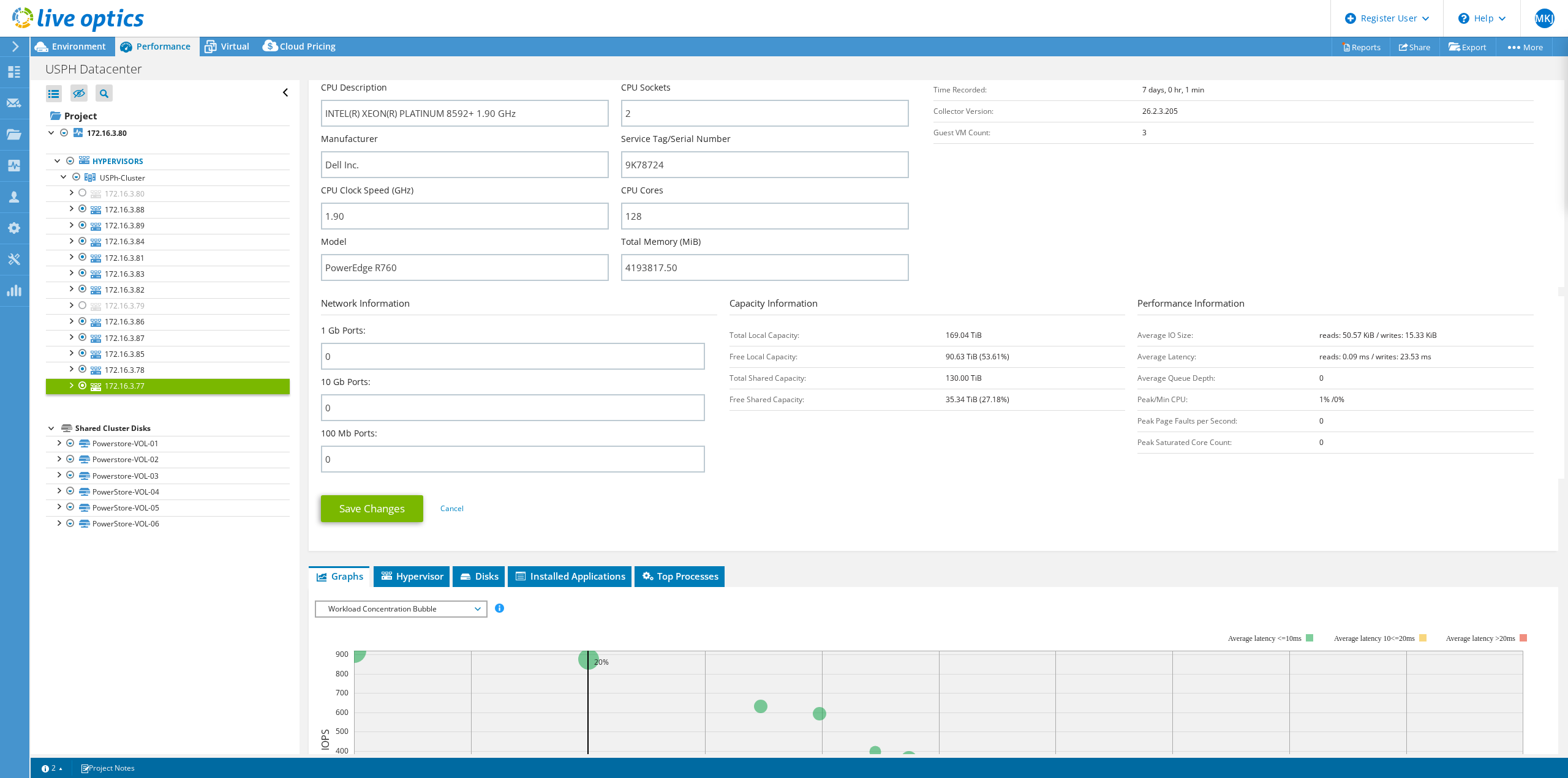 scroll, scrollTop: 341, scrollLeft: 0, axis: vertical 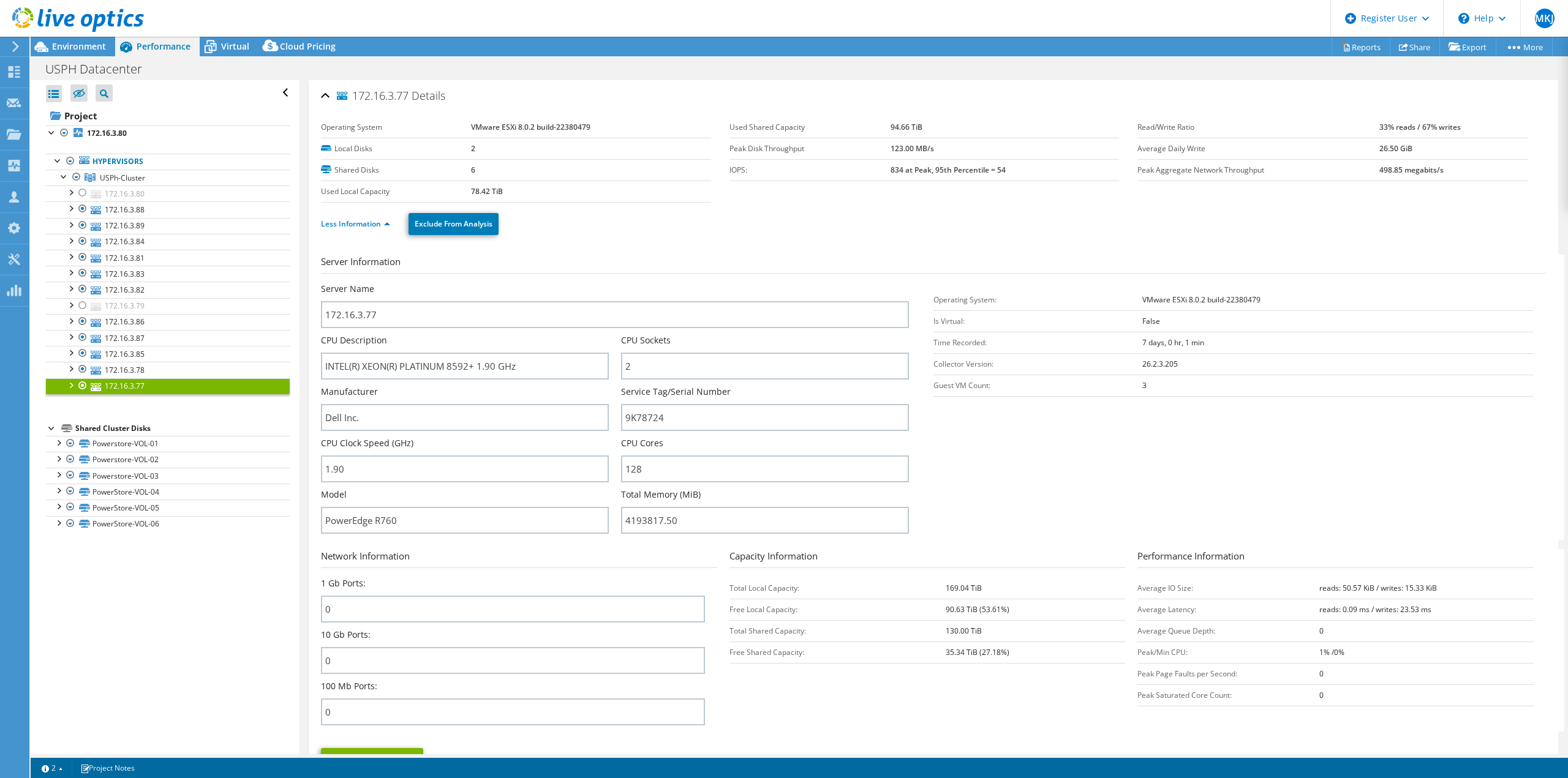 drag, startPoint x: 853, startPoint y: 421, endPoint x: 879, endPoint y: 199, distance: 223.5173 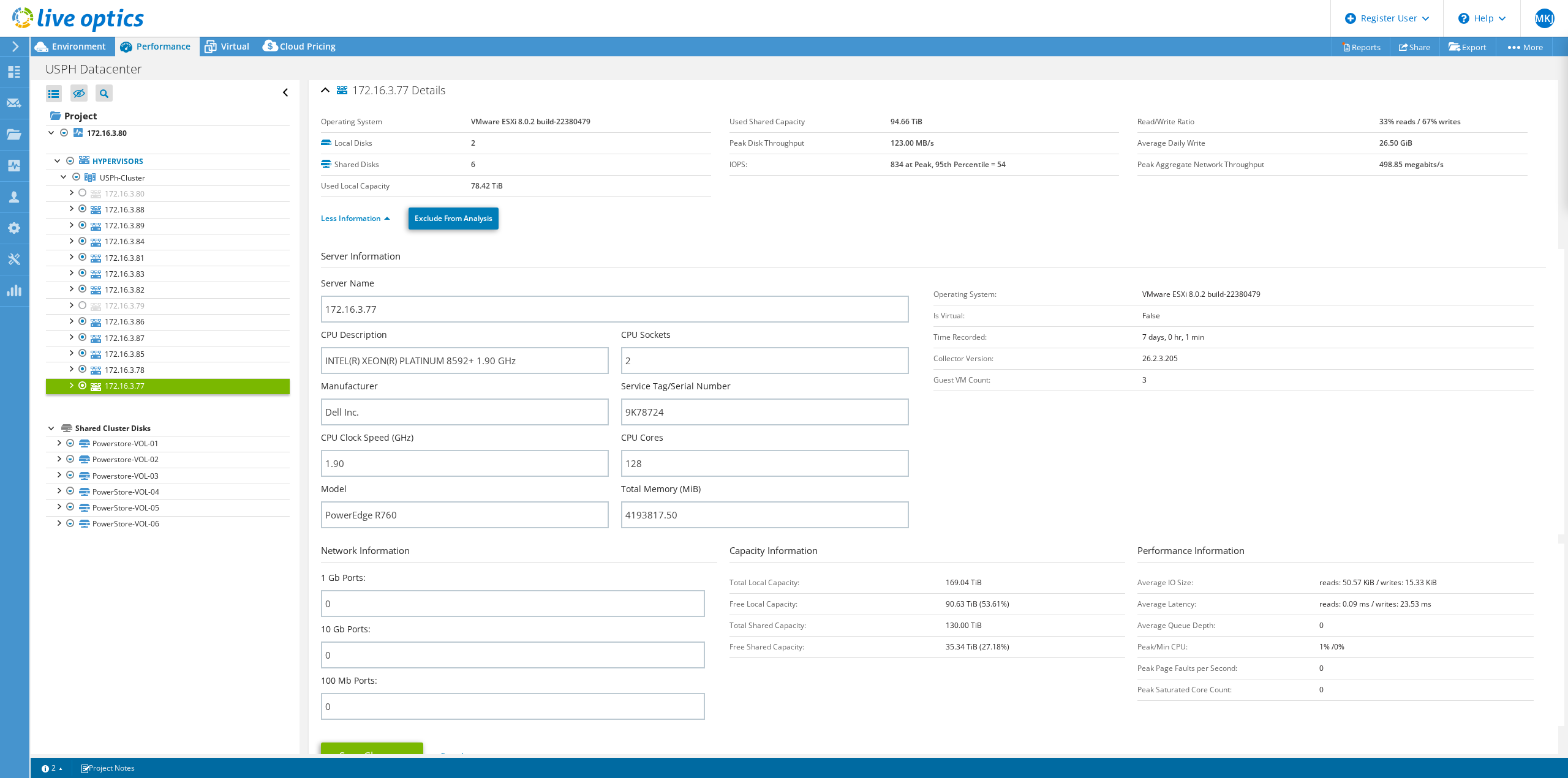 drag, startPoint x: 922, startPoint y: 309, endPoint x: 919, endPoint y: 320, distance: 11.401754 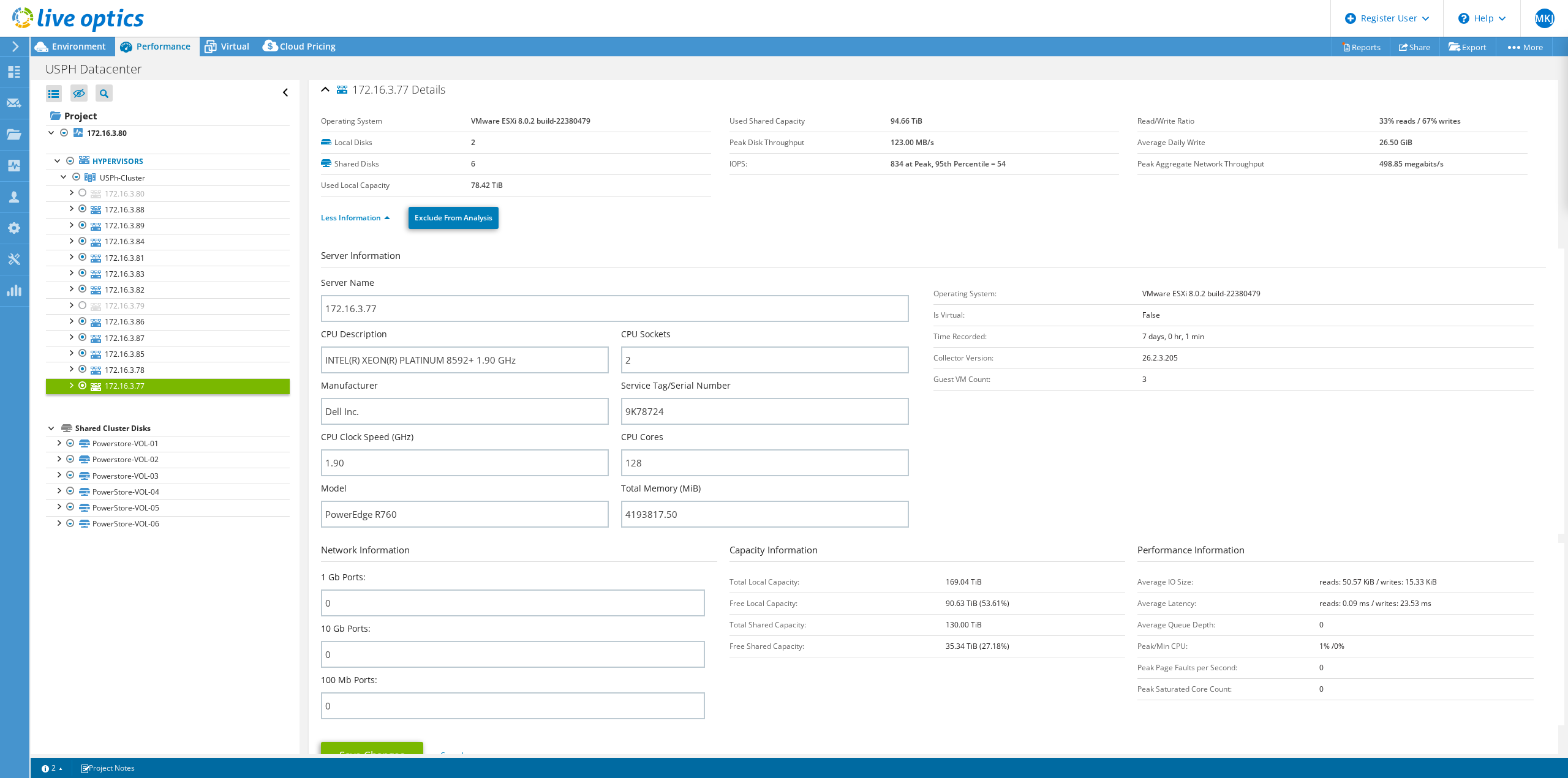 scroll, scrollTop: 0, scrollLeft: 0, axis: both 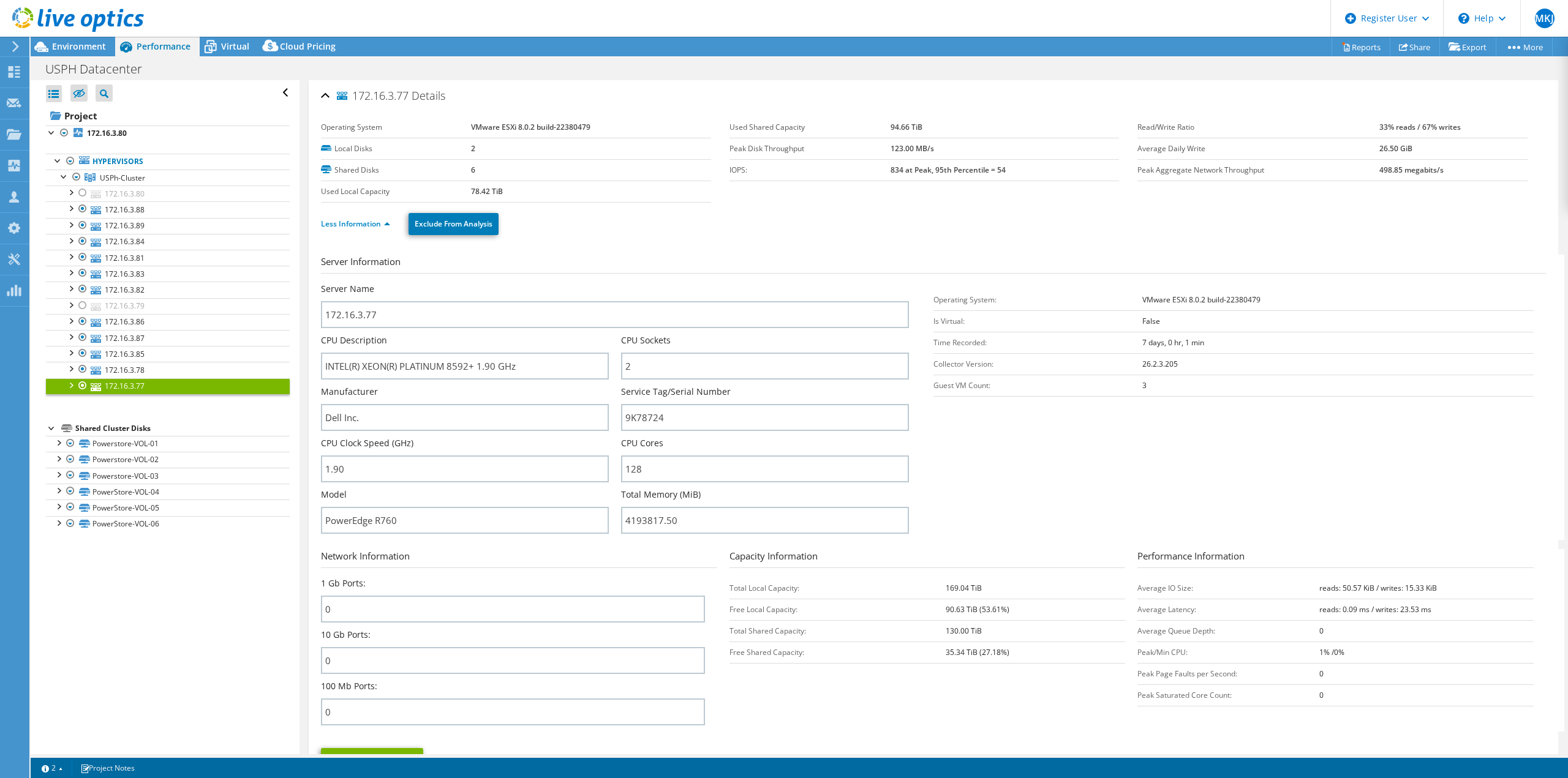 drag, startPoint x: 919, startPoint y: 320, endPoint x: 909, endPoint y: 233, distance: 87.57283 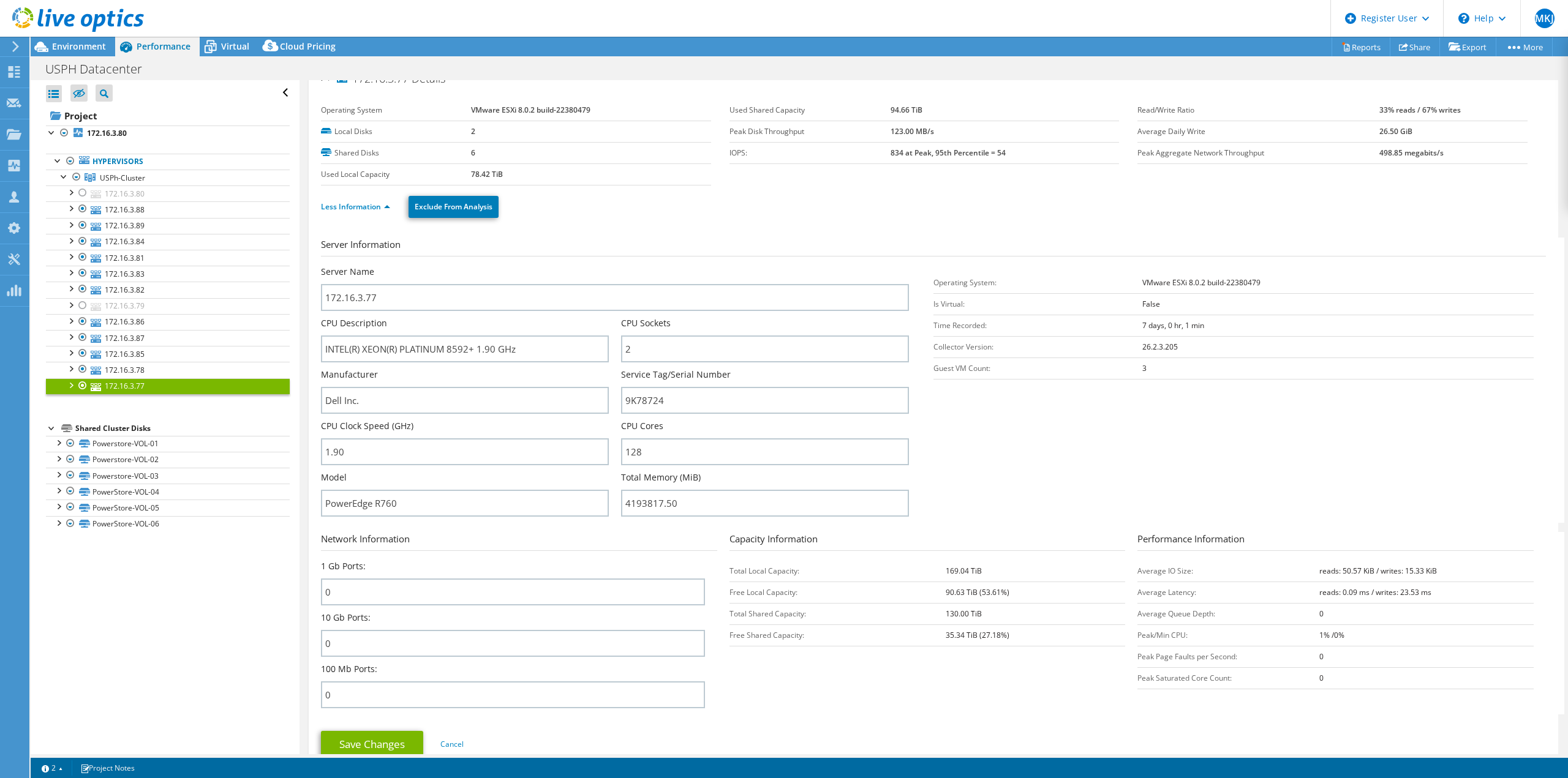 scroll, scrollTop: 6, scrollLeft: 0, axis: vertical 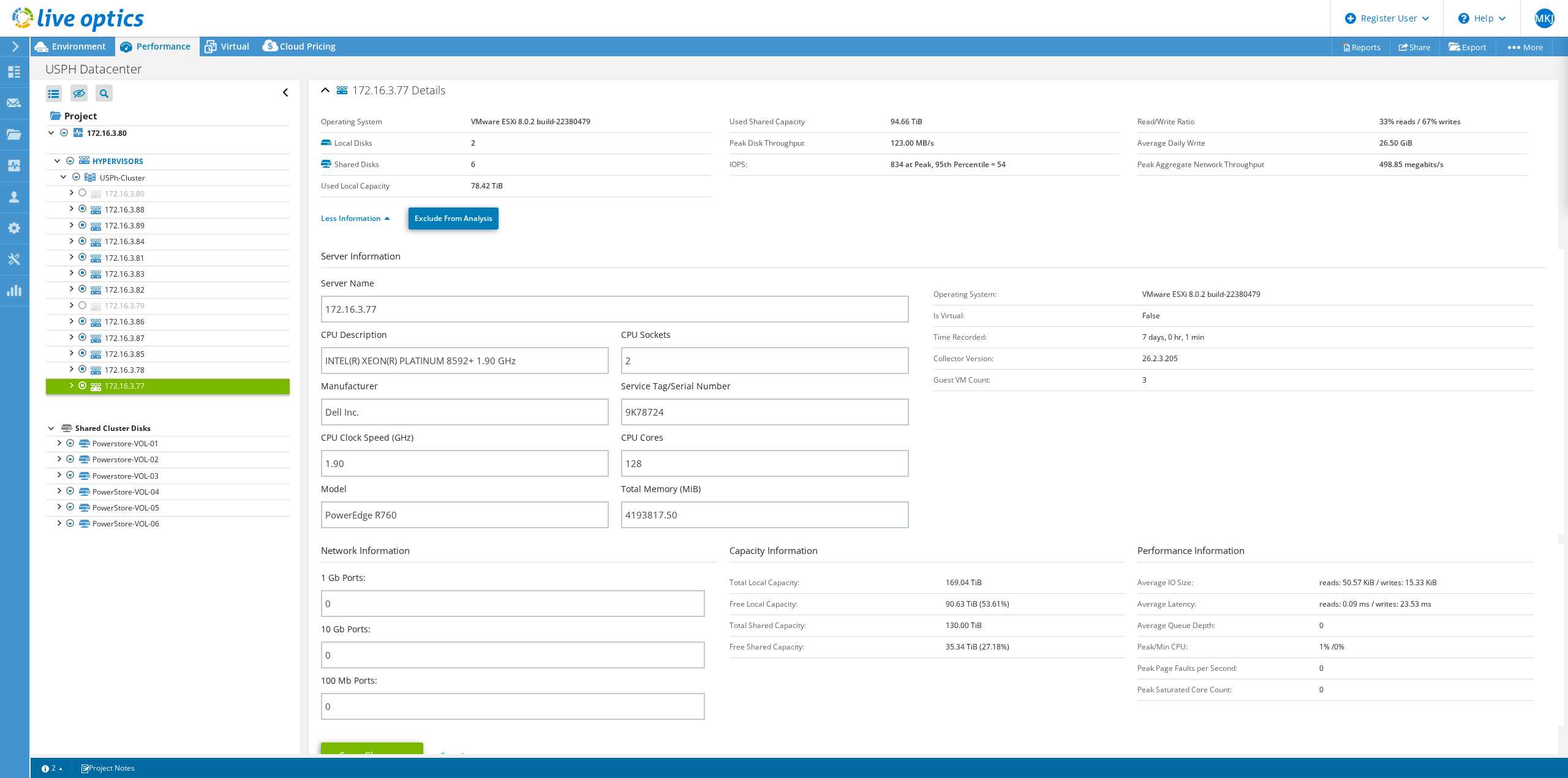 drag, startPoint x: 940, startPoint y: 481, endPoint x: 943, endPoint y: 454, distance: 27.166155 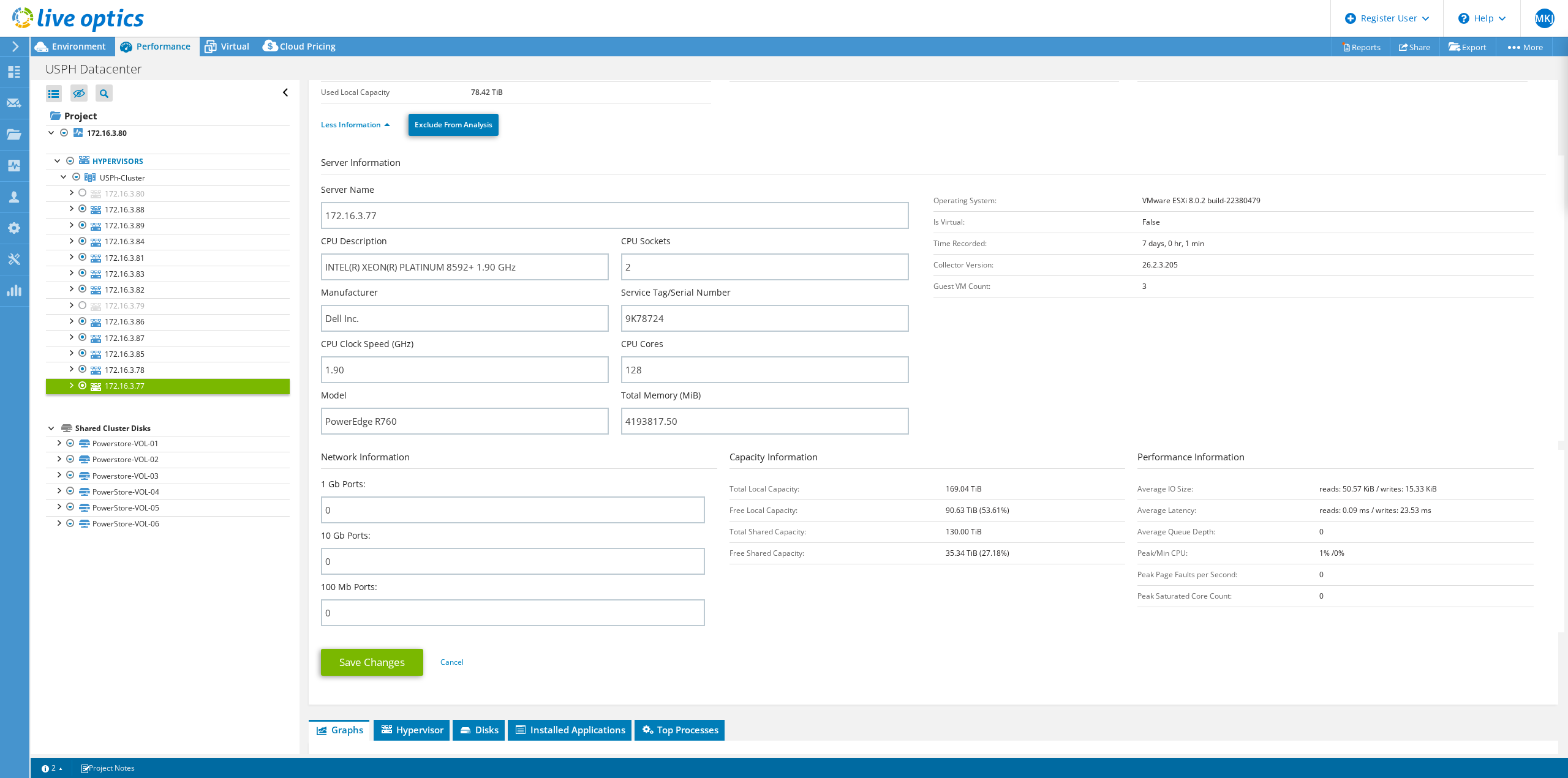 scroll, scrollTop: 93, scrollLeft: 0, axis: vertical 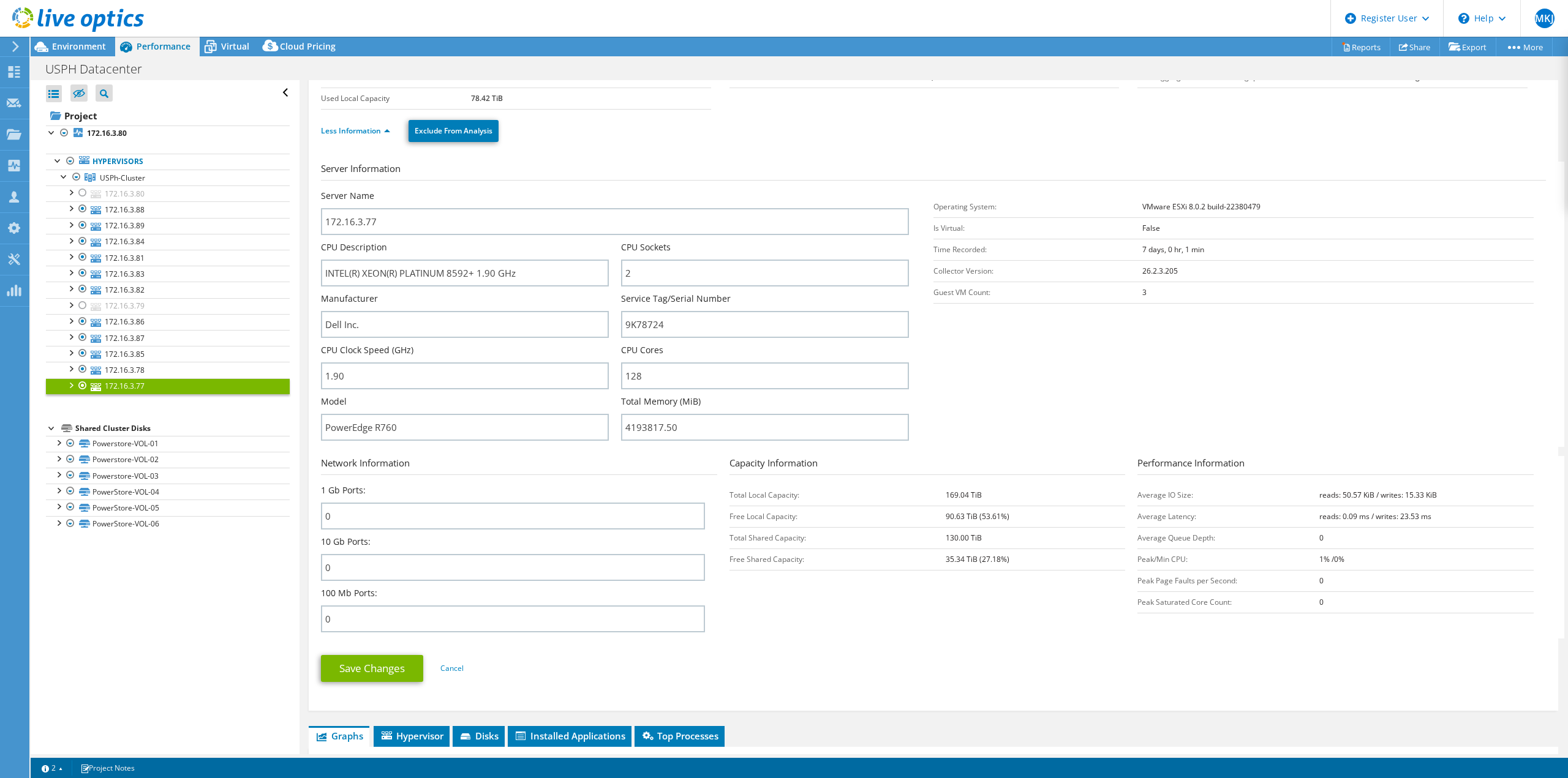 drag, startPoint x: 943, startPoint y: 452, endPoint x: 863, endPoint y: 483, distance: 85.79627 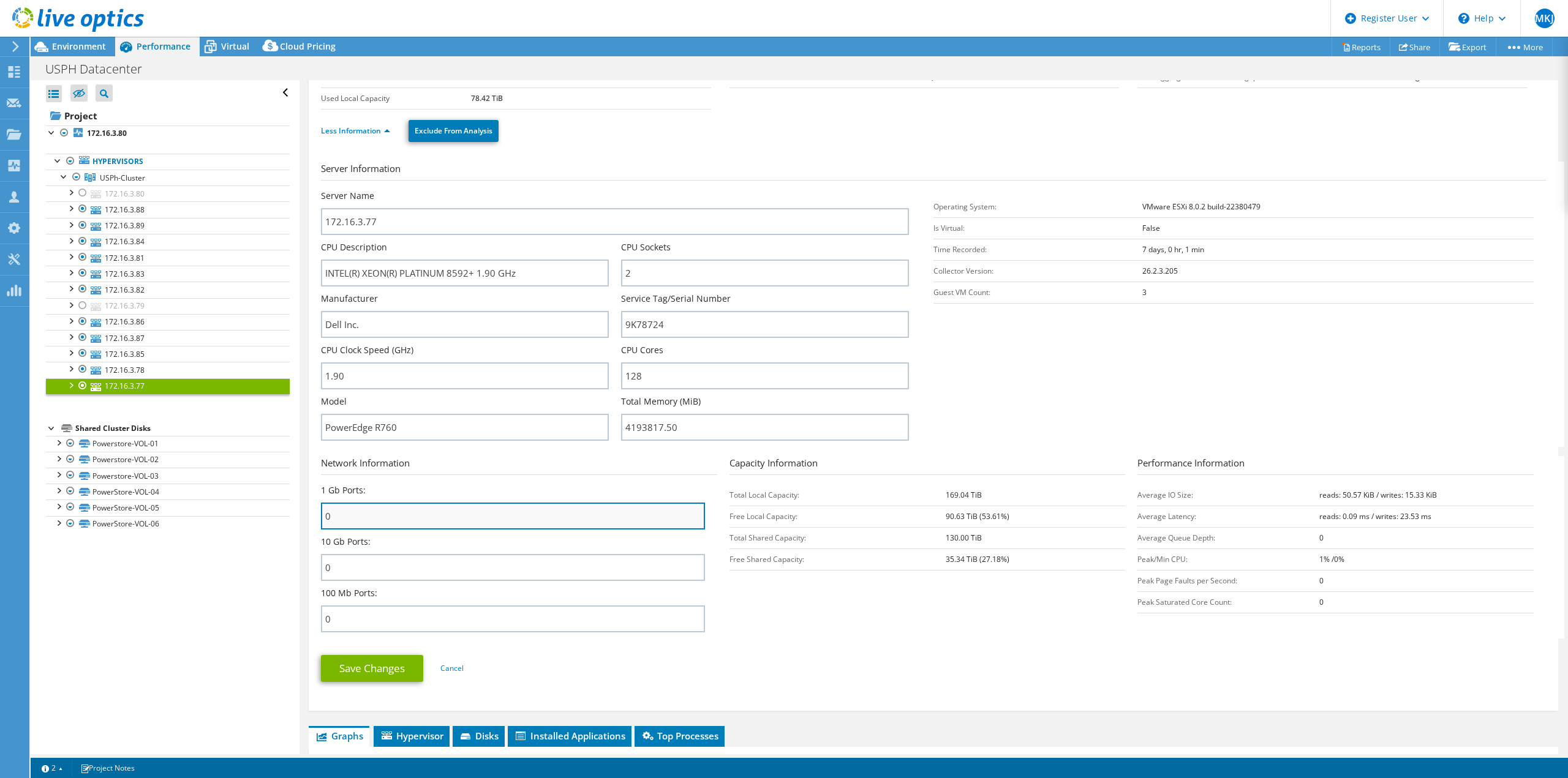 click on "0" at bounding box center (513, 516) 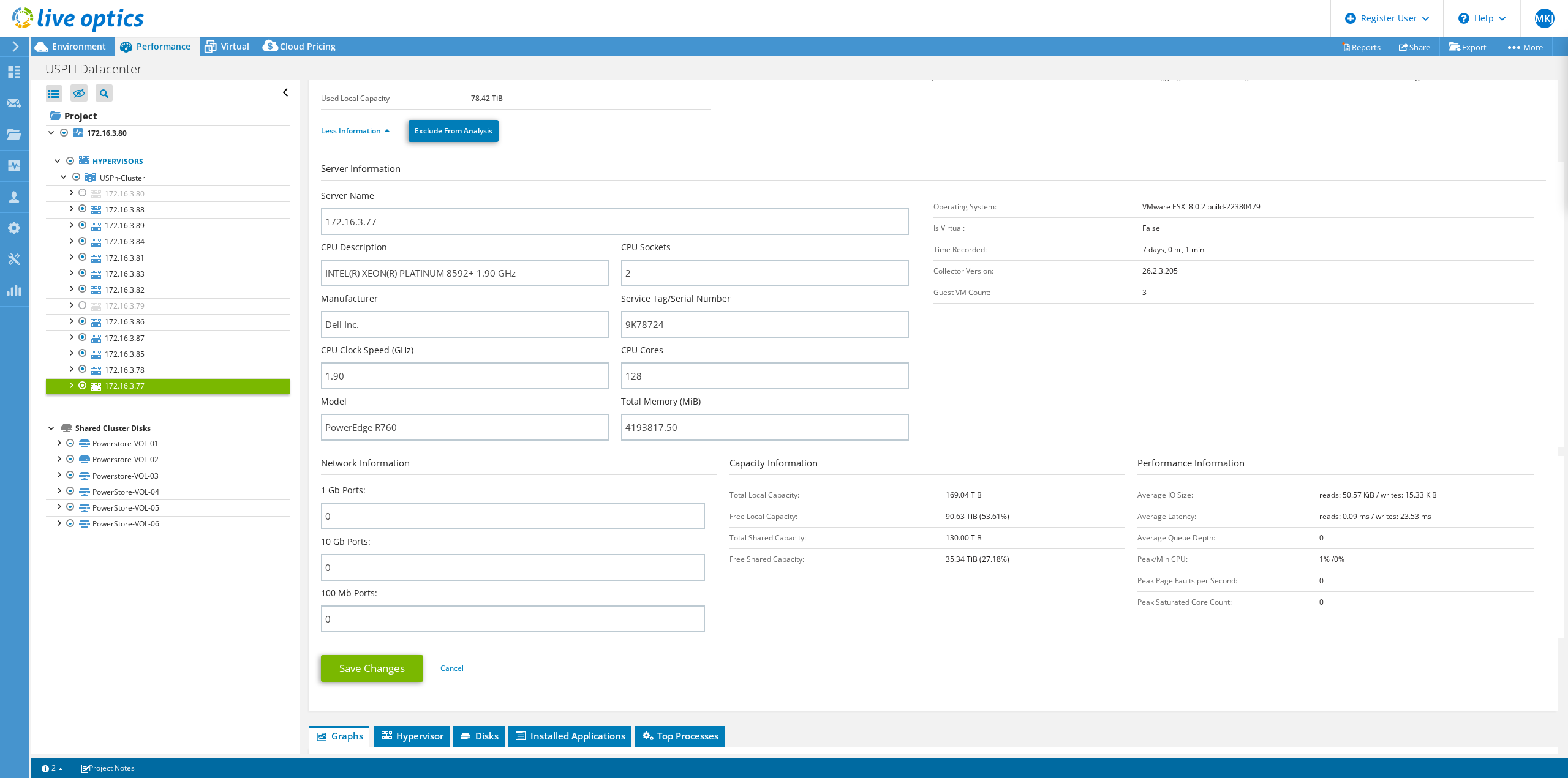 click on "Total Shared Capacity:" at bounding box center [837, 537] 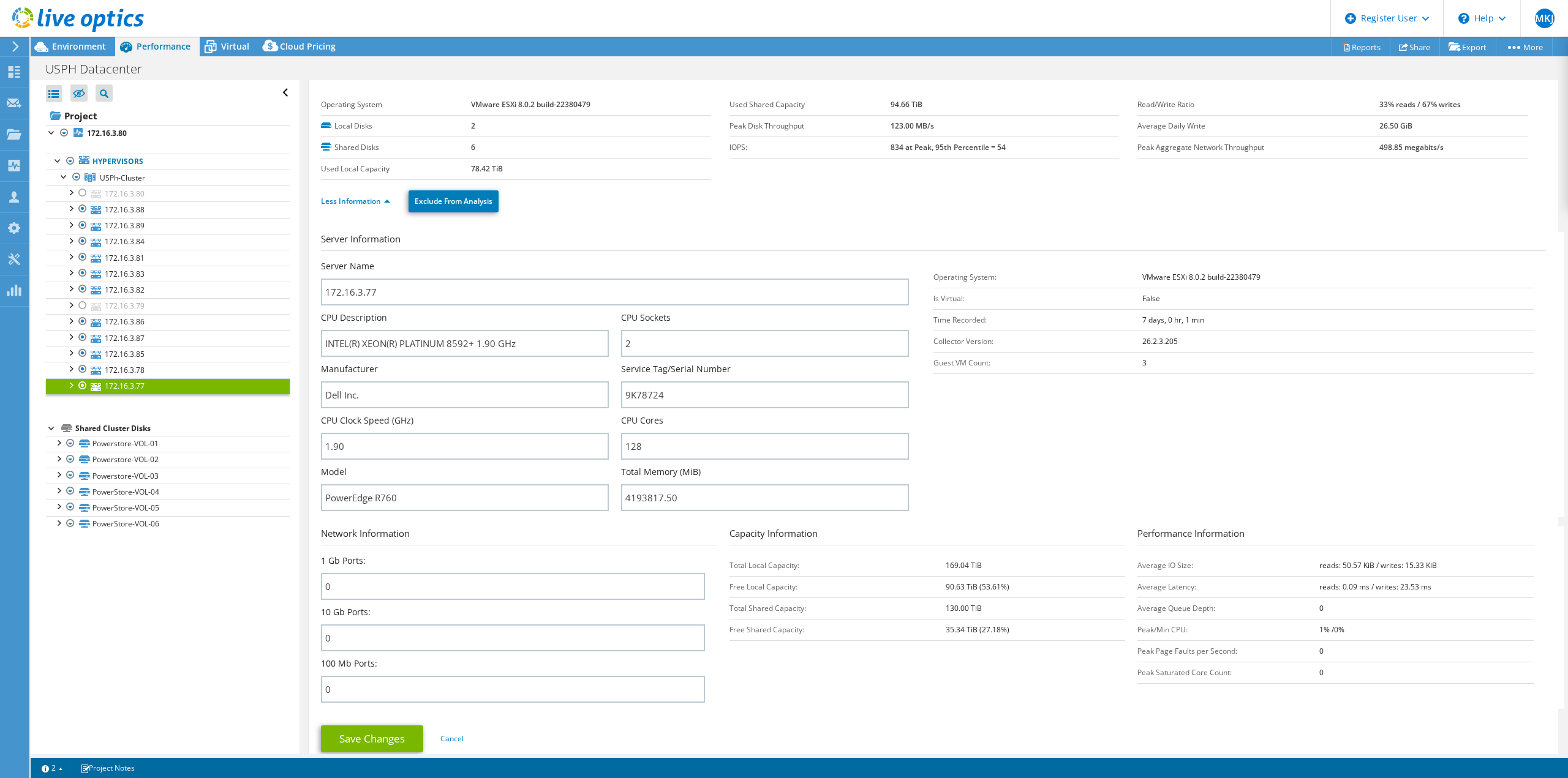 scroll, scrollTop: 0, scrollLeft: 0, axis: both 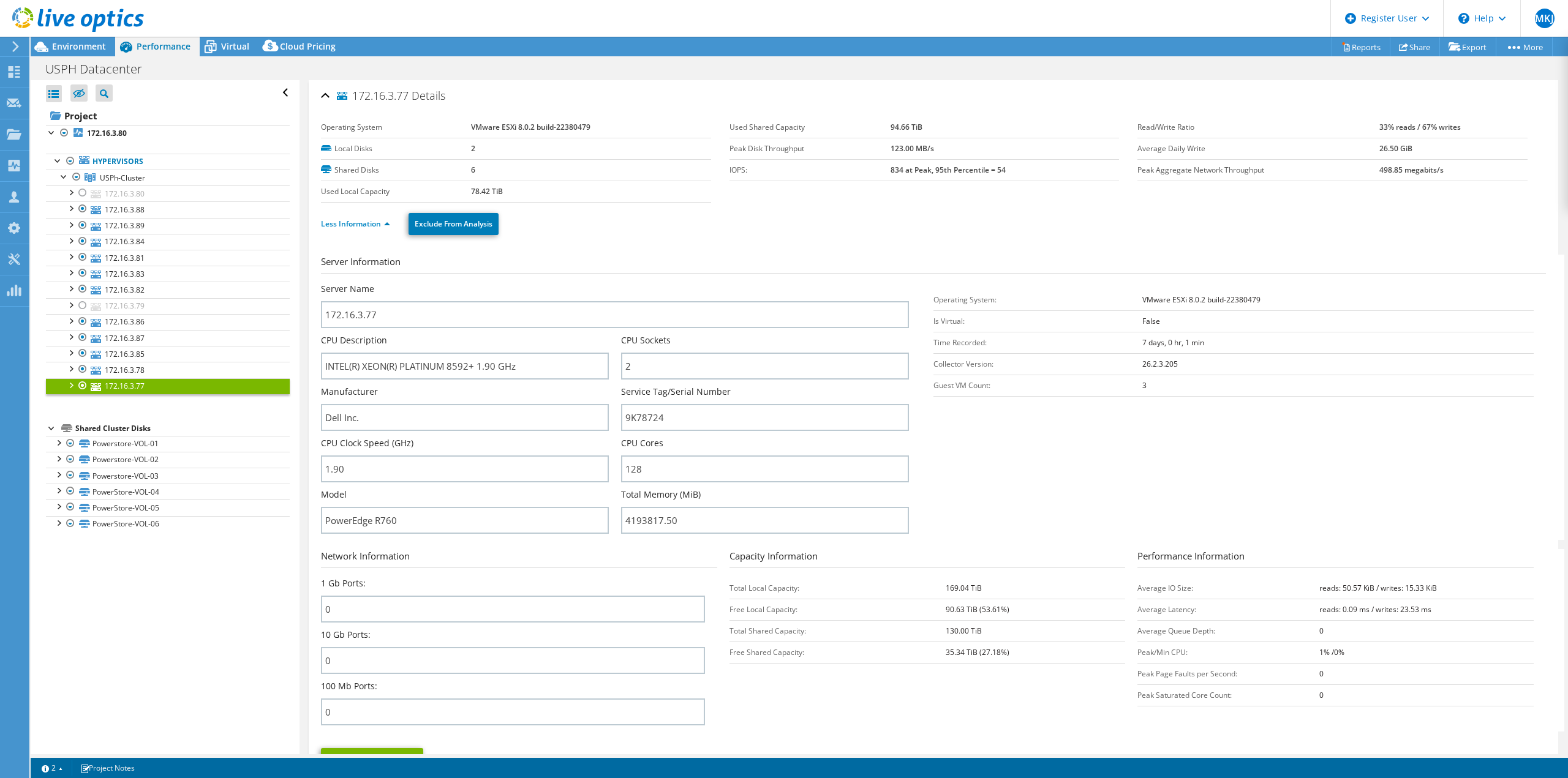 drag, startPoint x: 890, startPoint y: 519, endPoint x: 895, endPoint y: 491, distance: 28.44293 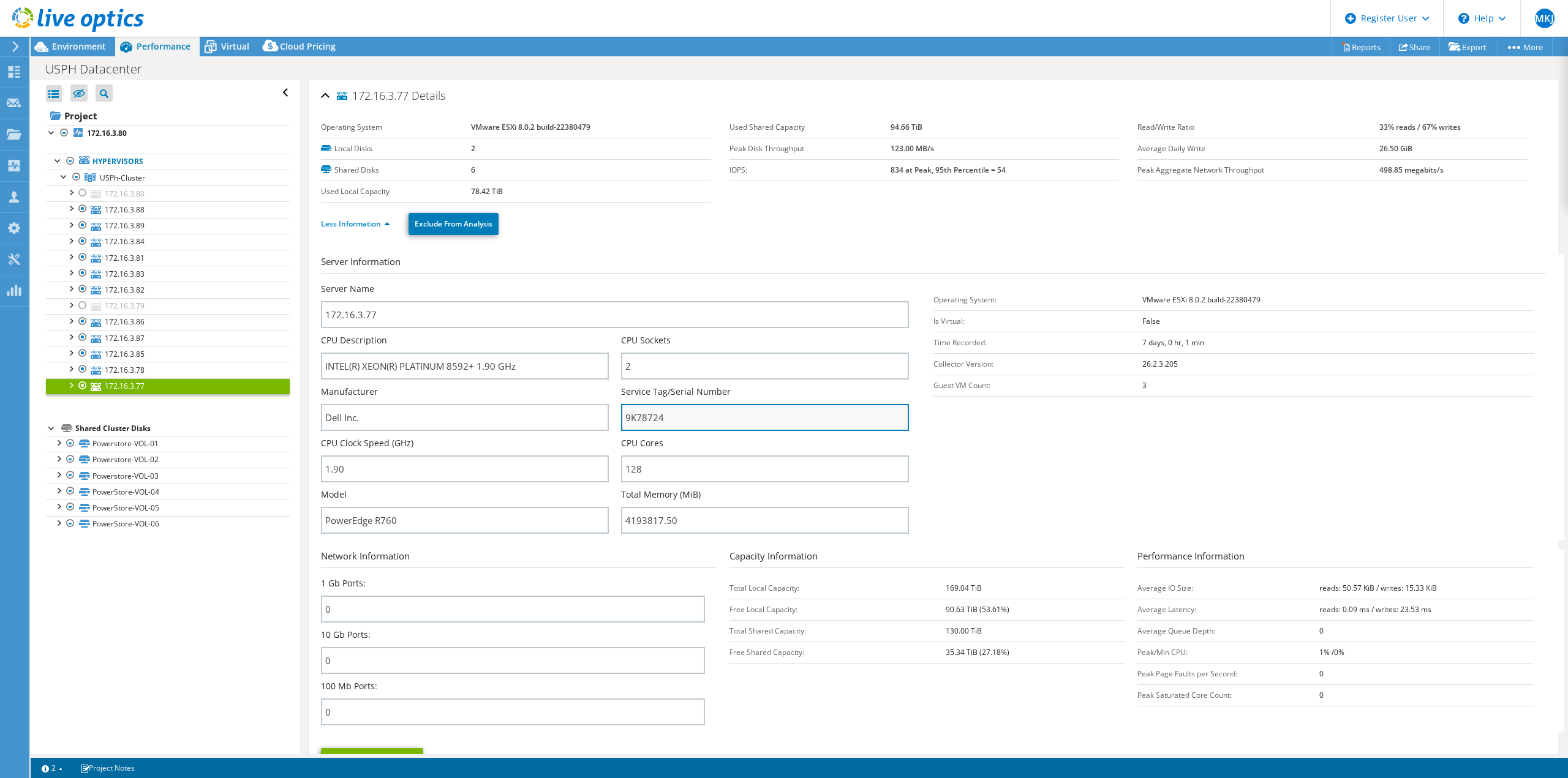 click on "9K78724" at bounding box center [765, 417] 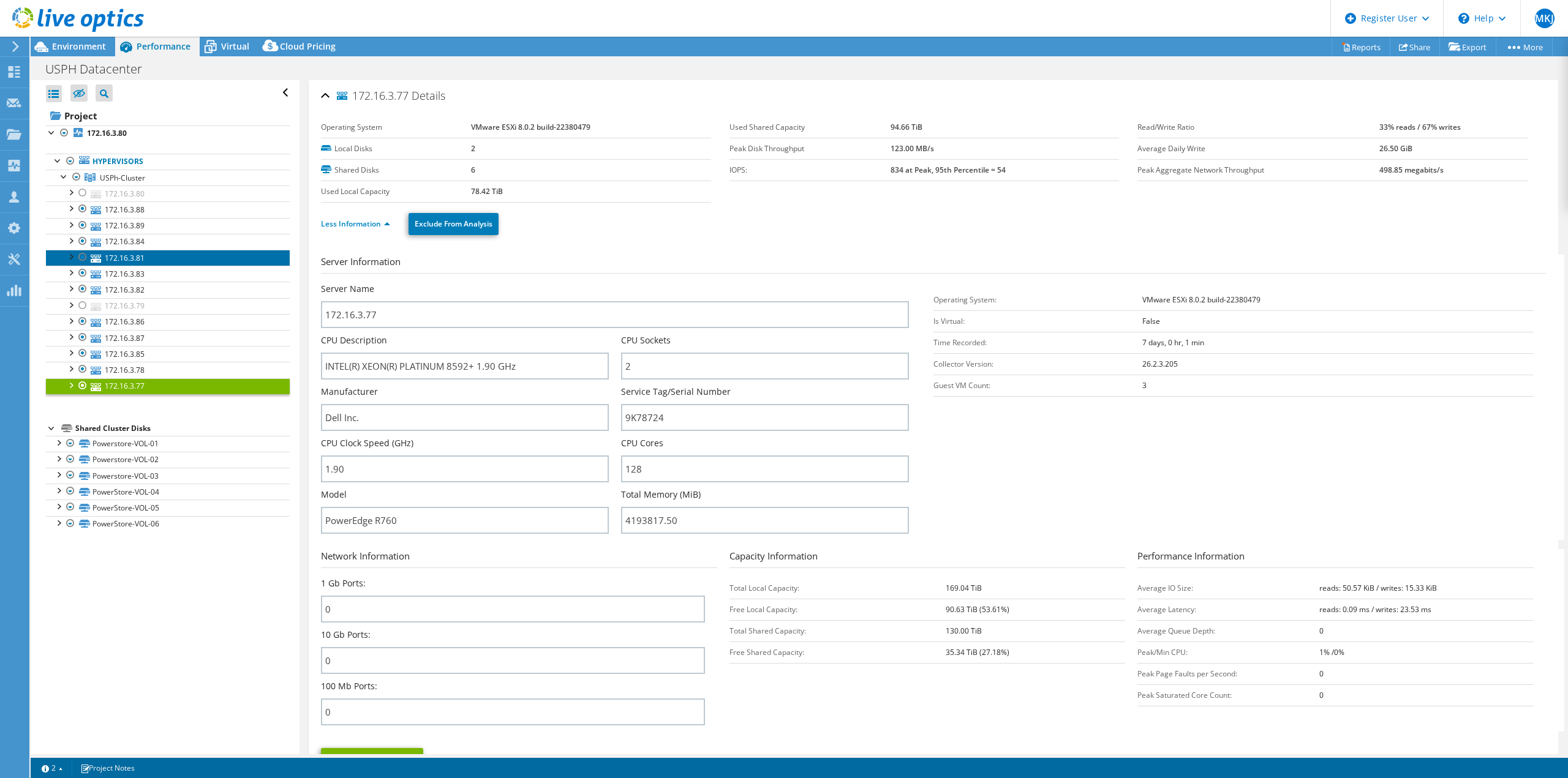 click on "172.16.3.81" at bounding box center [168, 258] 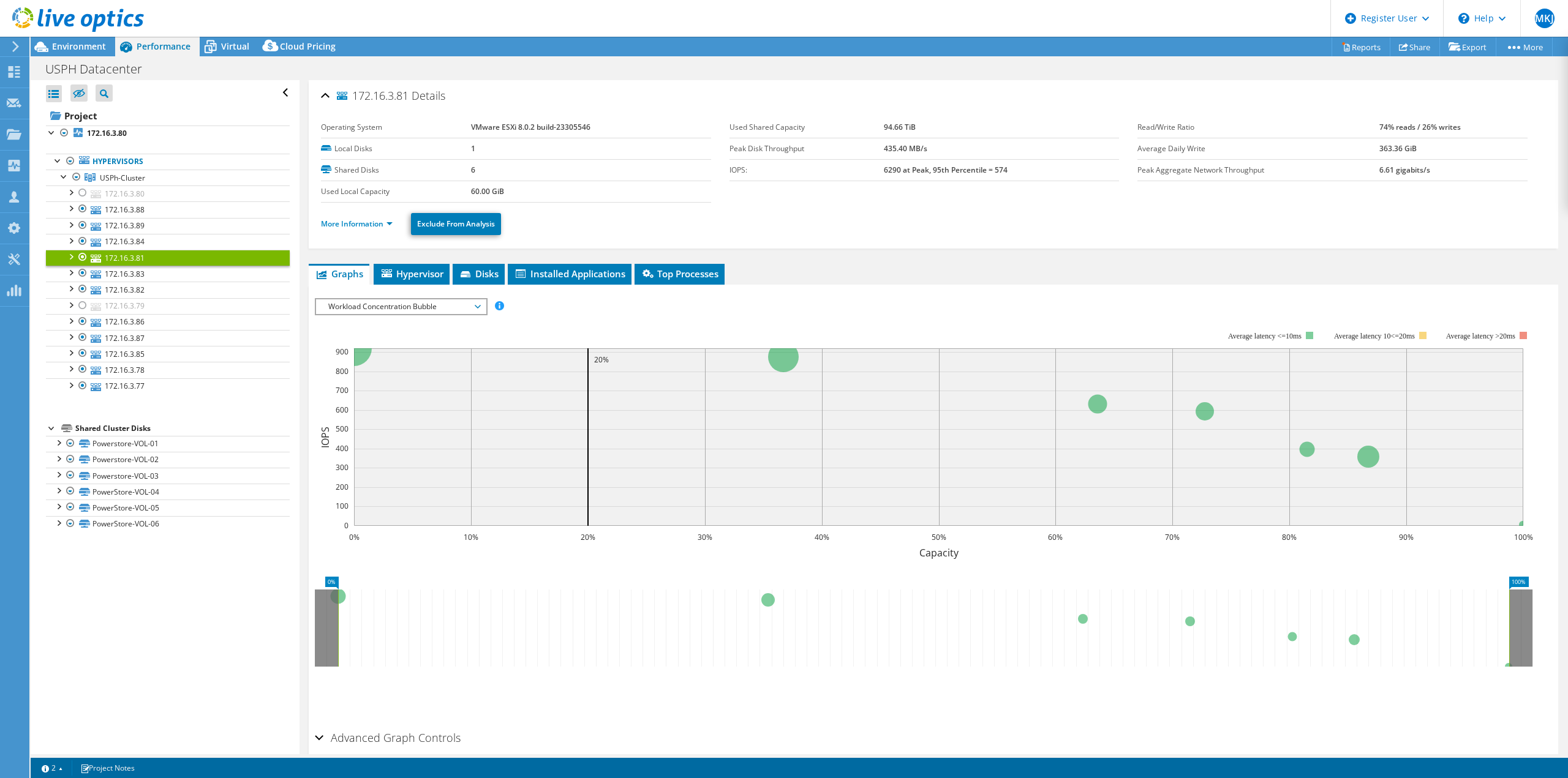 click on "More Information" at bounding box center (360, 224) 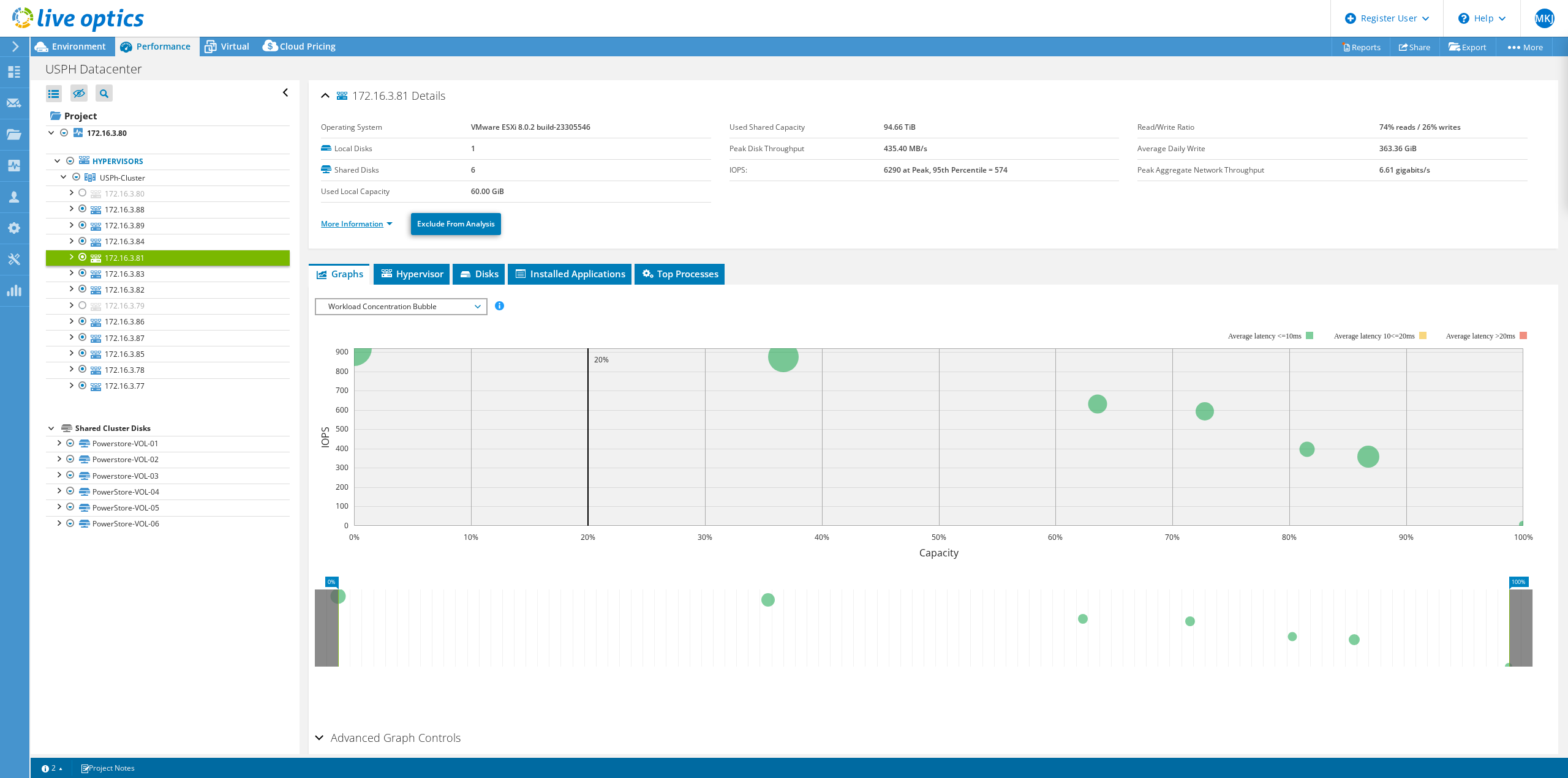 click on "More Information" at bounding box center [356, 223] 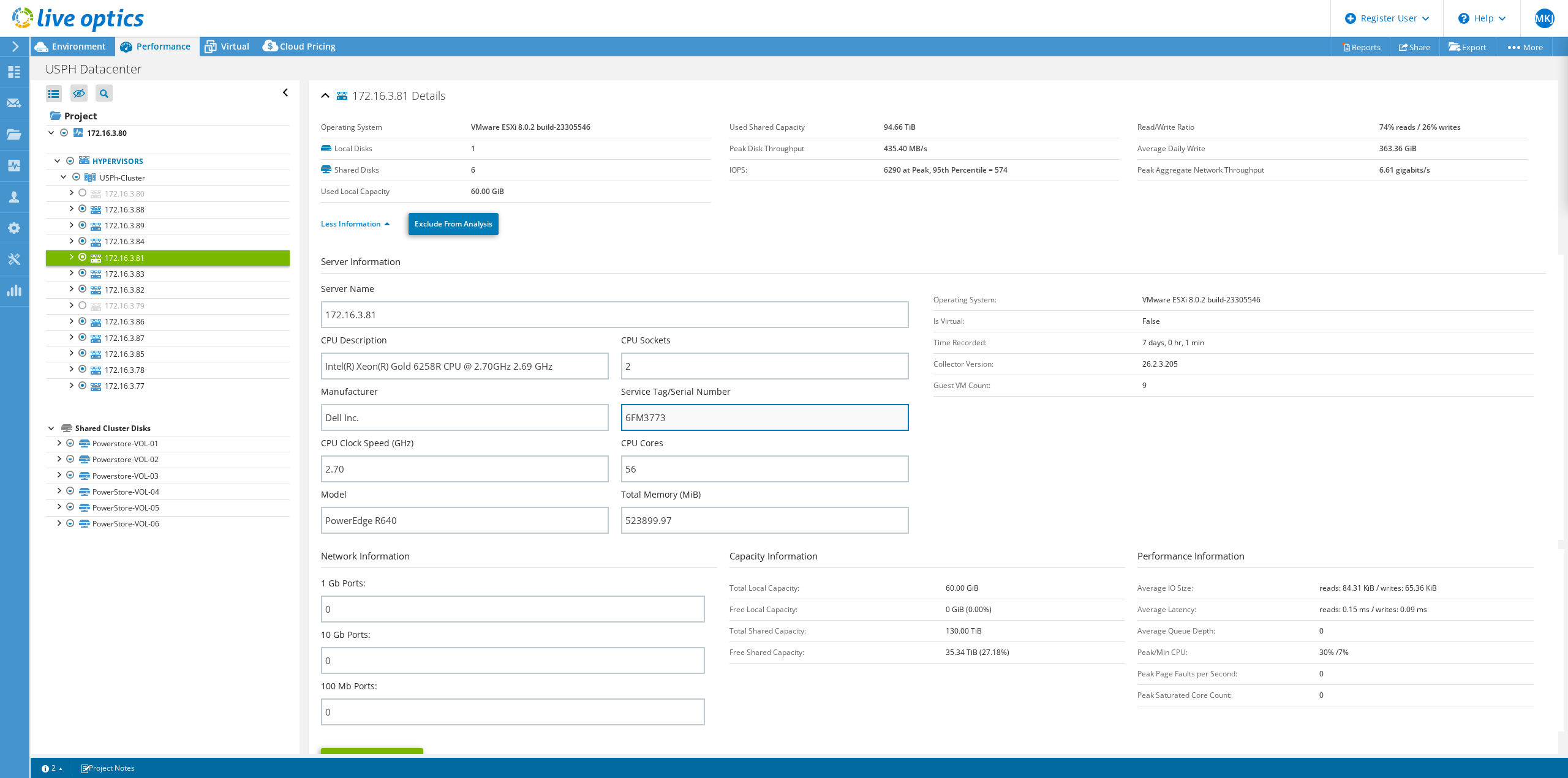 click on "6FM3773" at bounding box center [765, 417] 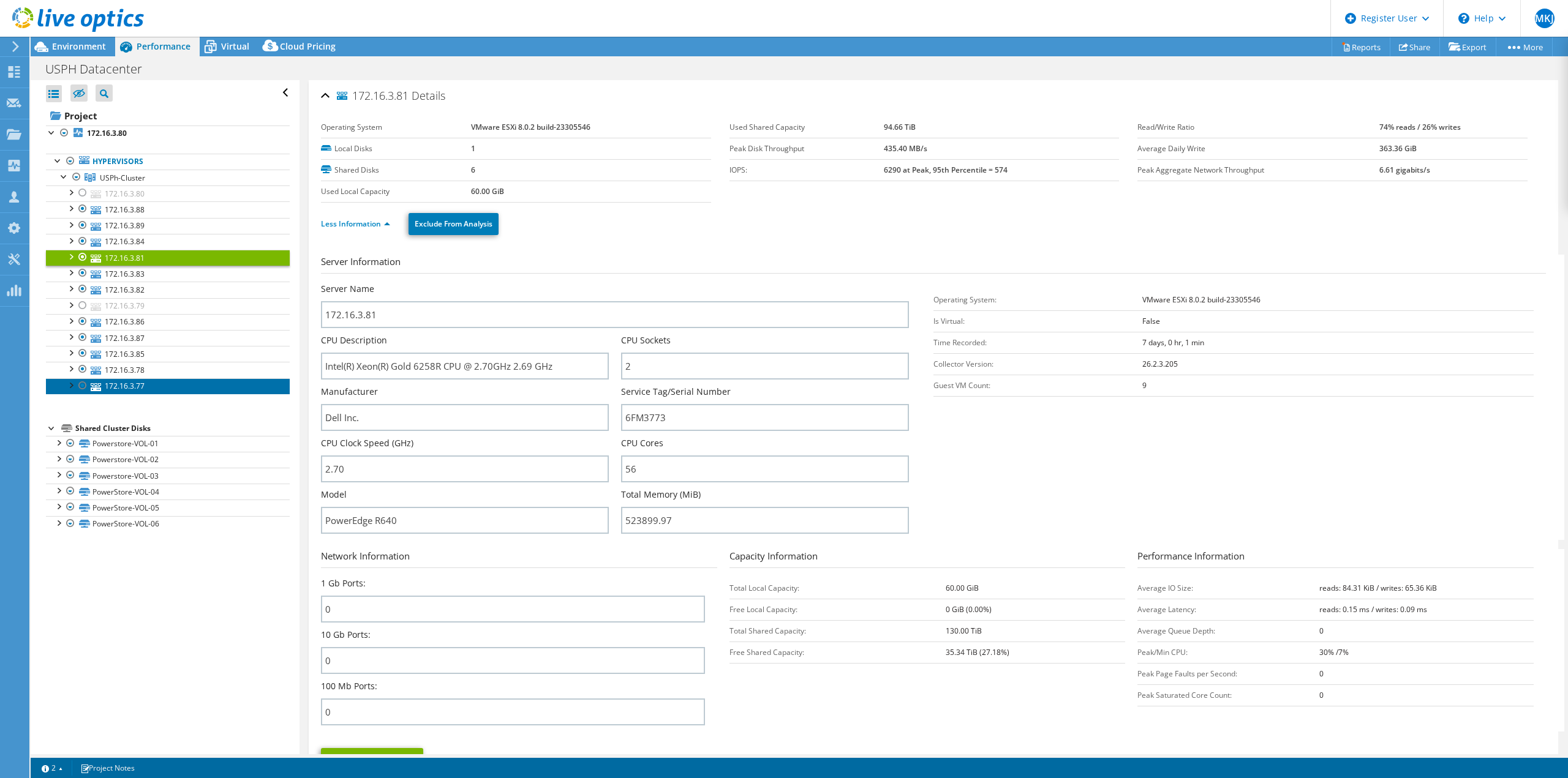 click on "172.16.3.77" at bounding box center (168, 386) 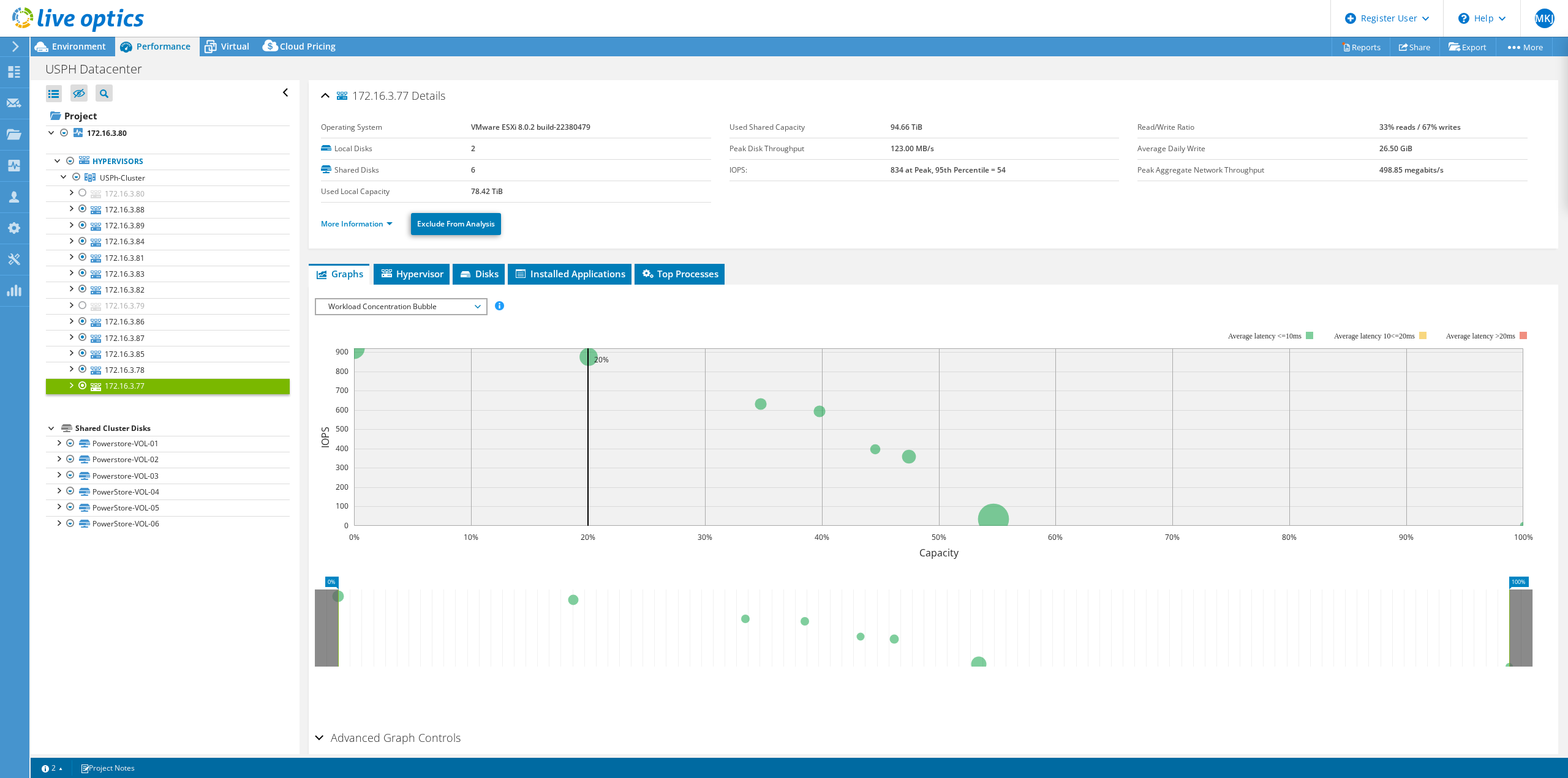 click on "Workload Concentration Bubble" at bounding box center [401, 307] 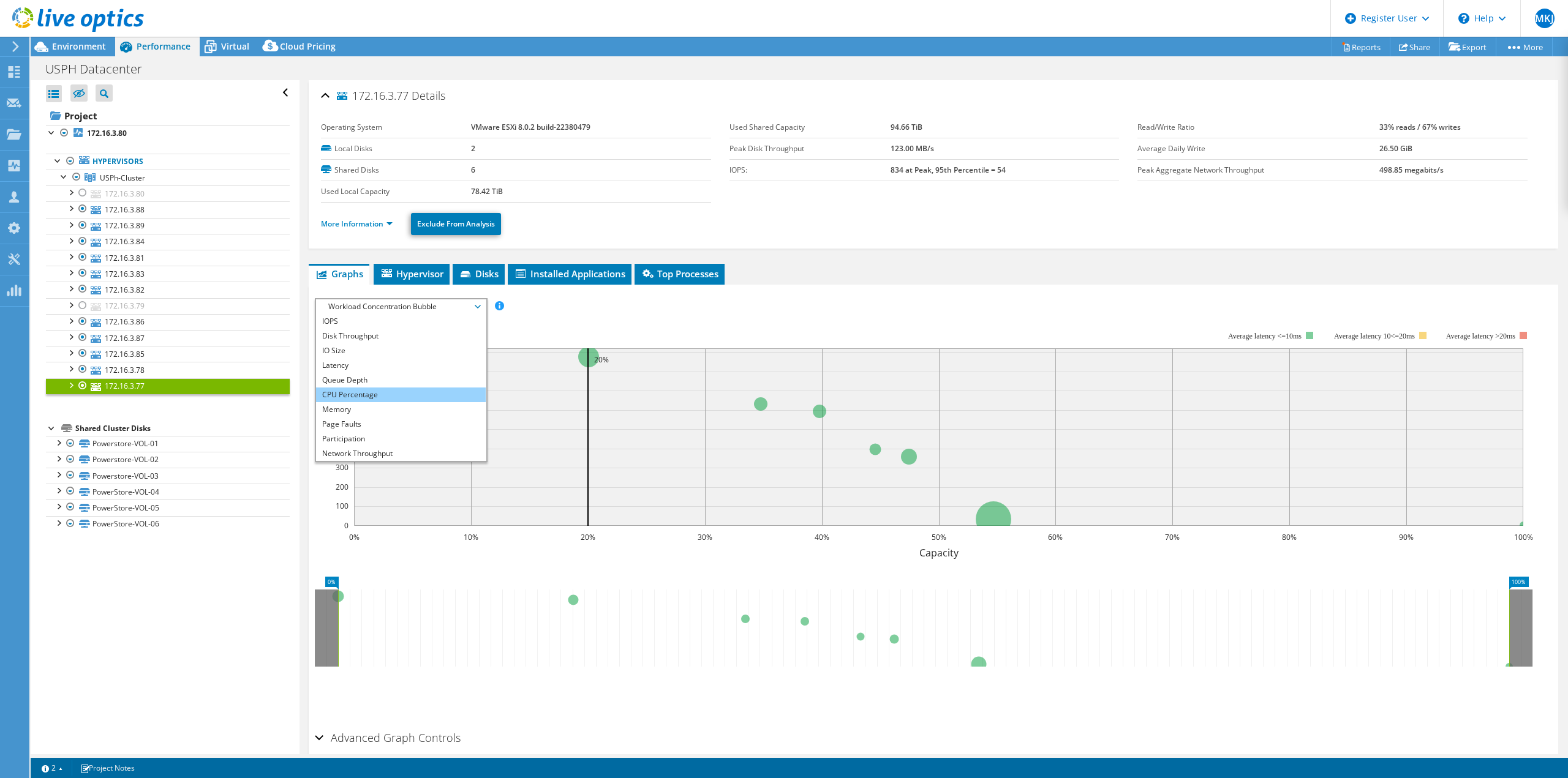 click on "CPU Percentage" at bounding box center [401, 395] 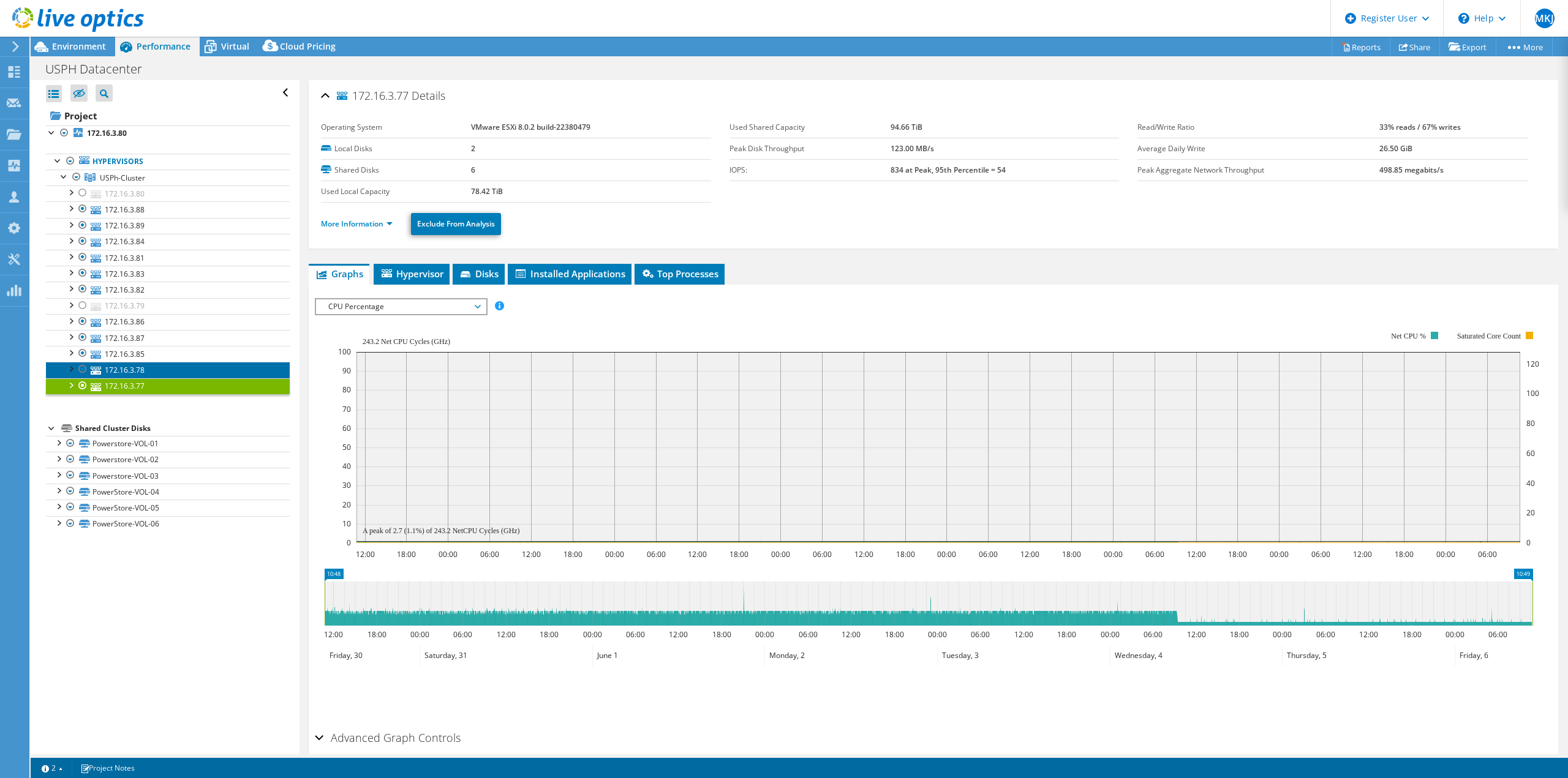 click on "172.16.3.78" at bounding box center [168, 370] 